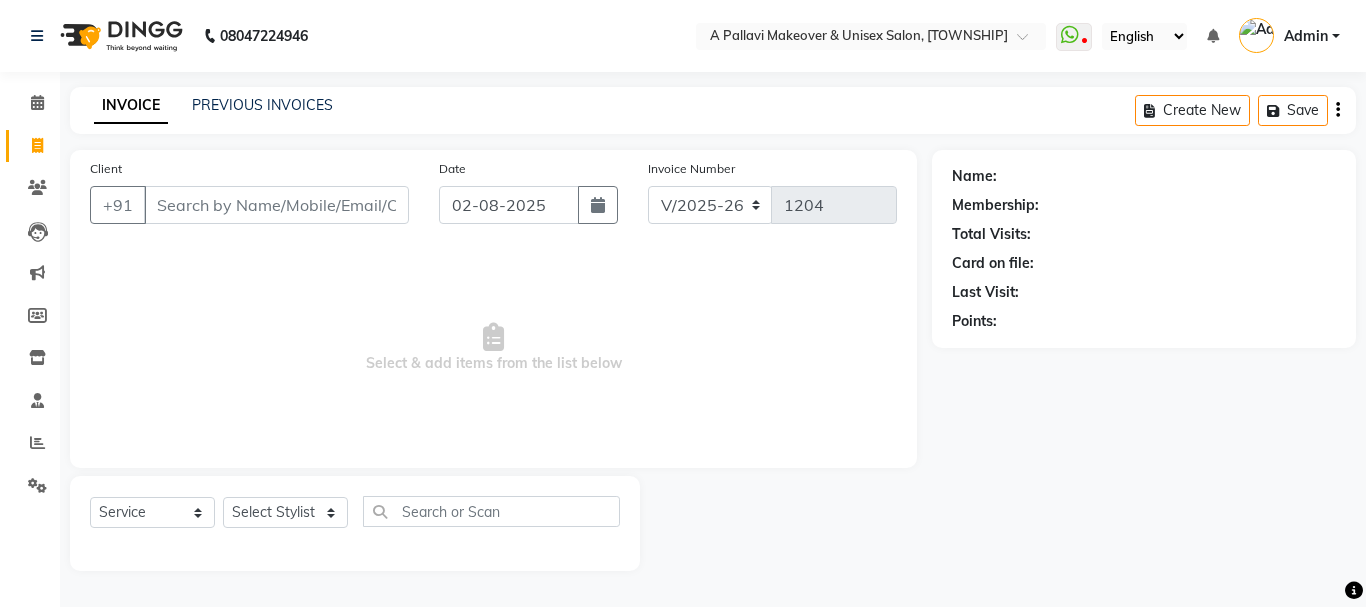 select on "3573" 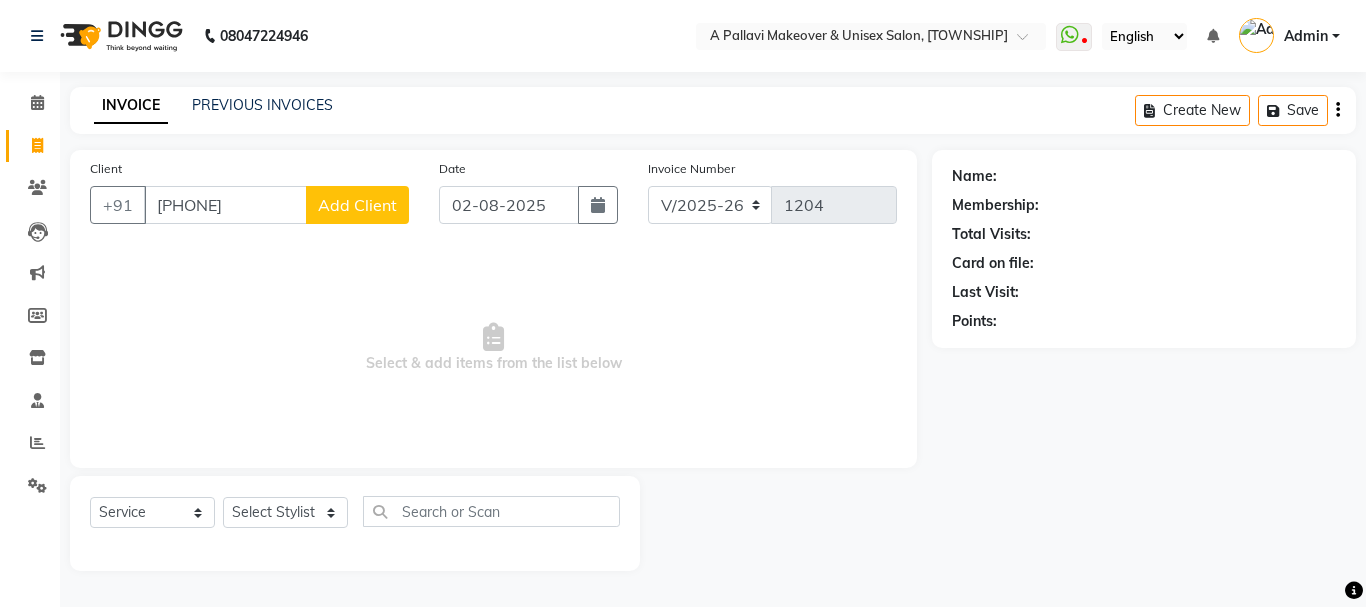type on "[PHONE]" 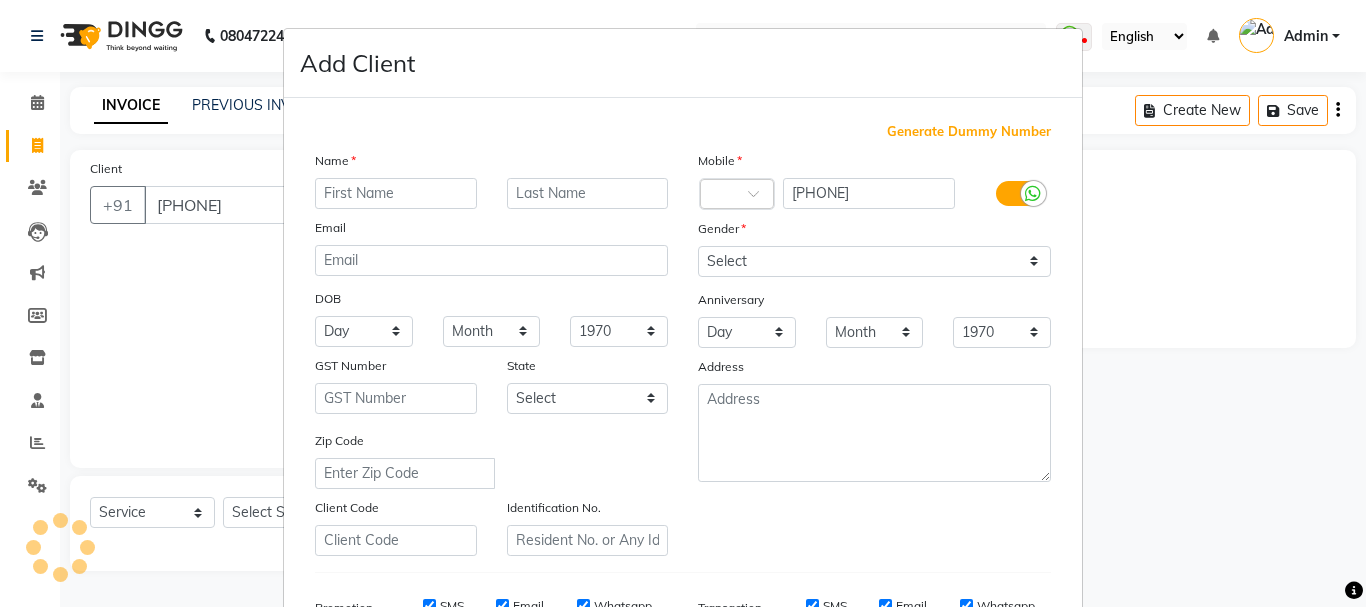 click at bounding box center (396, 193) 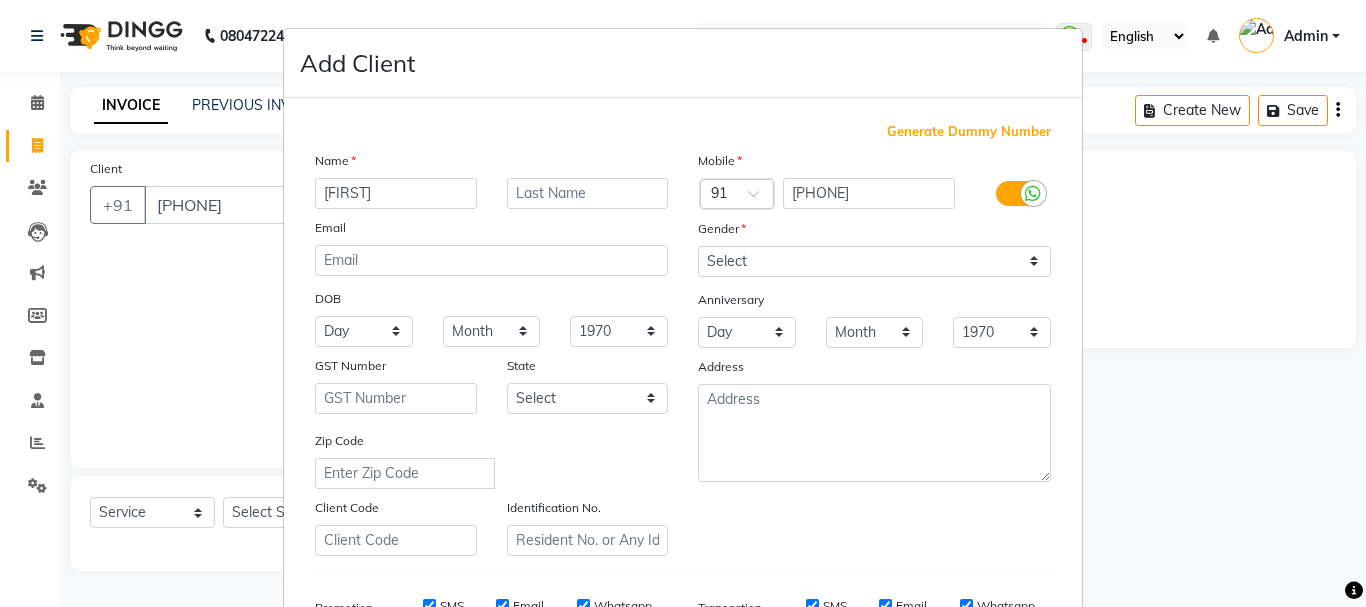 type on "[FIRST]" 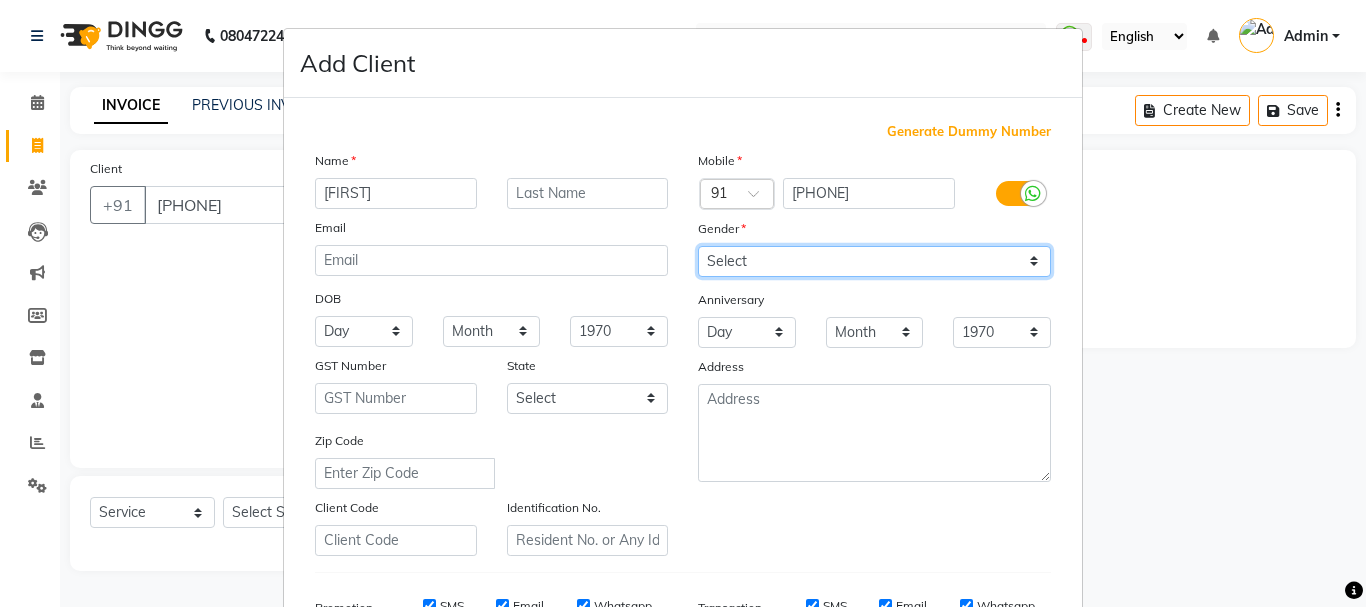 click on "Select Male Female Other Prefer Not To Say" at bounding box center [874, 261] 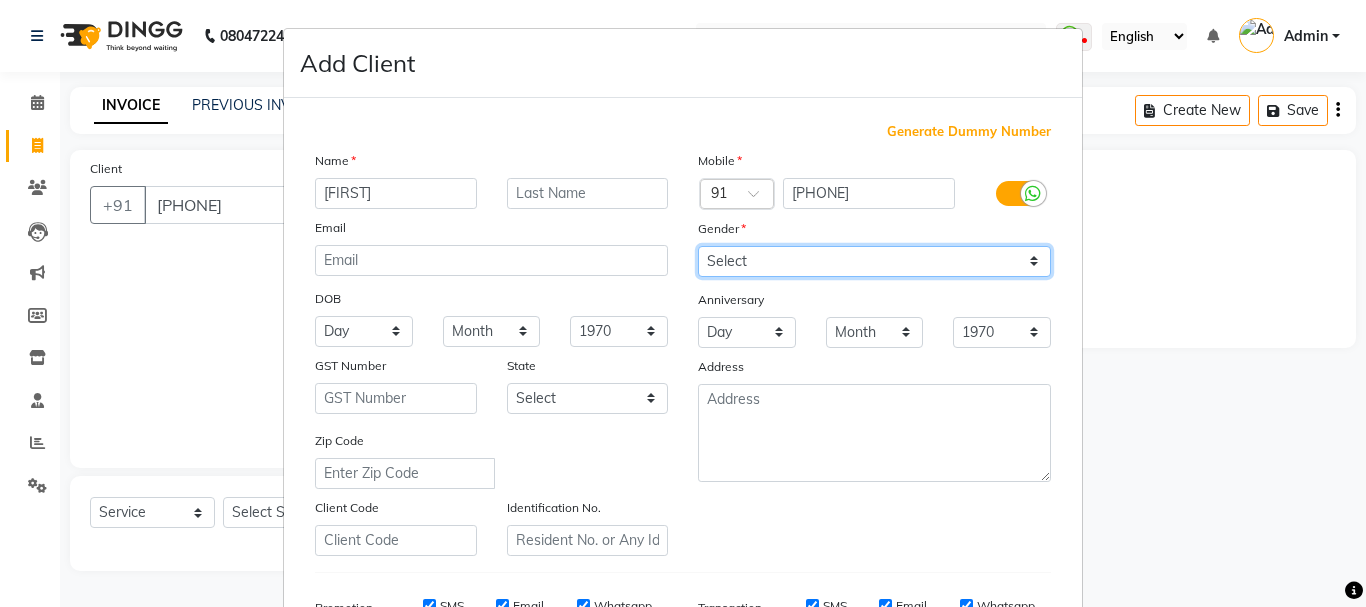 select on "male" 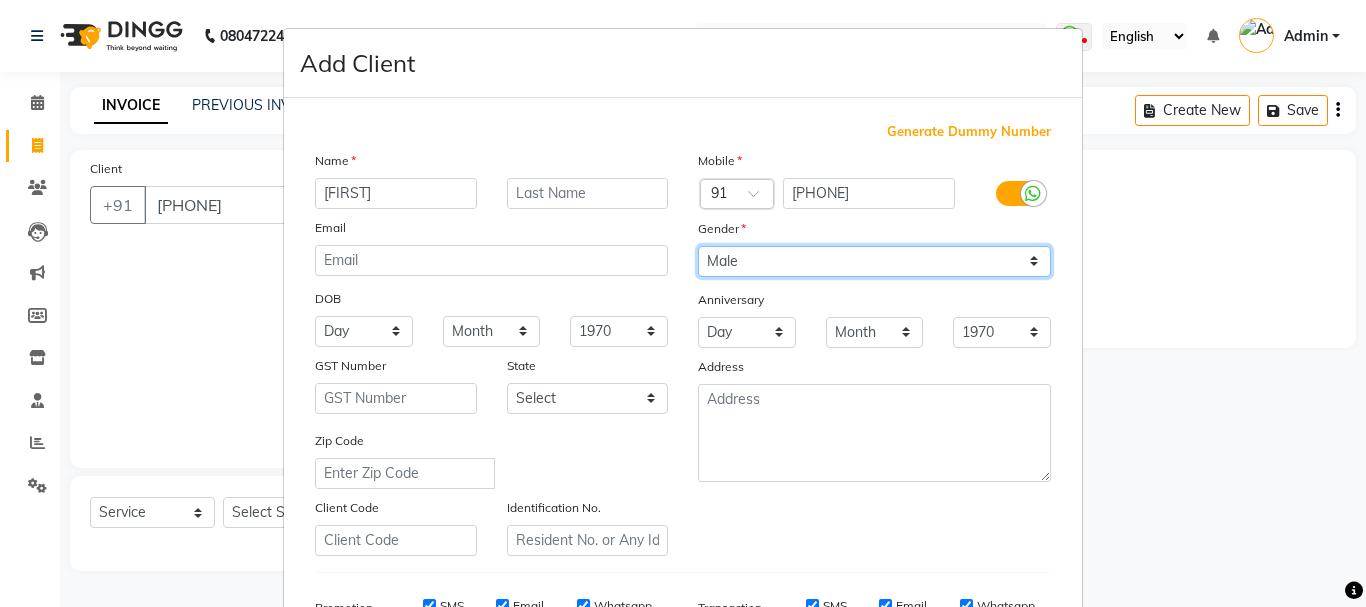 click on "Select Male Female Other Prefer Not To Say" at bounding box center [874, 261] 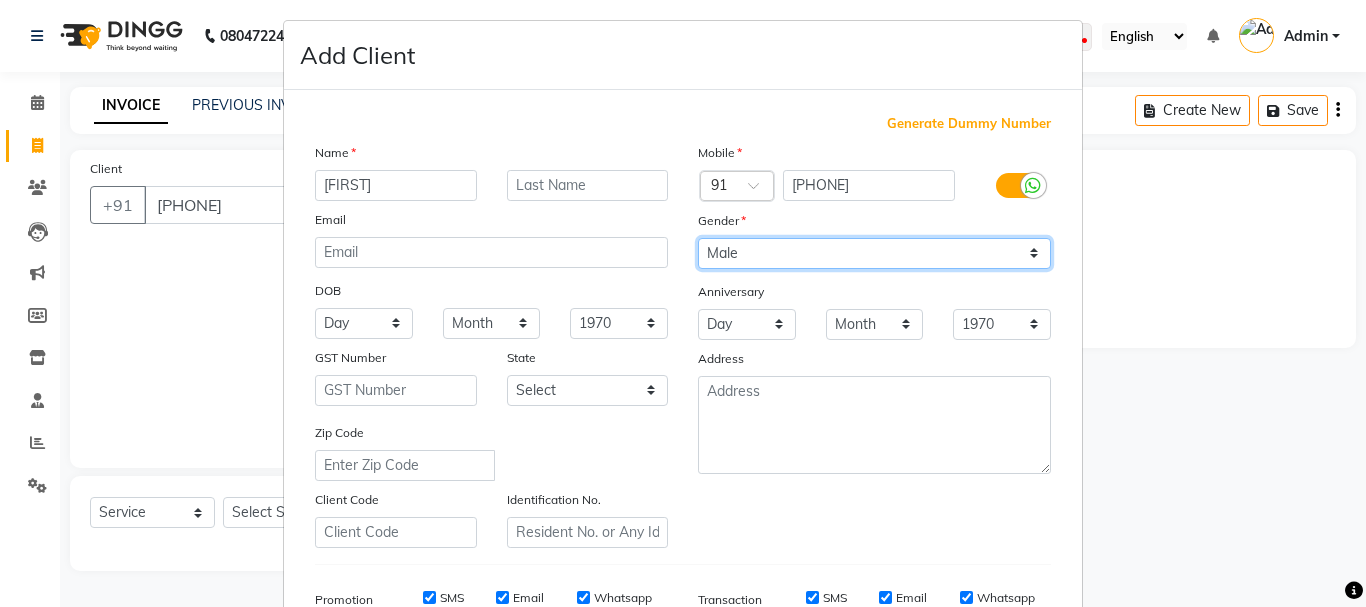 scroll, scrollTop: 0, scrollLeft: 0, axis: both 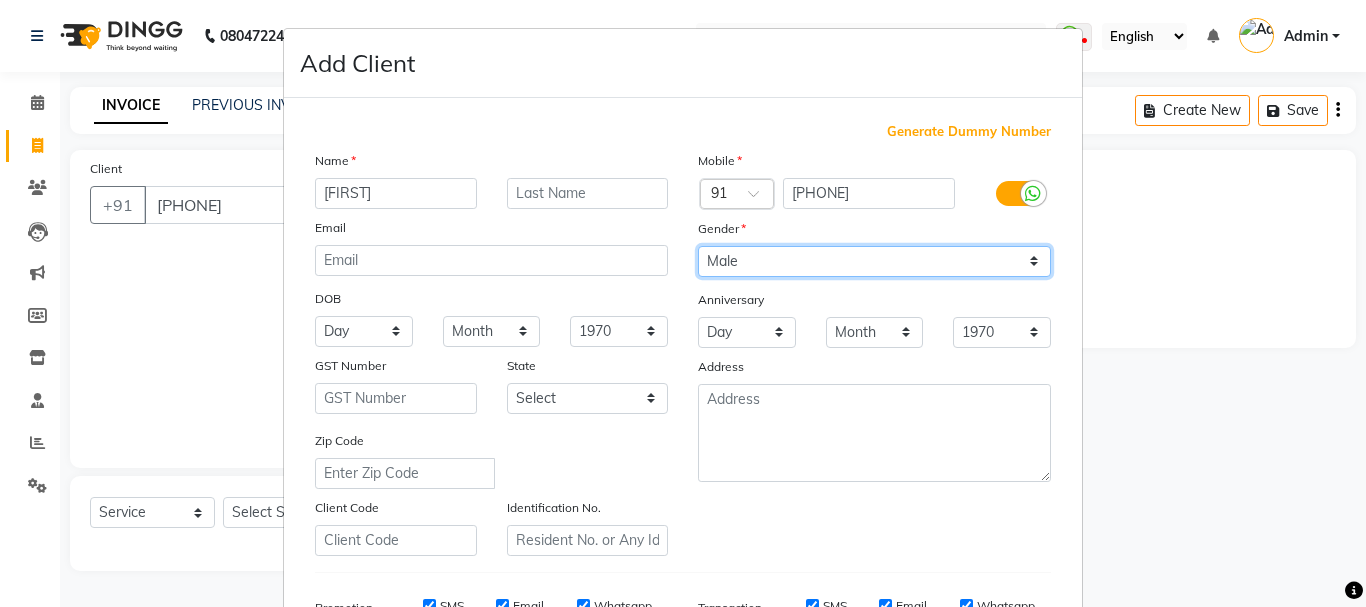 click on "Select Male Female Other Prefer Not To Say" at bounding box center [874, 261] 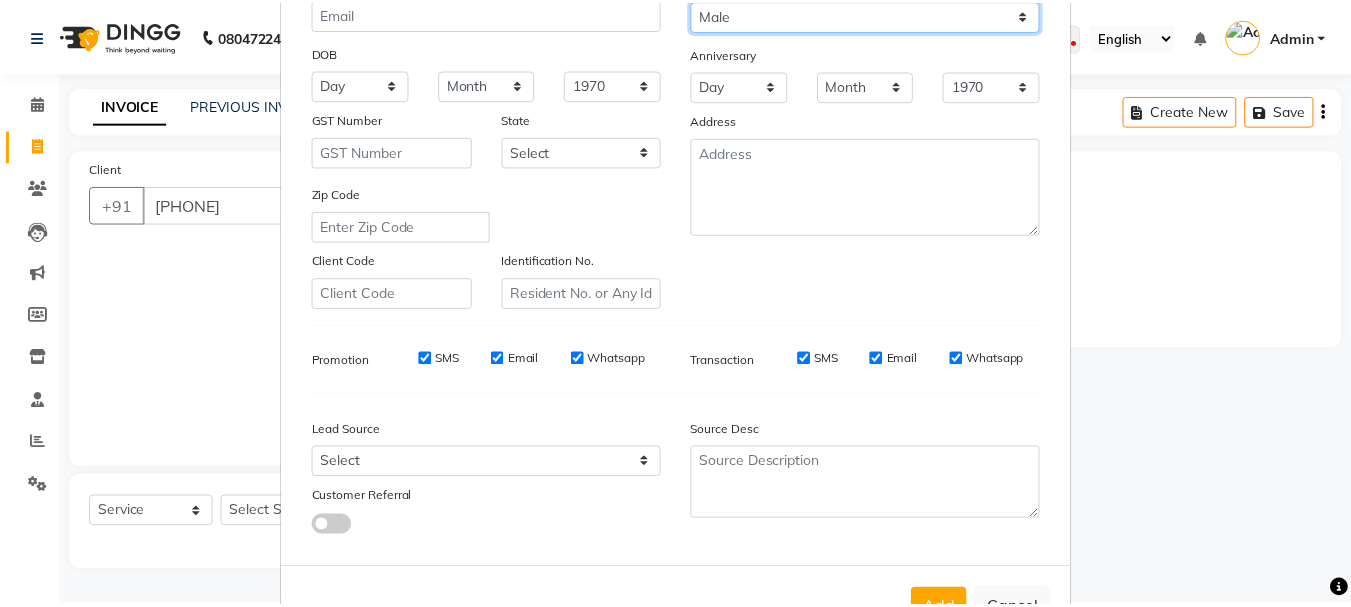 scroll, scrollTop: 316, scrollLeft: 0, axis: vertical 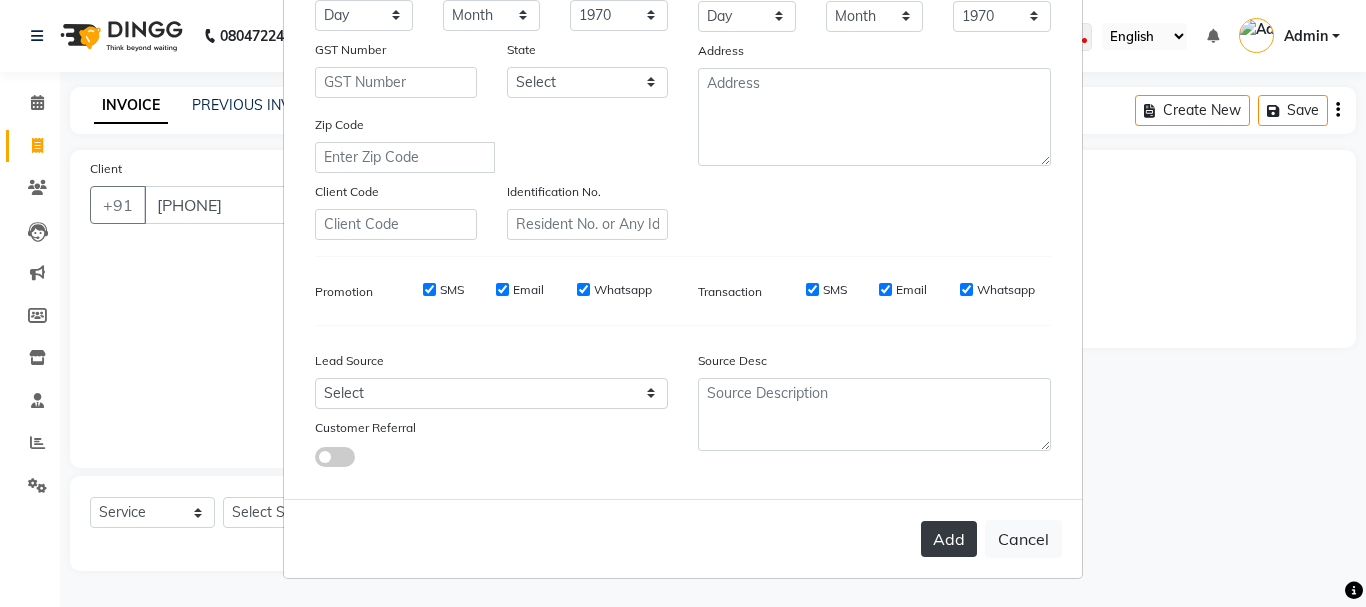 click on "Add" at bounding box center [949, 539] 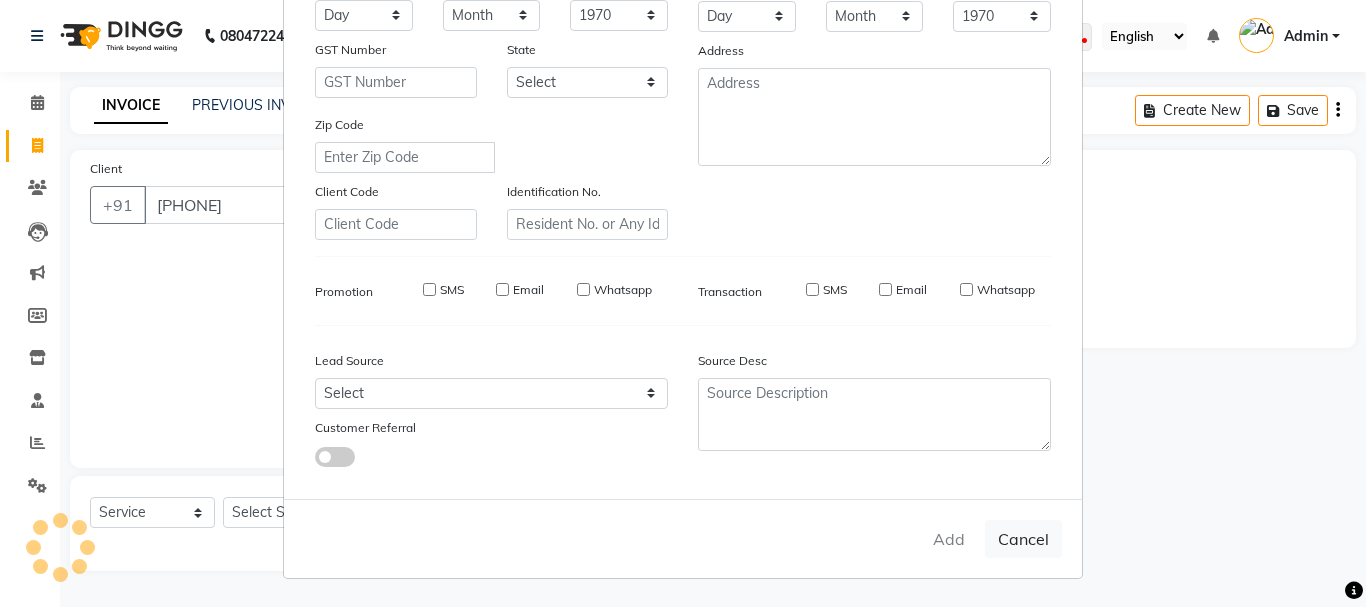 type 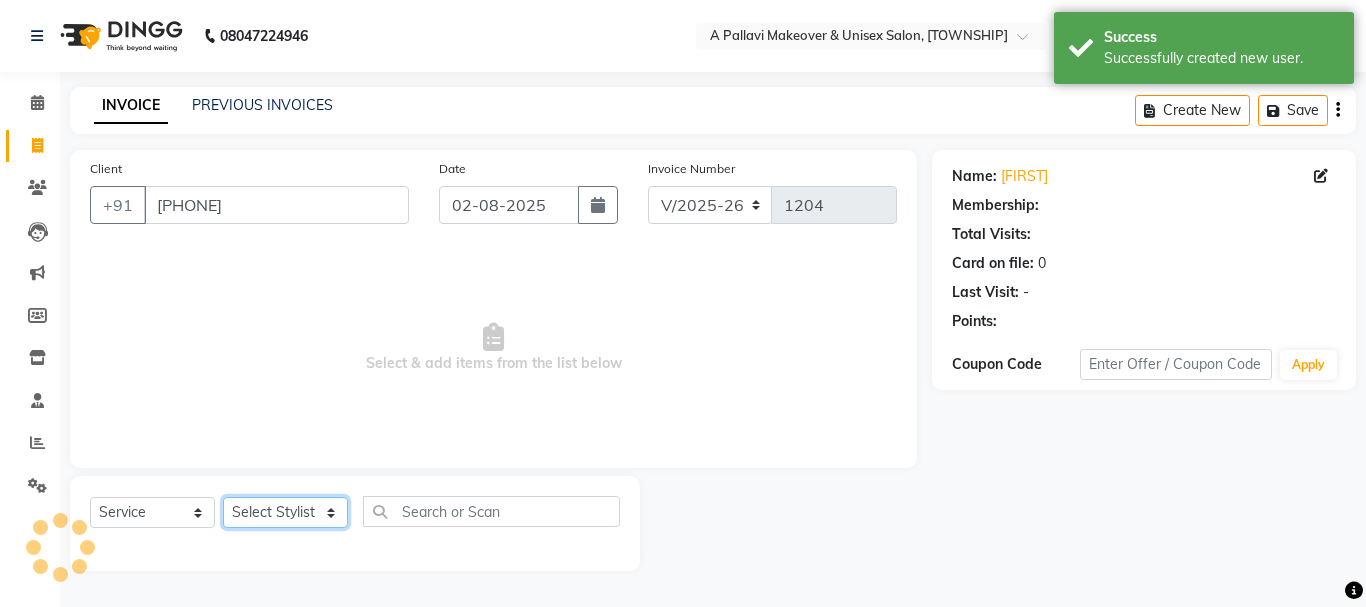 select on "1: Object" 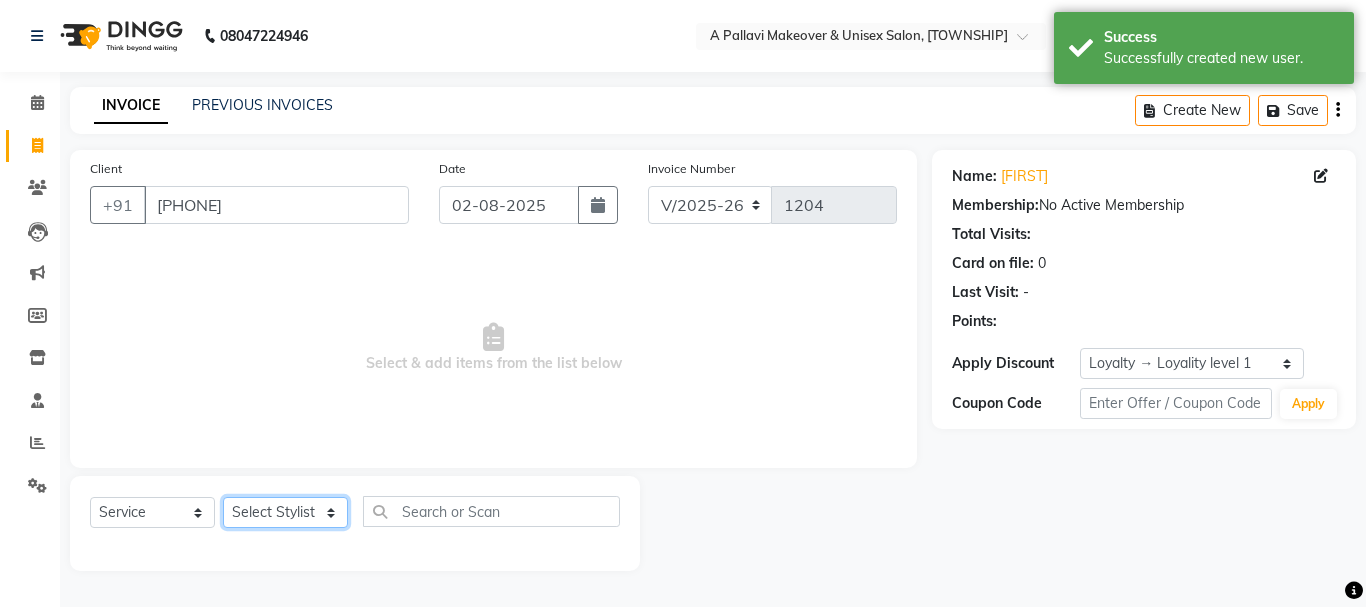 click on "Select Stylist Akansha A PALLAVI Archana BAPAN Gourav  Namita NANDINI JOSHI  Pratiksha Behera PREETY  Rahul Kumar SANJANA santosh kar Sasmita Mohapatra zoya" 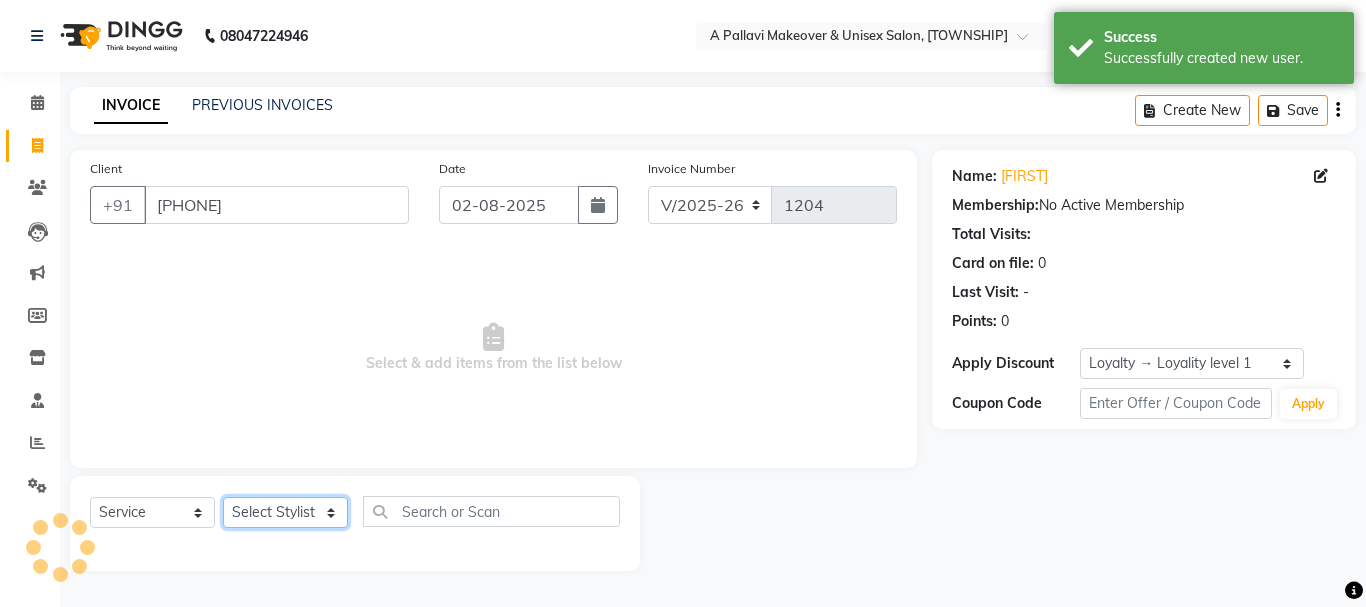 select on "64441" 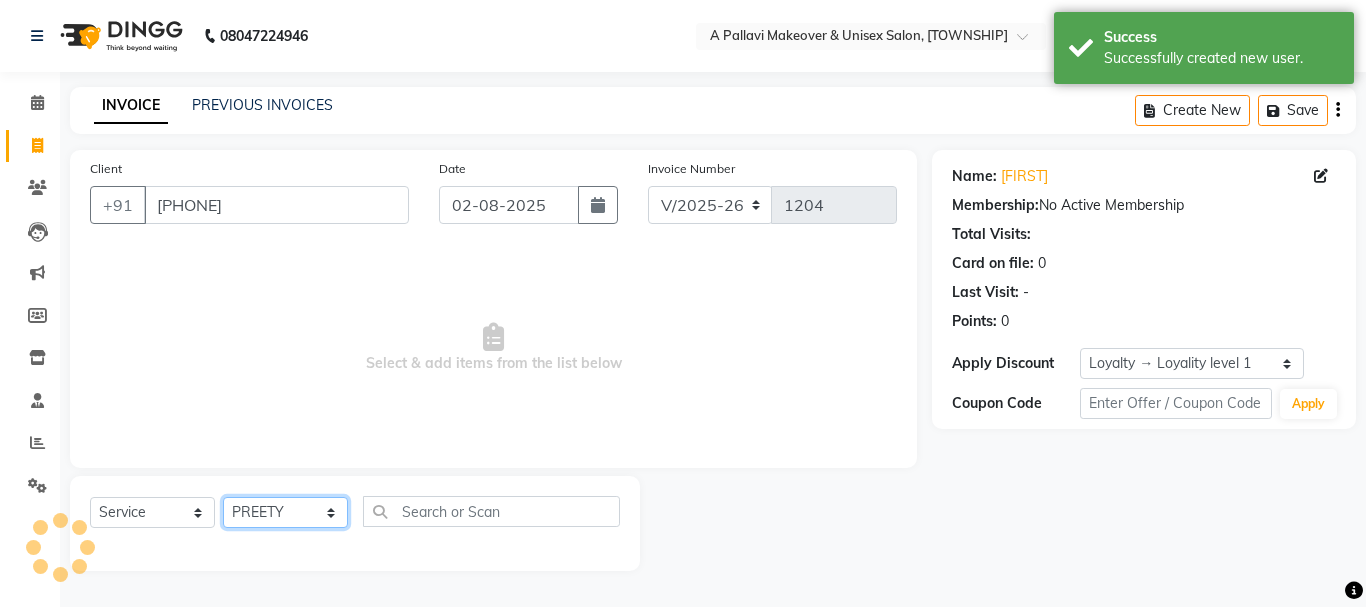 click on "Select Stylist Akansha A PALLAVI Archana BAPAN Gourav  Namita NANDINI JOSHI  Pratiksha Behera PREETY  Rahul Kumar SANJANA santosh kar Sasmita Mohapatra zoya" 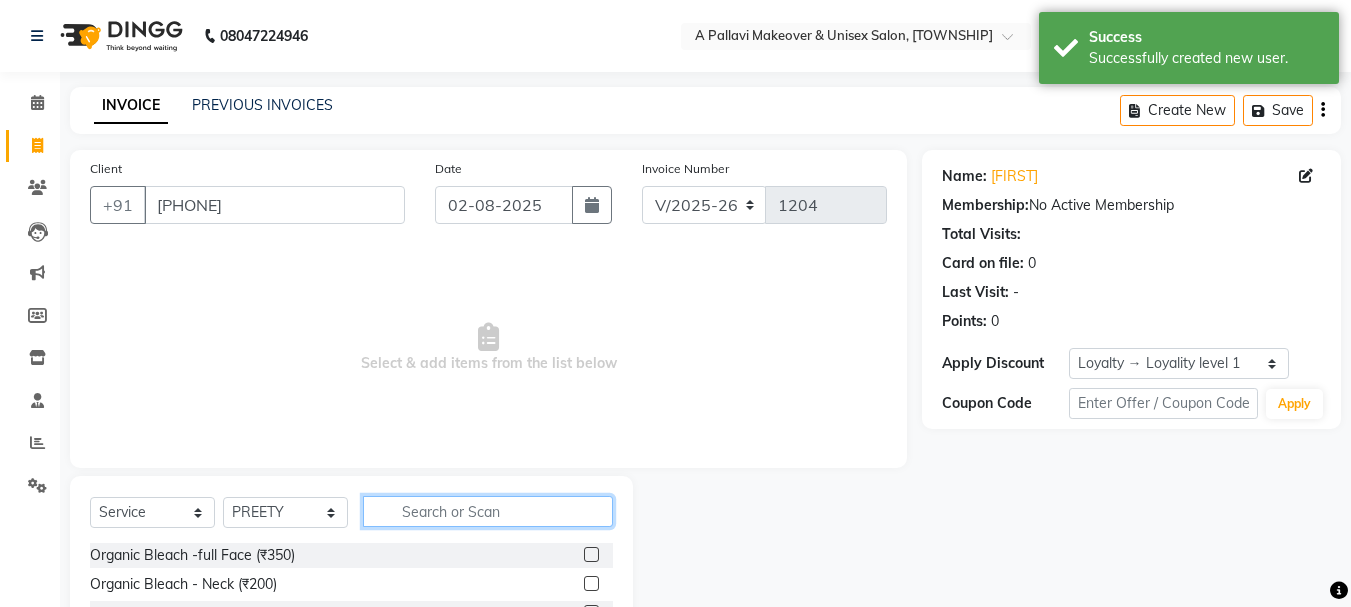 click 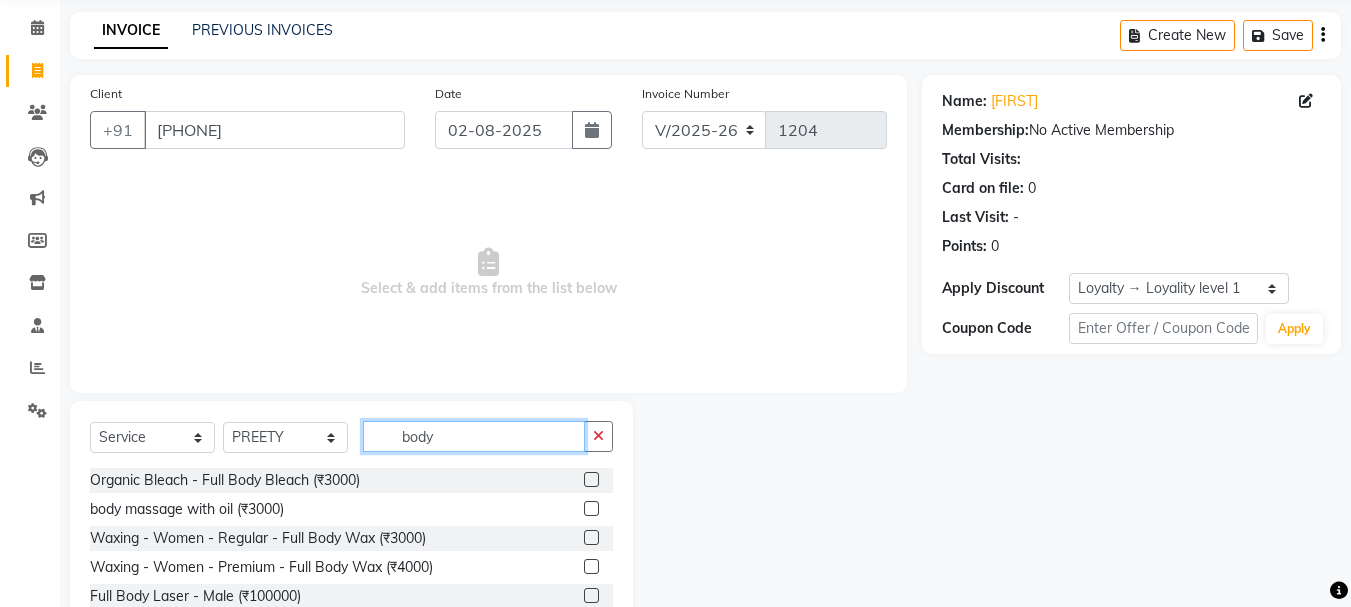 scroll, scrollTop: 194, scrollLeft: 0, axis: vertical 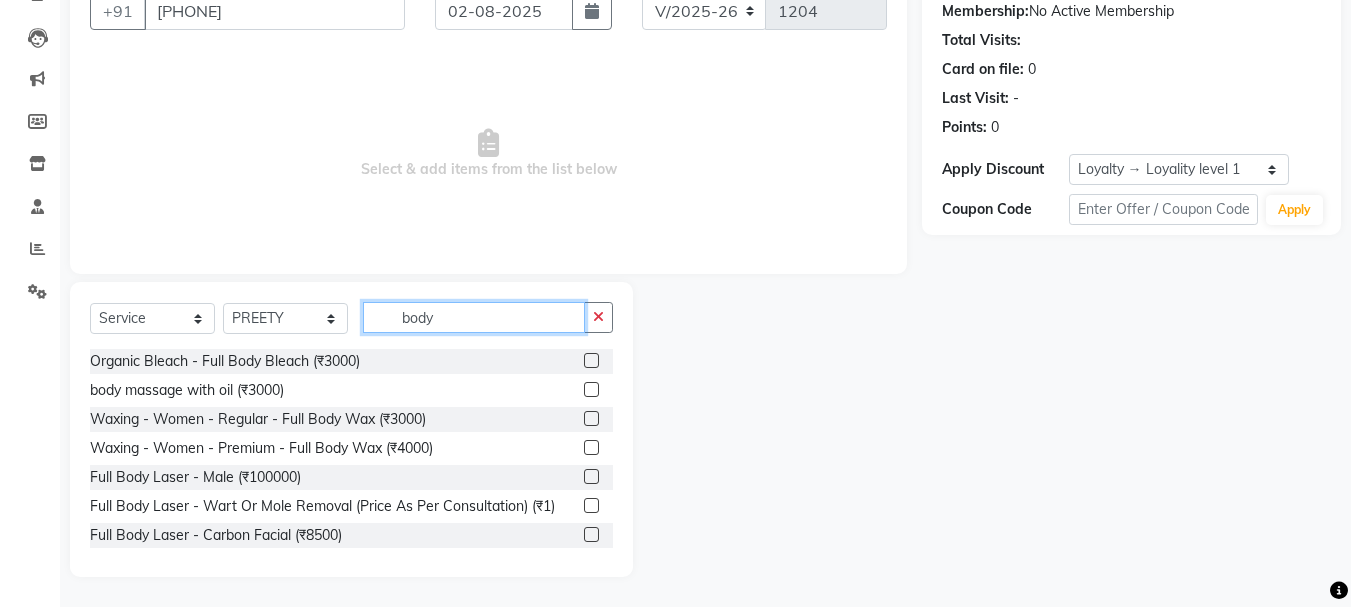 type on "body" 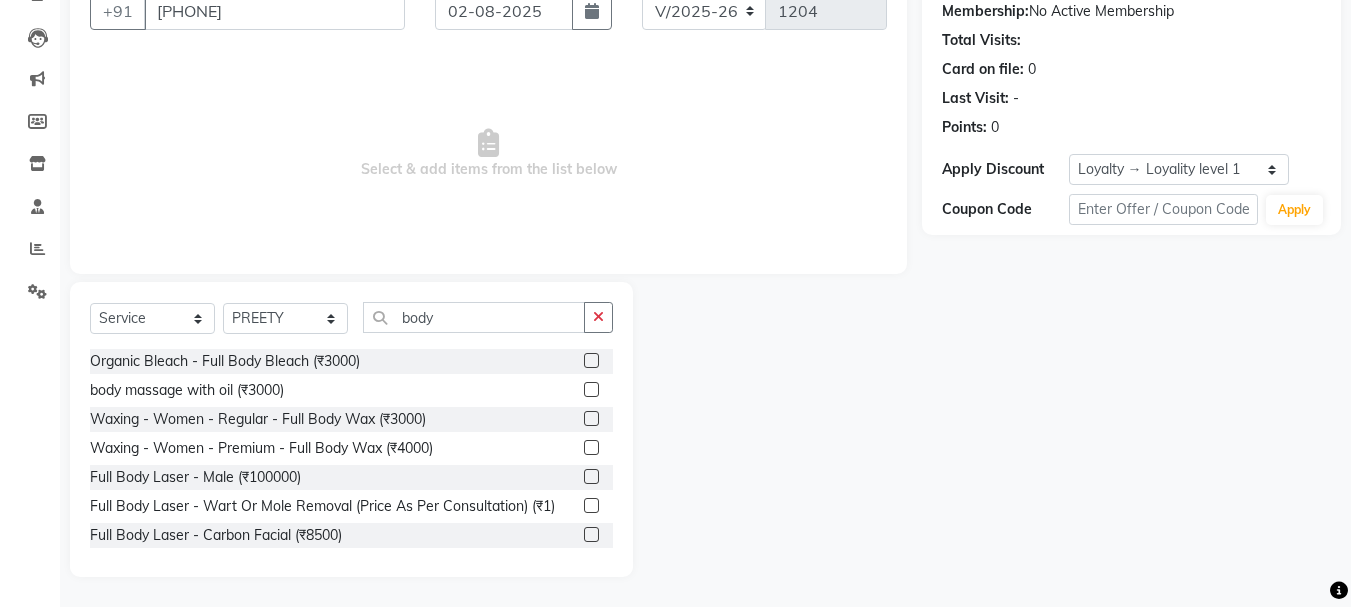 click 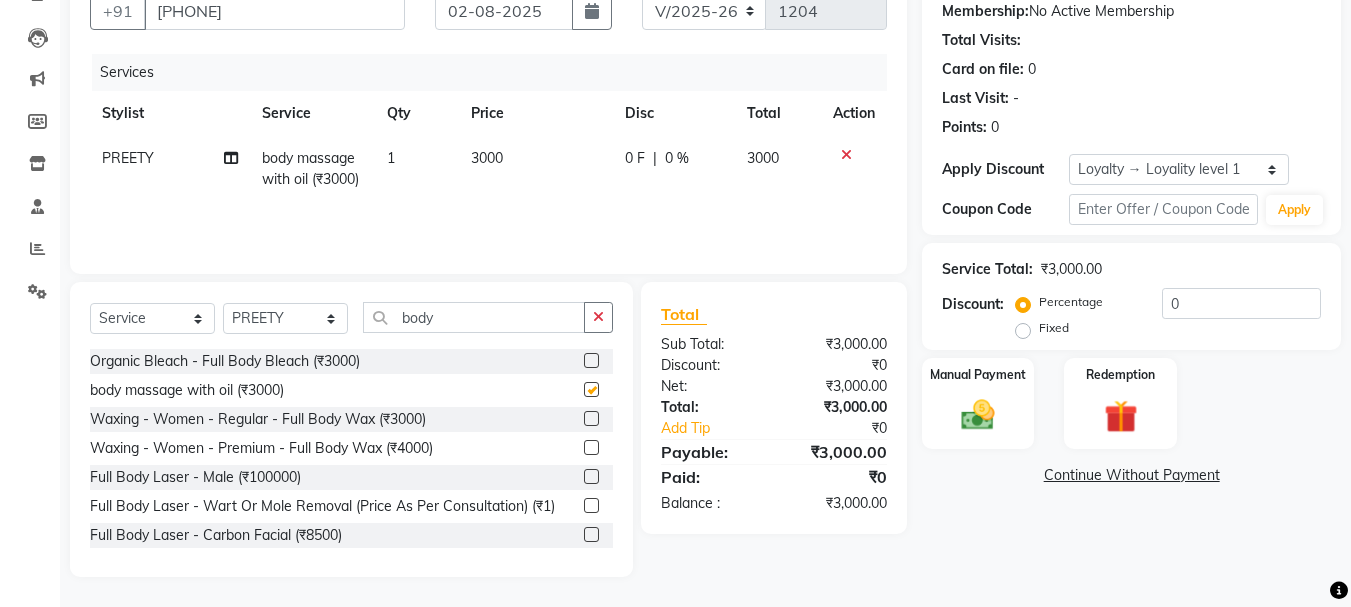 checkbox on "false" 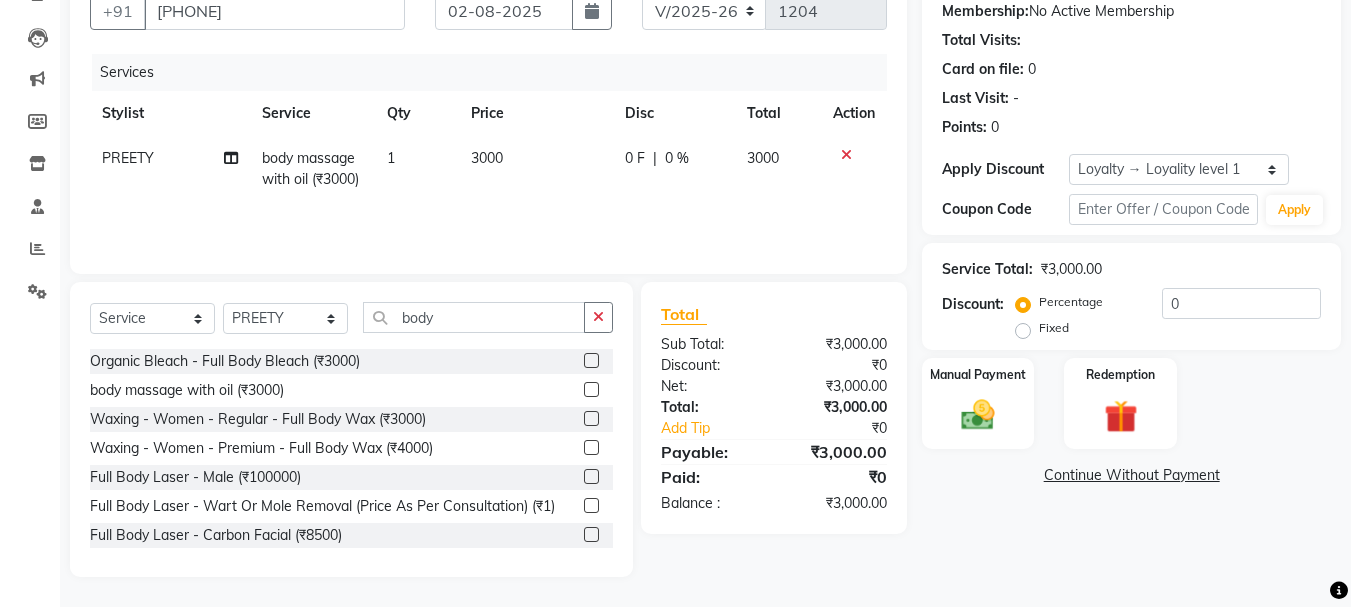 scroll, scrollTop: 0, scrollLeft: 0, axis: both 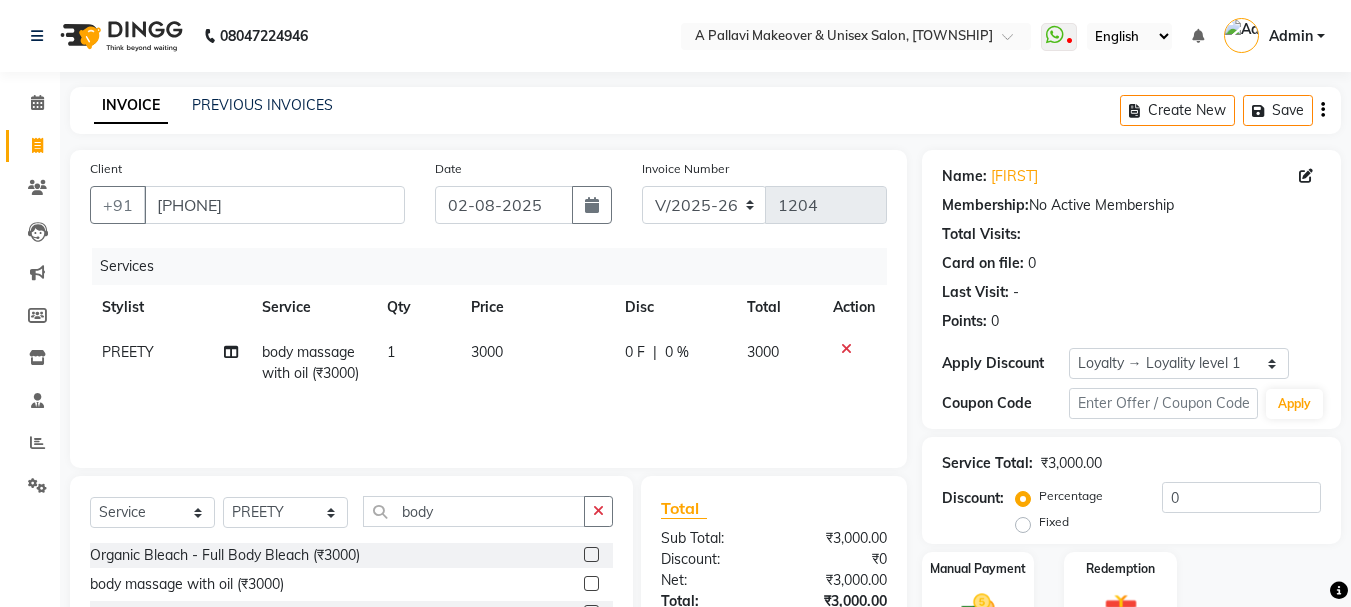 click on "3000" 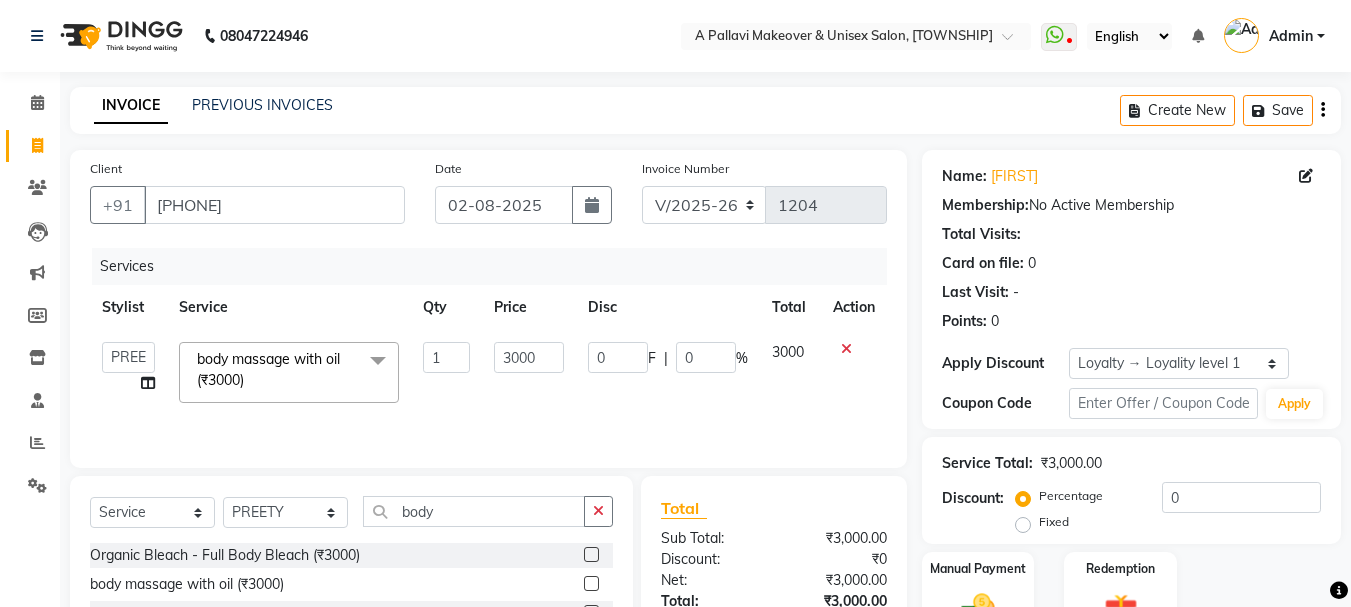 click on "3000" 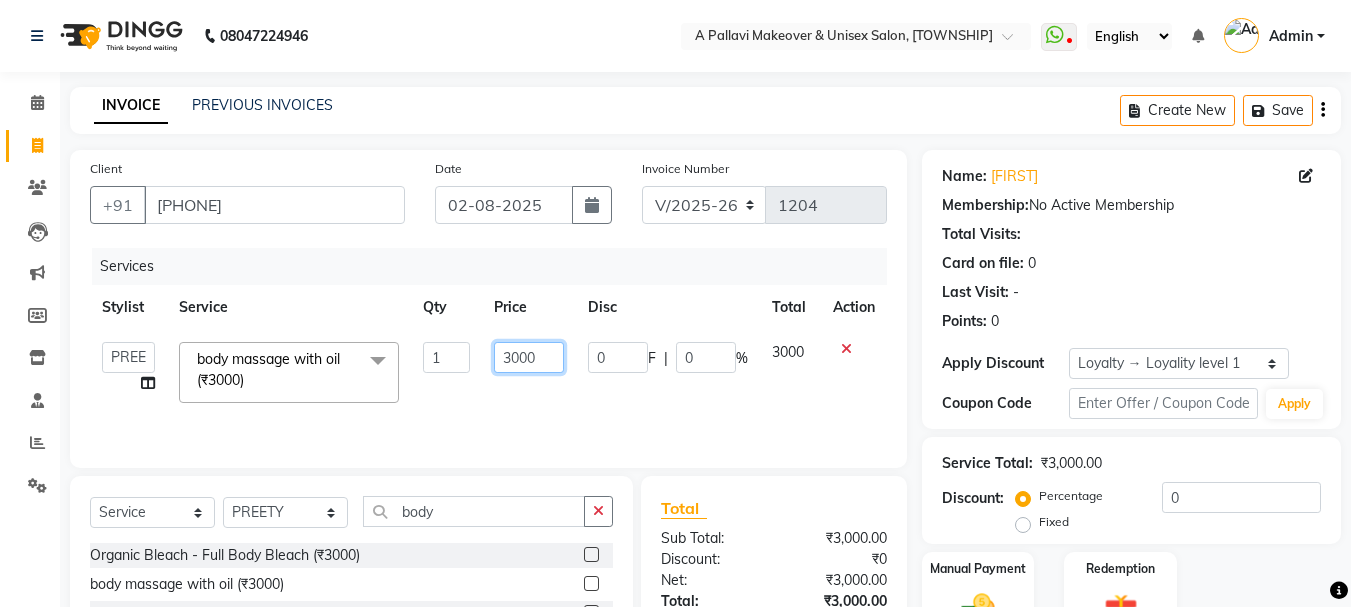 click on "3000" 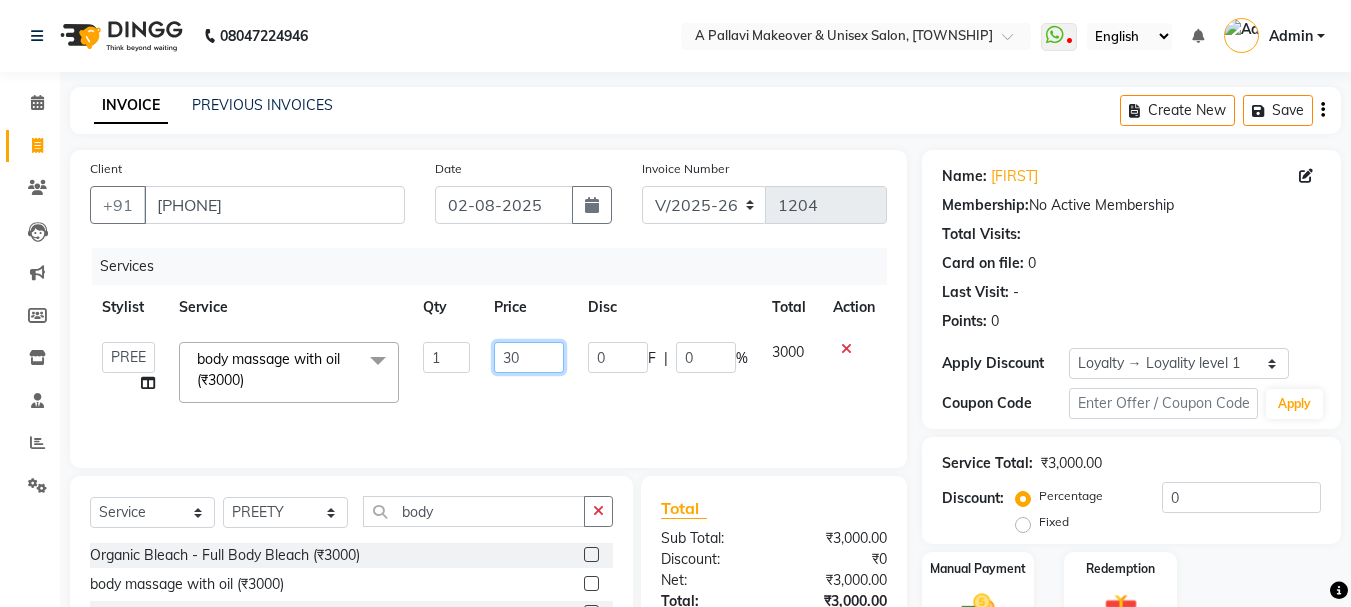 type on "3" 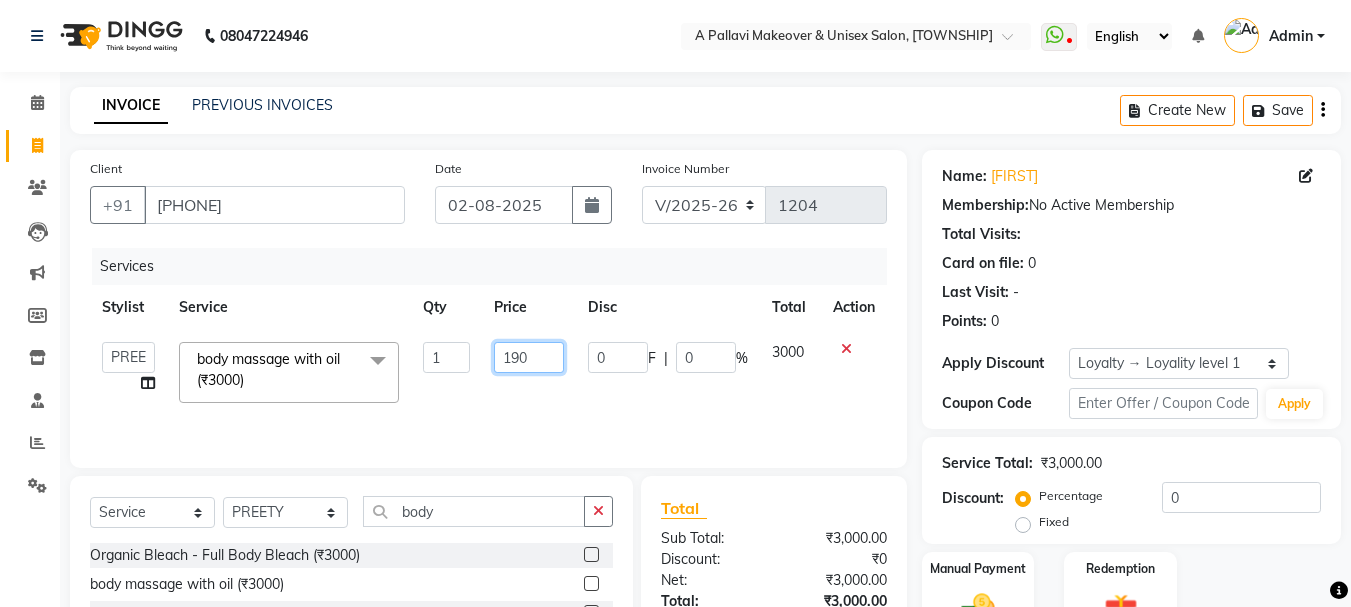 type on "1900" 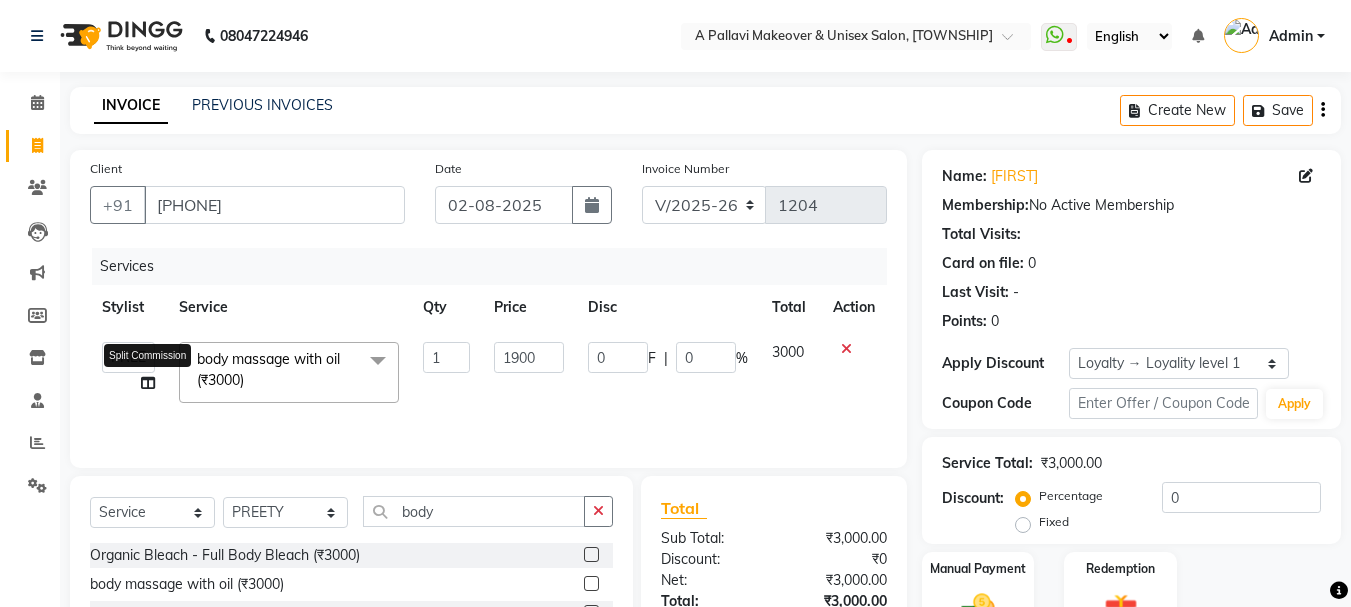 click on "Akansha   A PALLAVI   Archana   BAPAN   Gourav    Namita   NANDINI JOSHI    Pratiksha Behera   PREETY    Rahul Kumar   SANJANA   santosh kar   Sasmita Mohapatra   zoya  Split Commission" 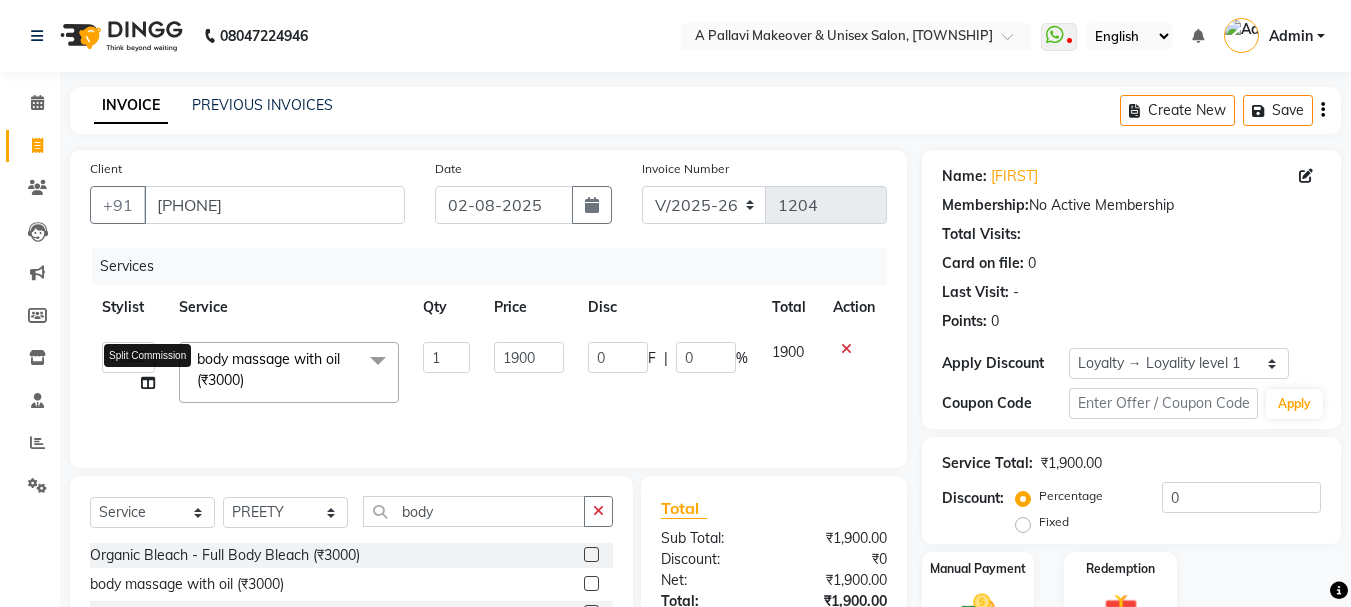 click 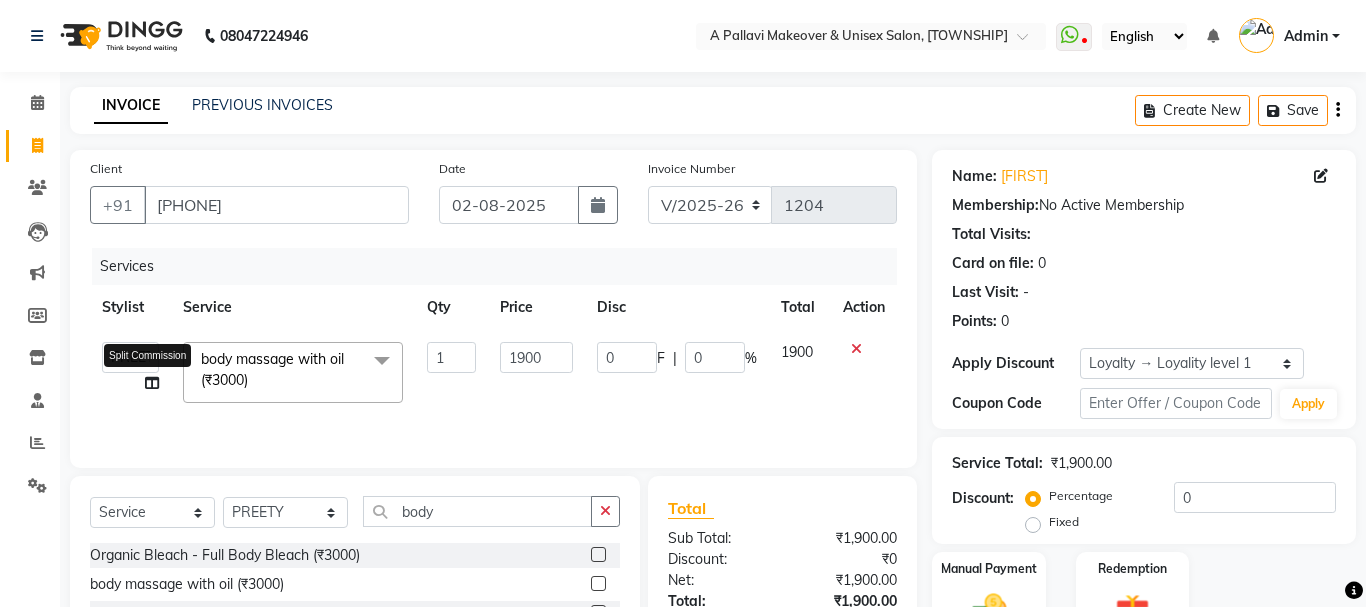 select on "64441" 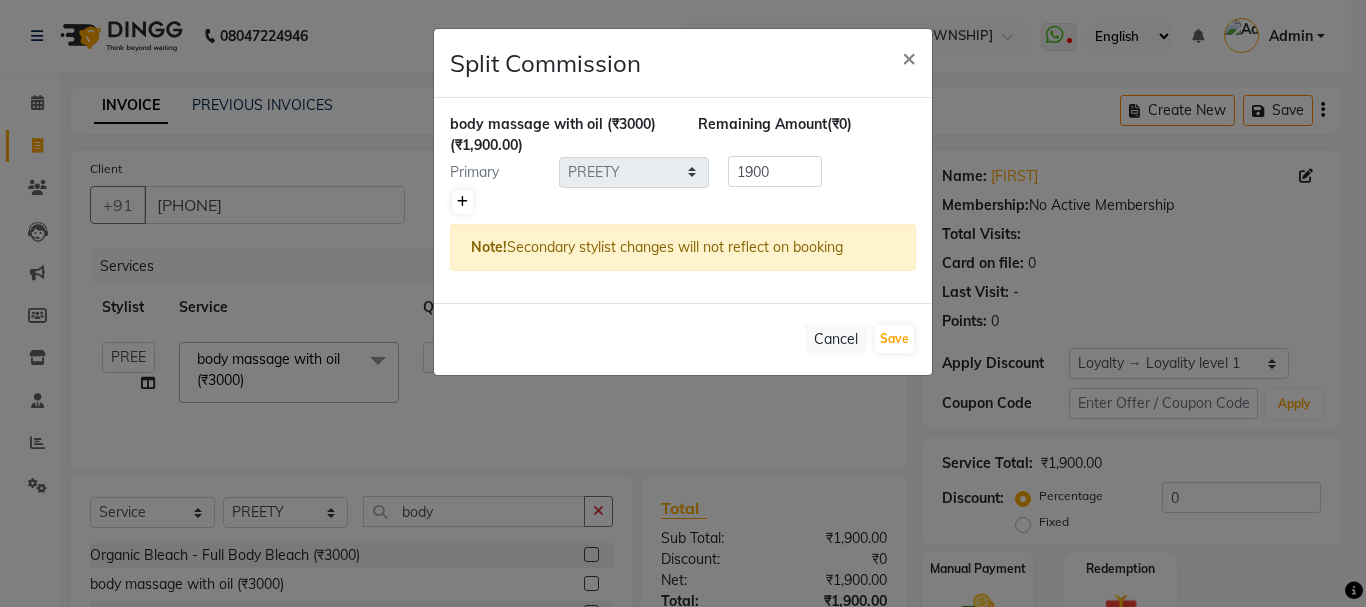 click 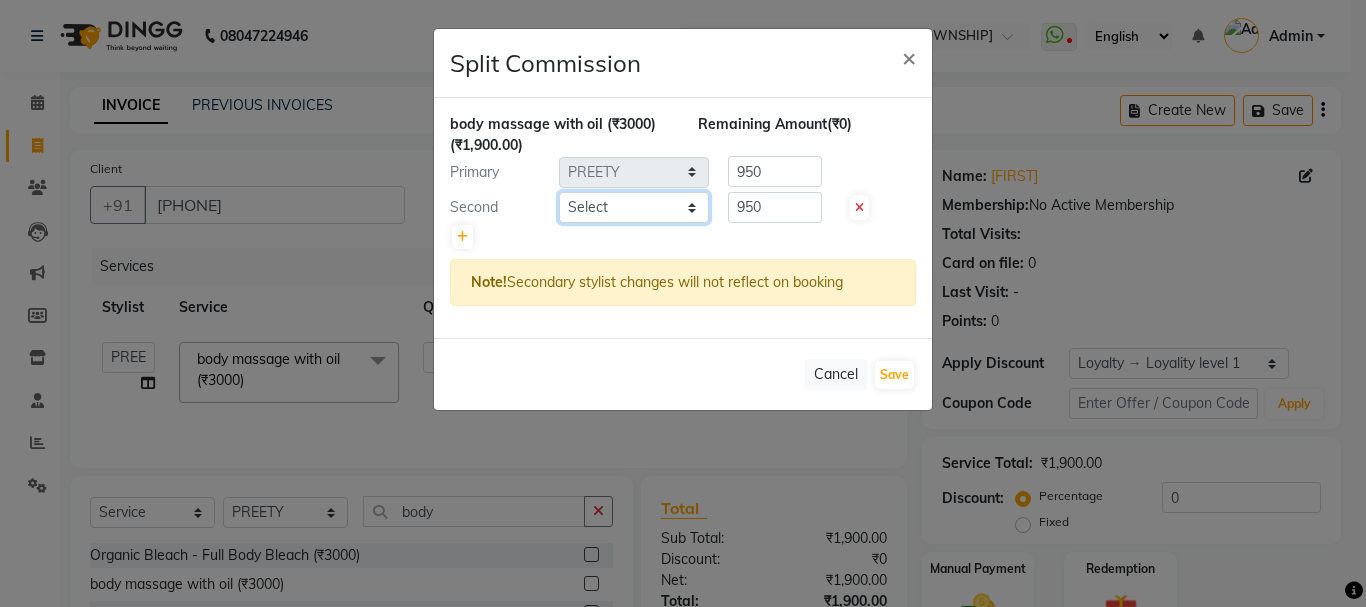 click on "Select  Akansha   A PALLAVI   Archana   BAPAN   Gourav    Namita   NANDINI JOSHI    Pratiksha Behera   PREETY    Rahul Kumar   SANJANA   santosh kar   Sasmita Mohapatra   zoya" 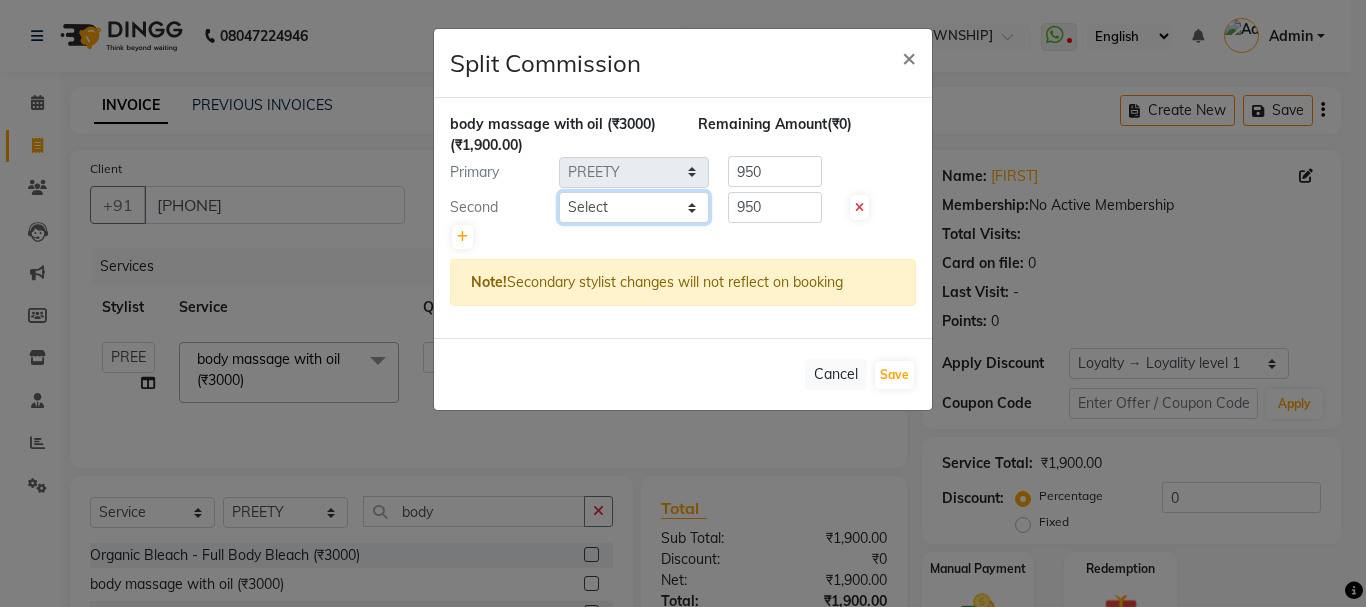 select on "60570" 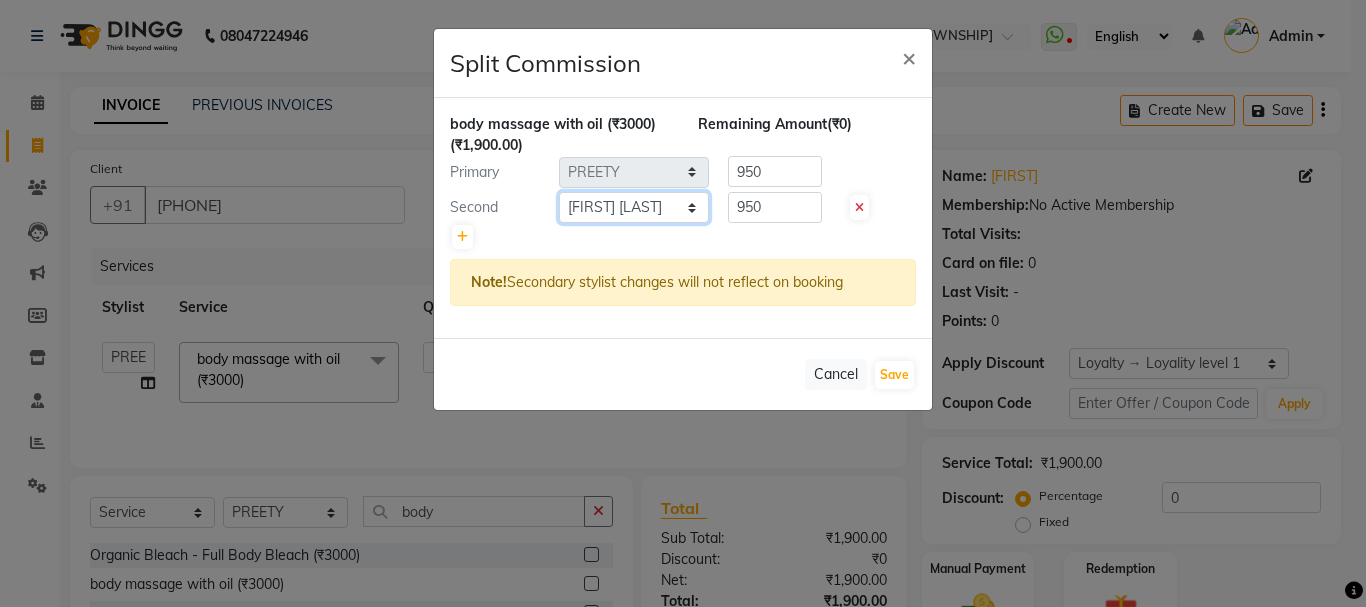 click on "Select  Akansha   A PALLAVI   Archana   BAPAN   Gourav    Namita   NANDINI JOSHI    Pratiksha Behera   PREETY    Rahul Kumar   SANJANA   santosh kar   Sasmita Mohapatra   zoya" 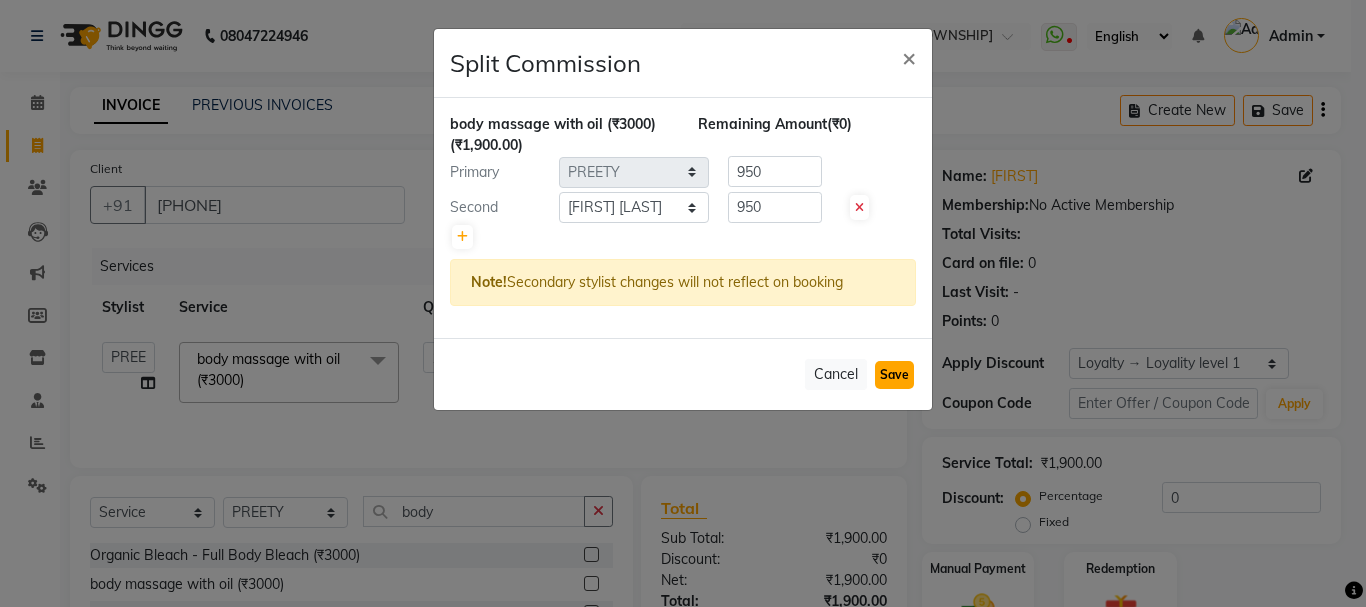 click on "Save" 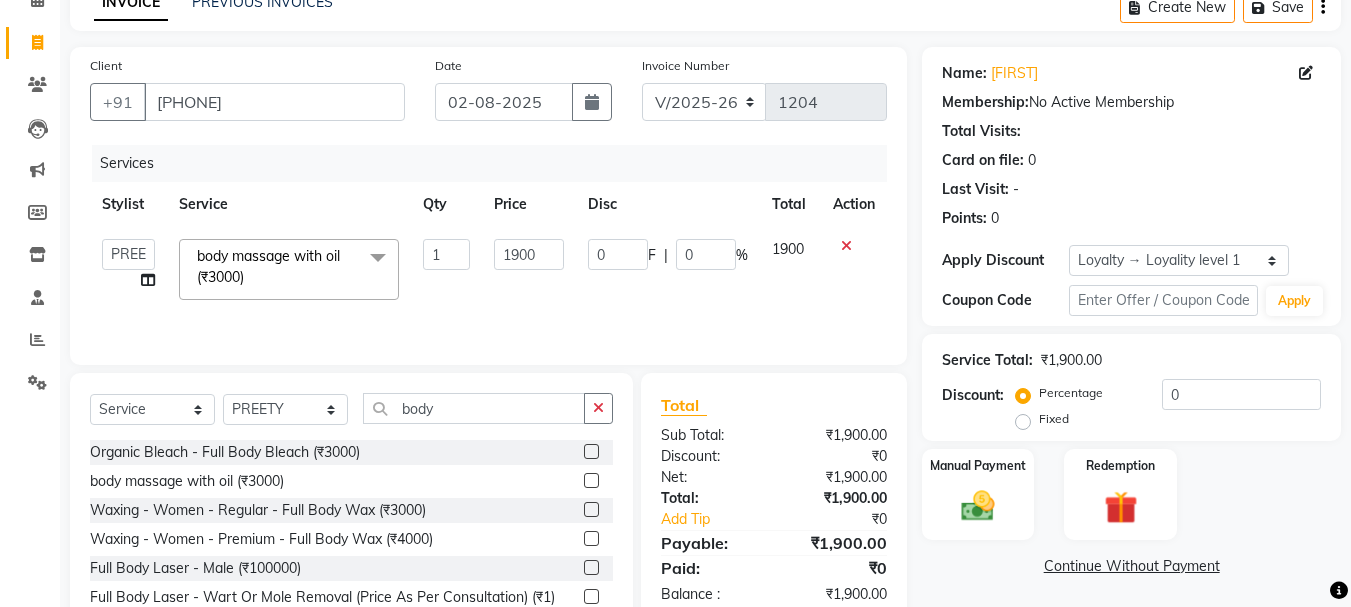 scroll, scrollTop: 194, scrollLeft: 0, axis: vertical 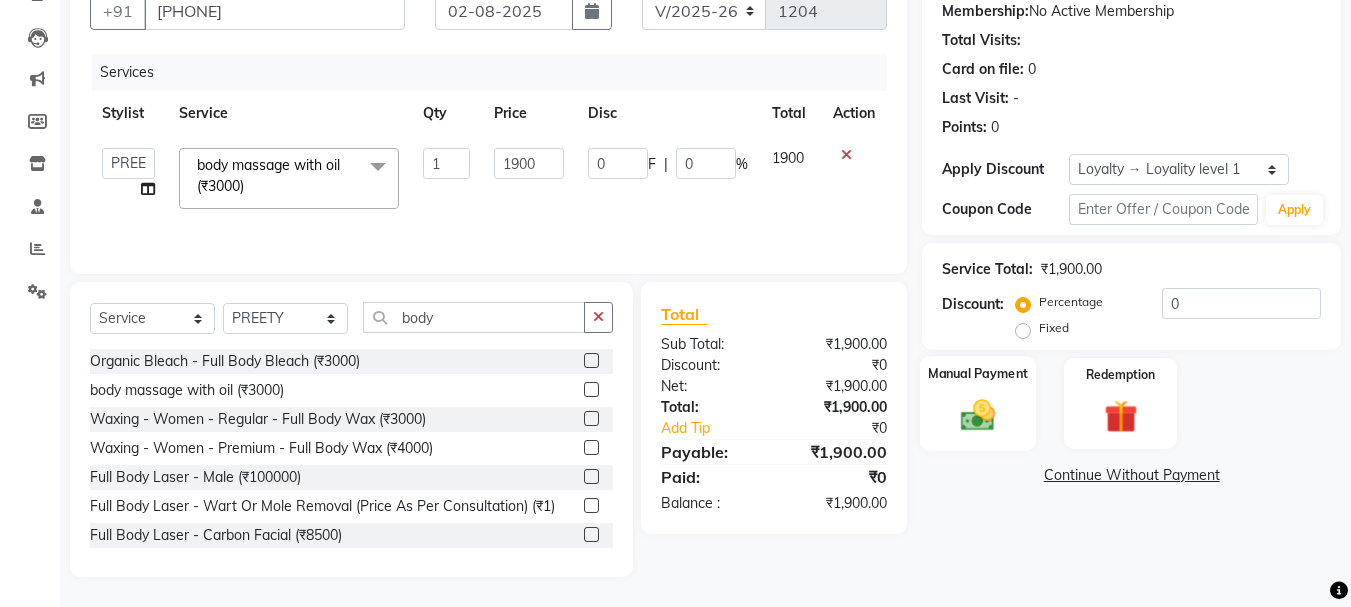 click 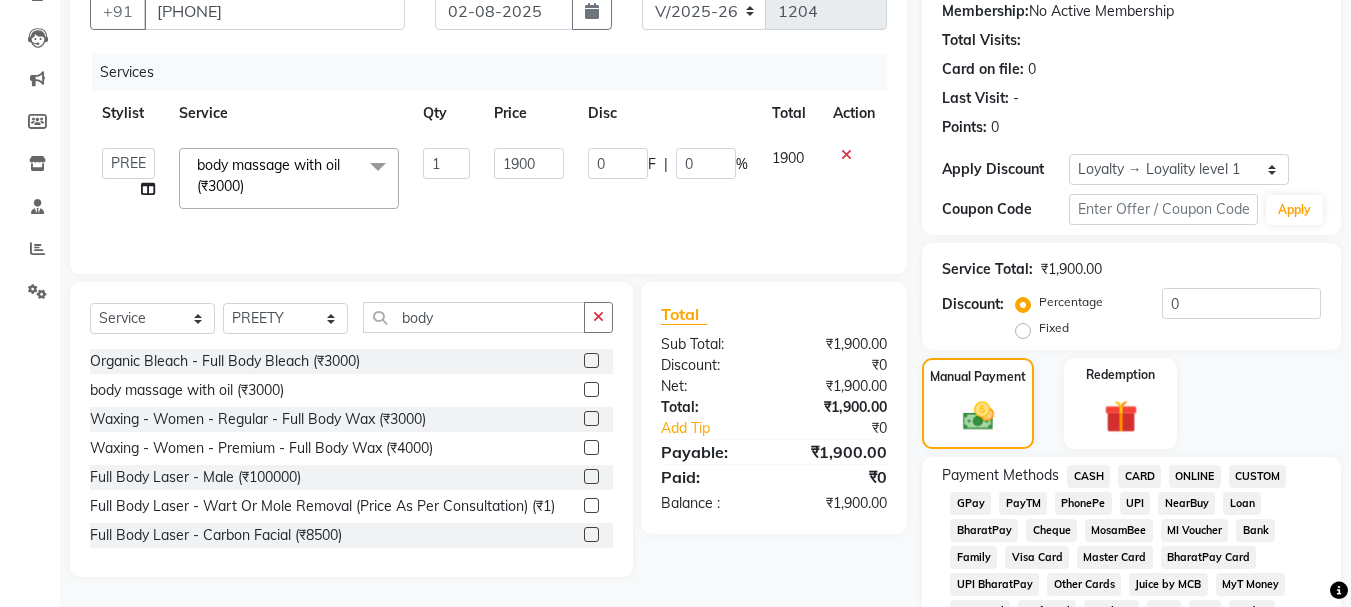 click on "CUSTOM" 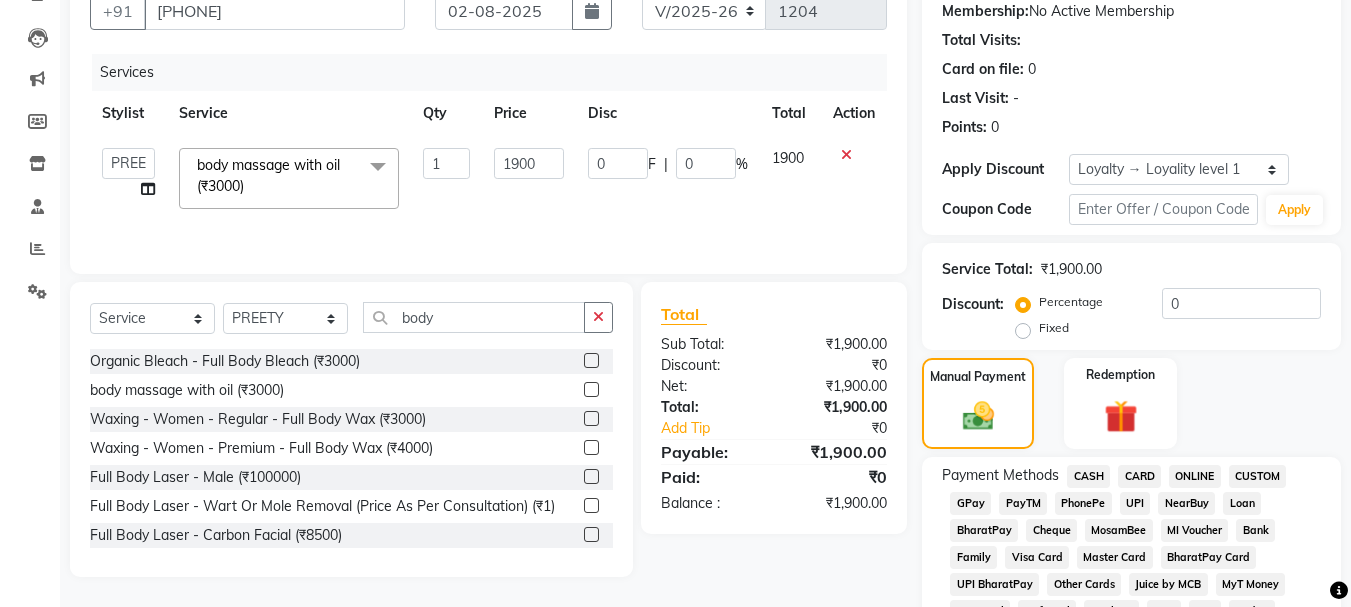click on "ONLINE" 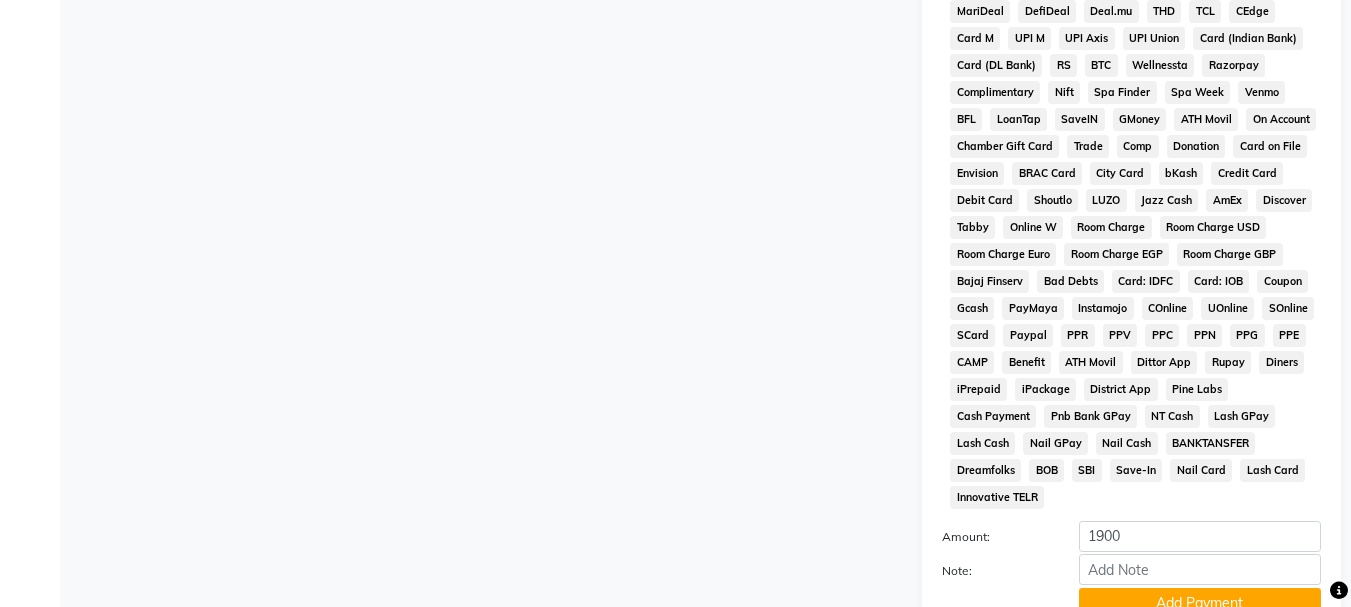 scroll, scrollTop: 934, scrollLeft: 0, axis: vertical 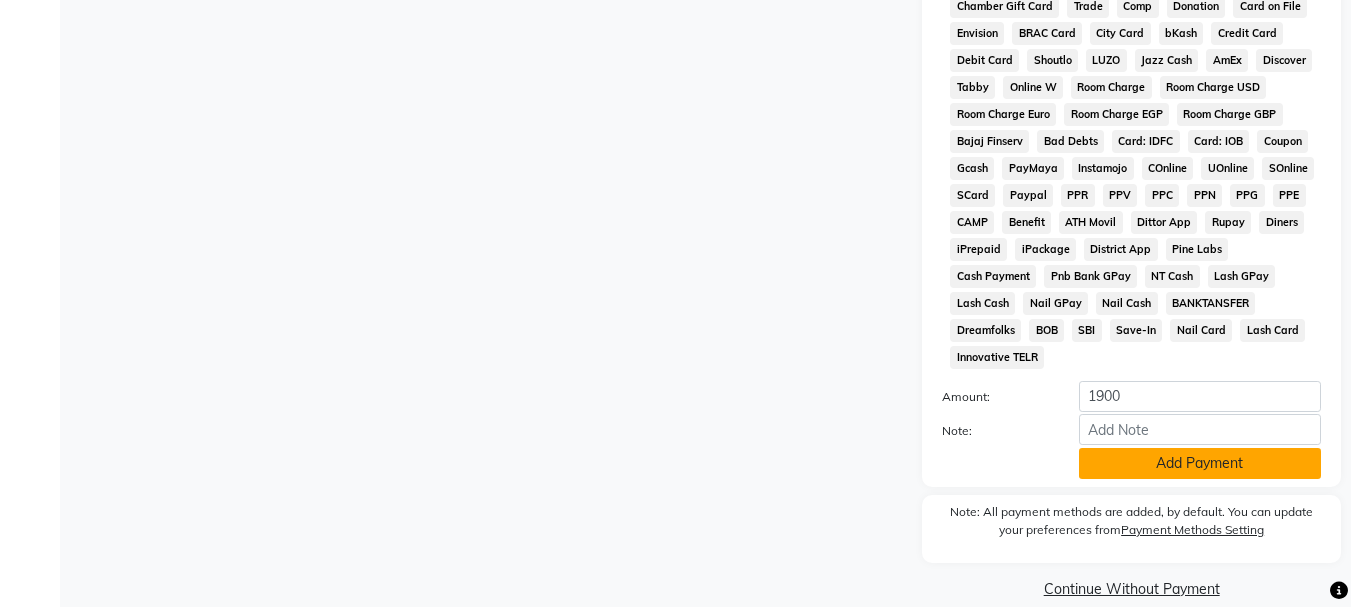 click on "Add Payment" 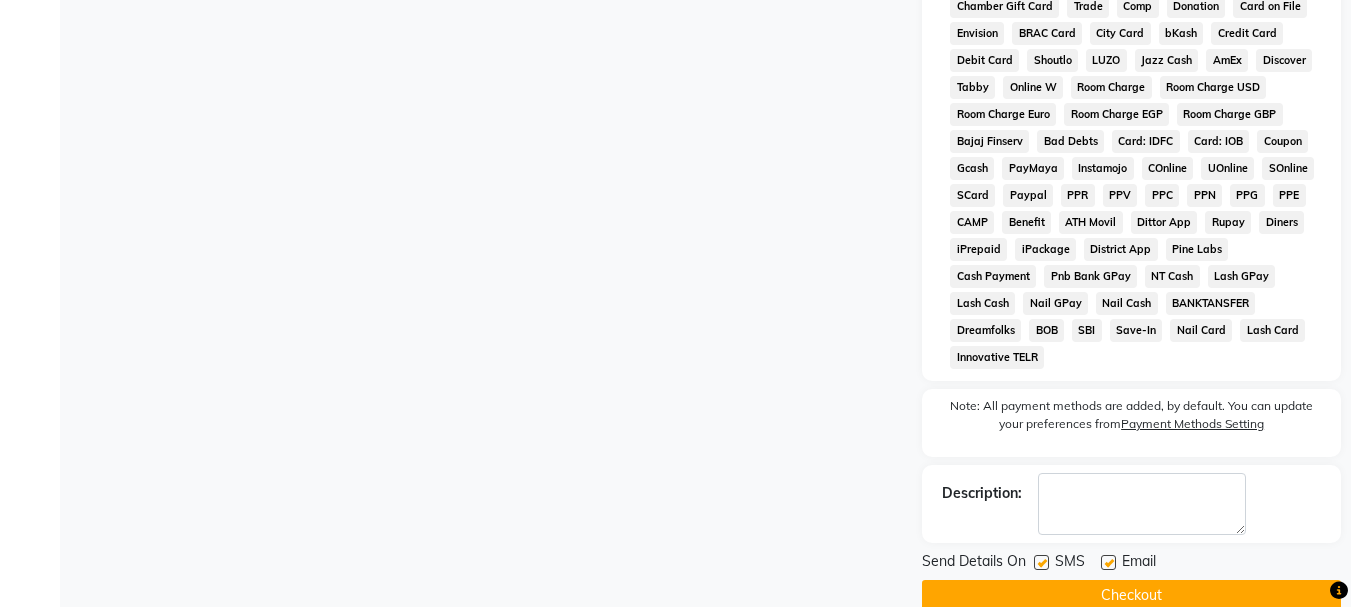 click 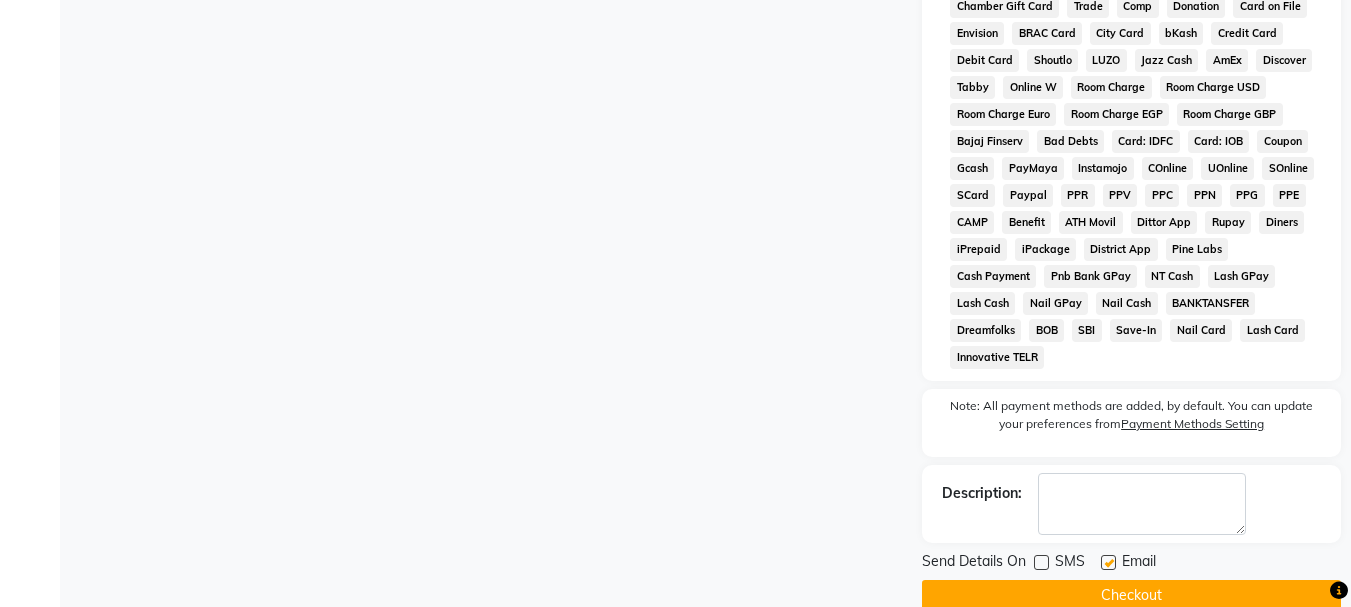 click 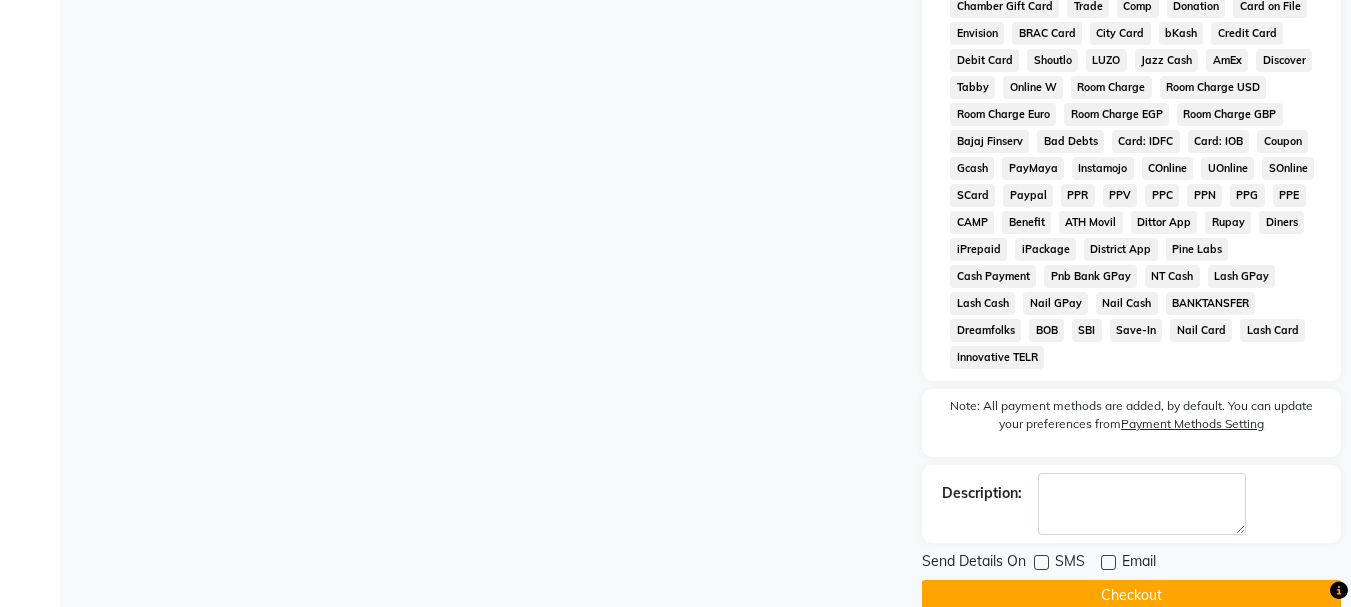 click on "Checkout" 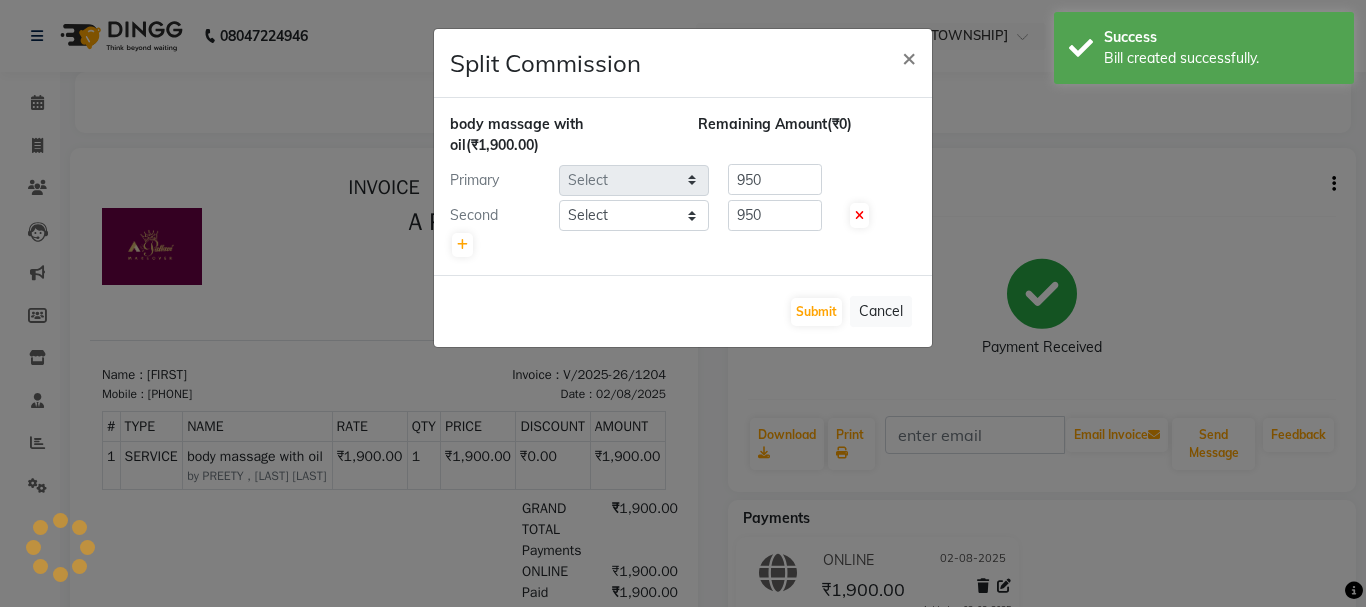 scroll, scrollTop: 0, scrollLeft: 0, axis: both 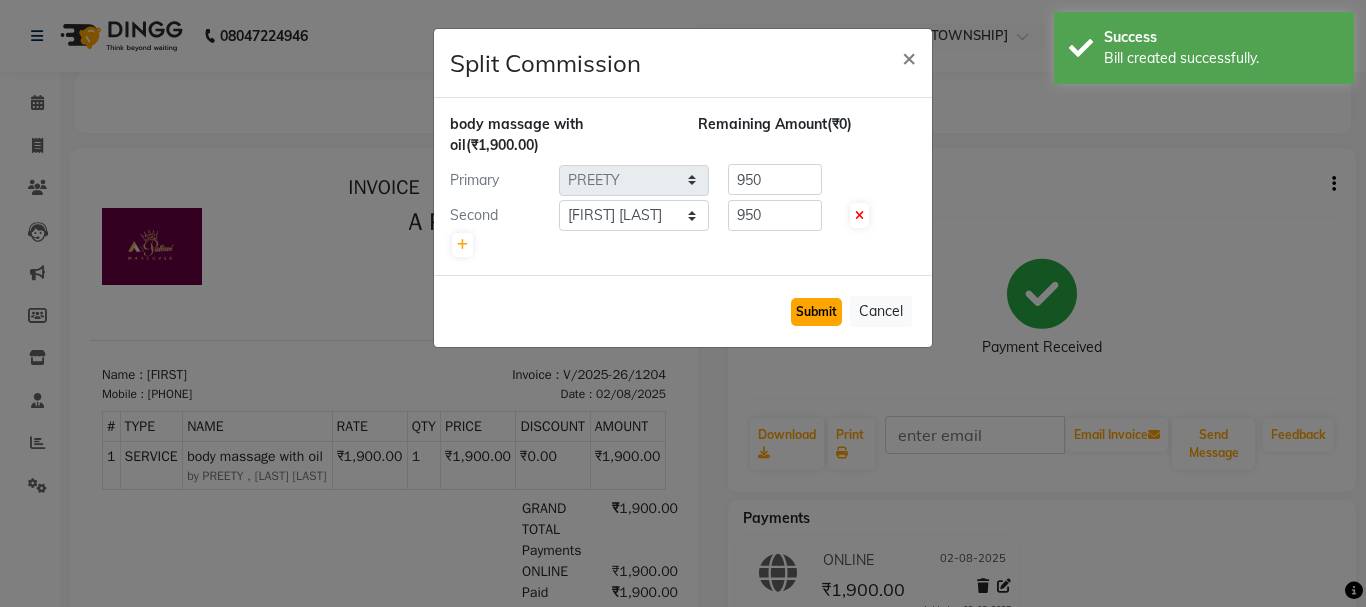 click on "Submit" 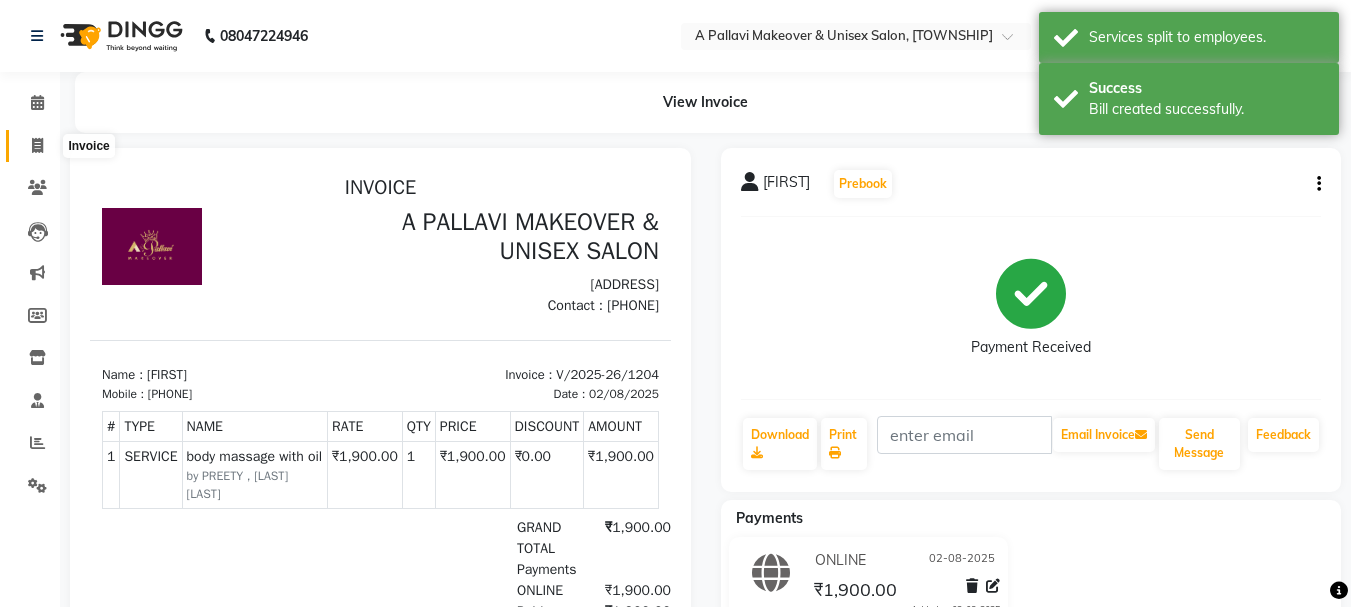 click 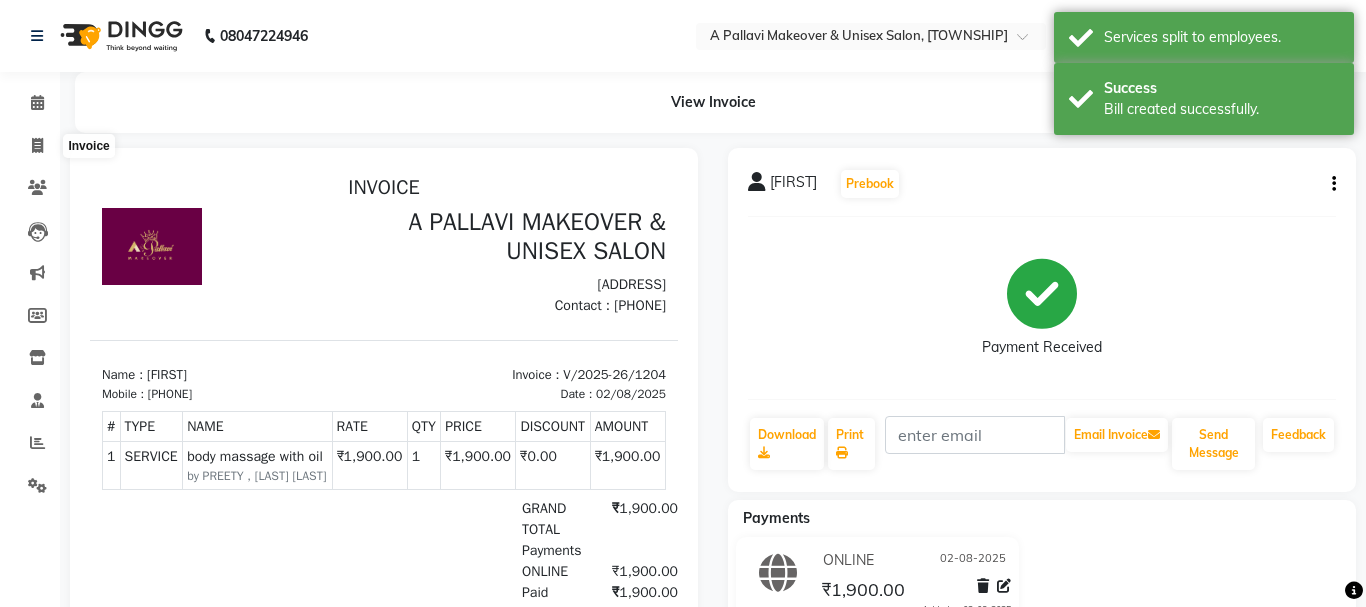 select on "service" 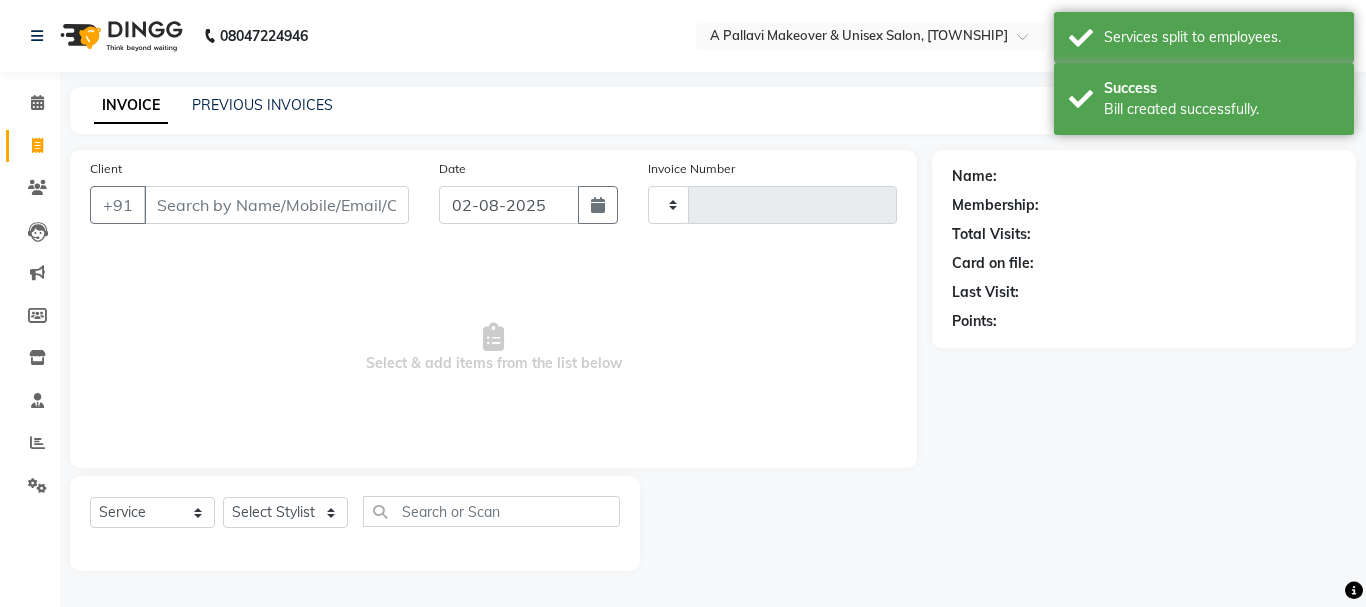 type on "1205" 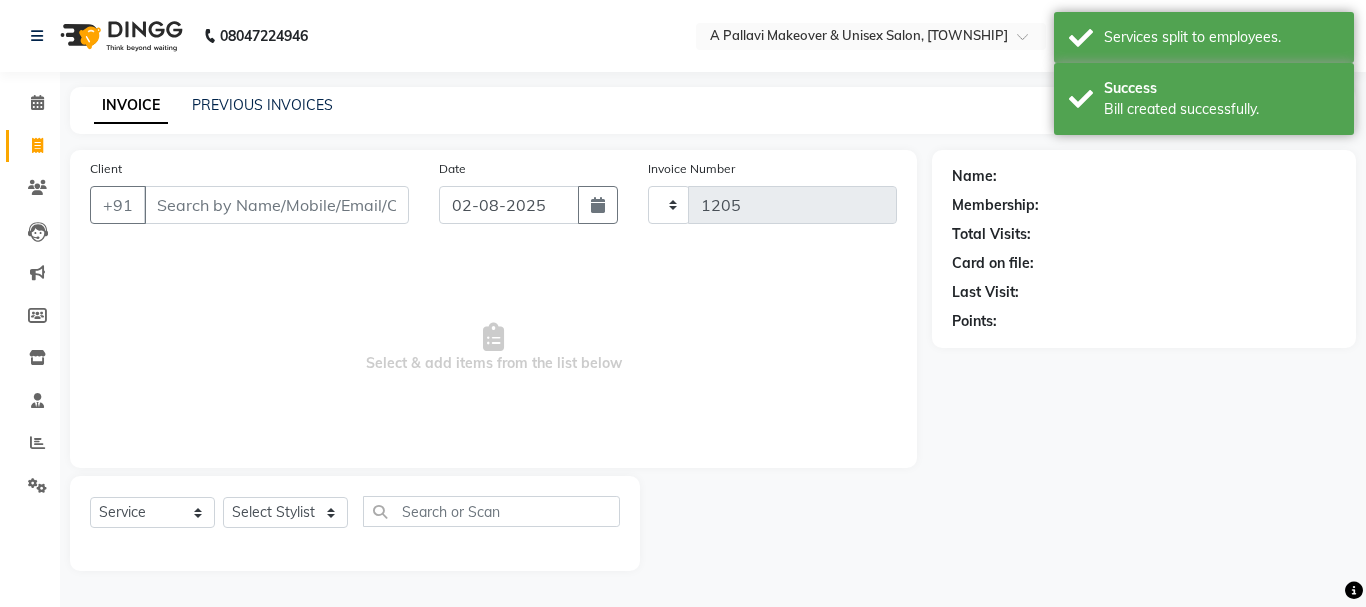 select on "3573" 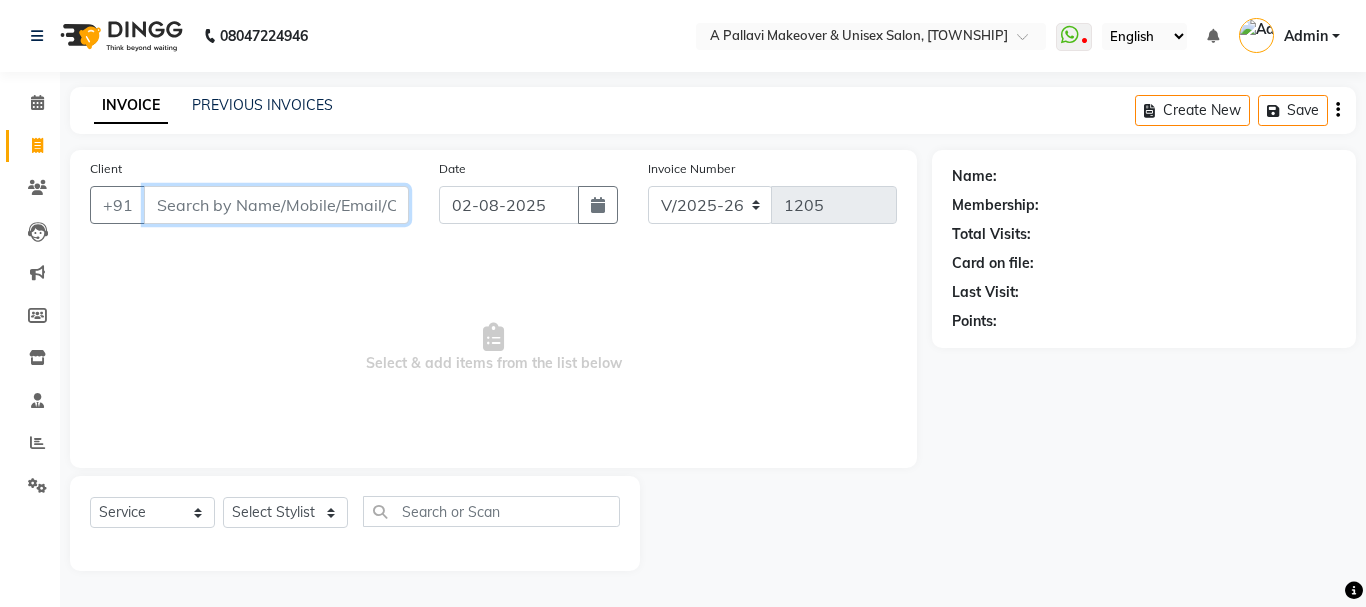 click on "Client" at bounding box center [276, 205] 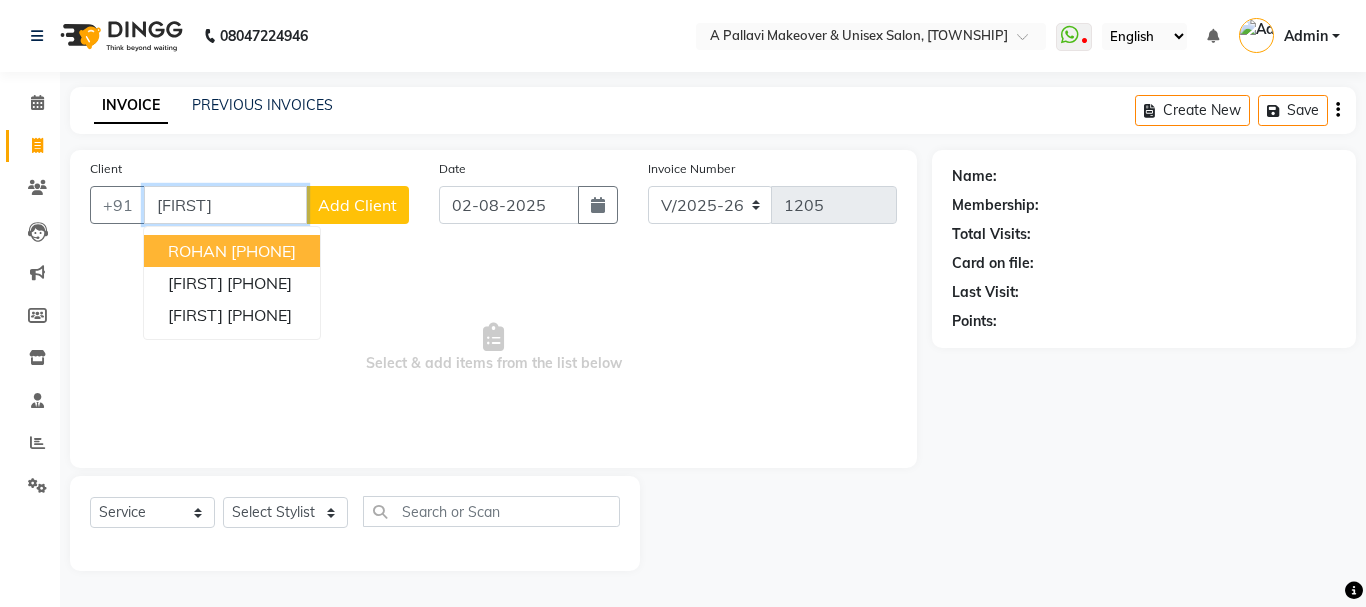 click on "[PHONE]" at bounding box center [263, 251] 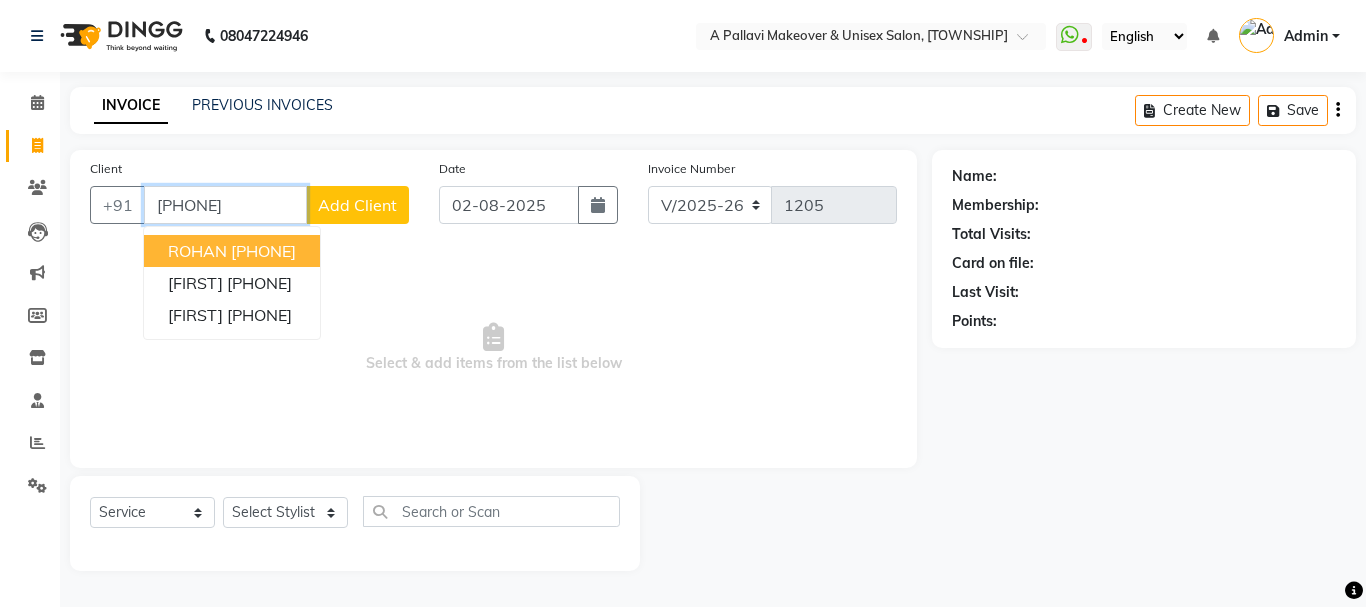 type on "[PHONE]" 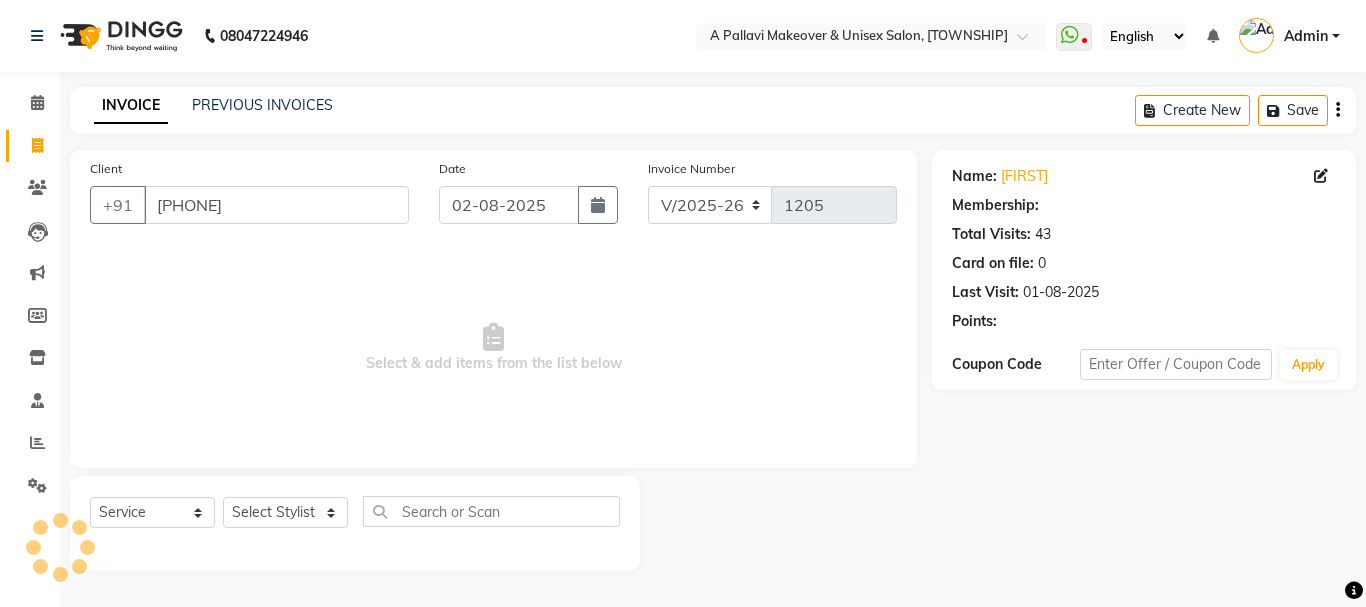 select on "1: Object" 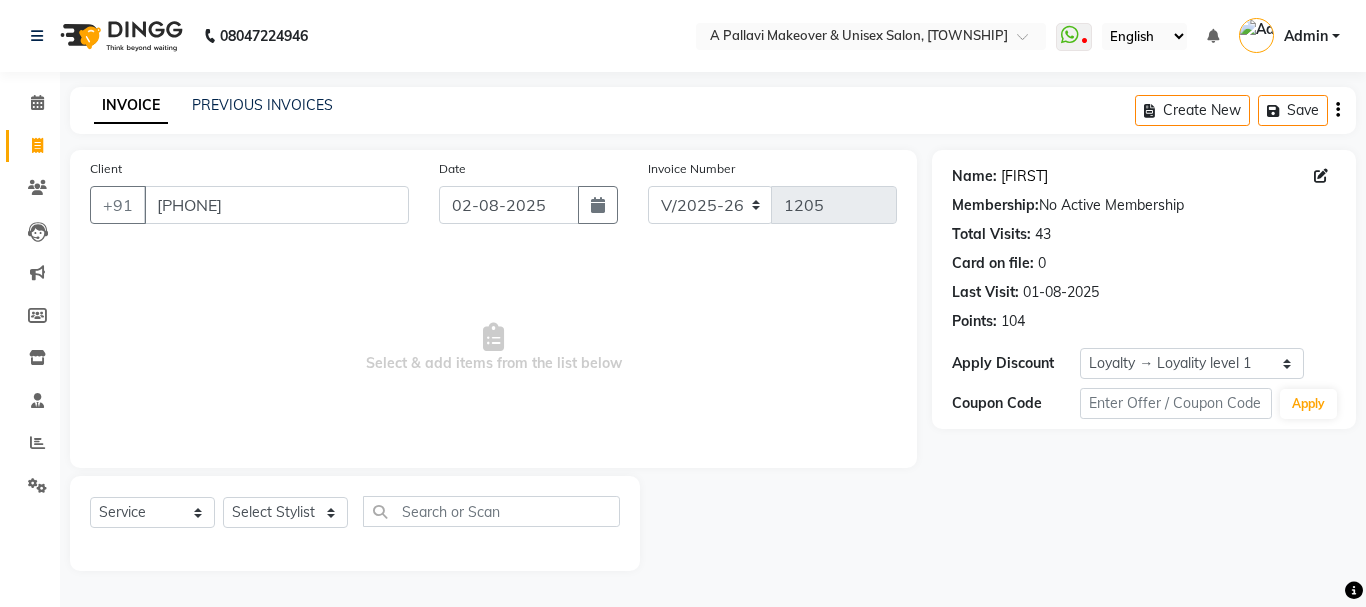 click on "[FIRST]" 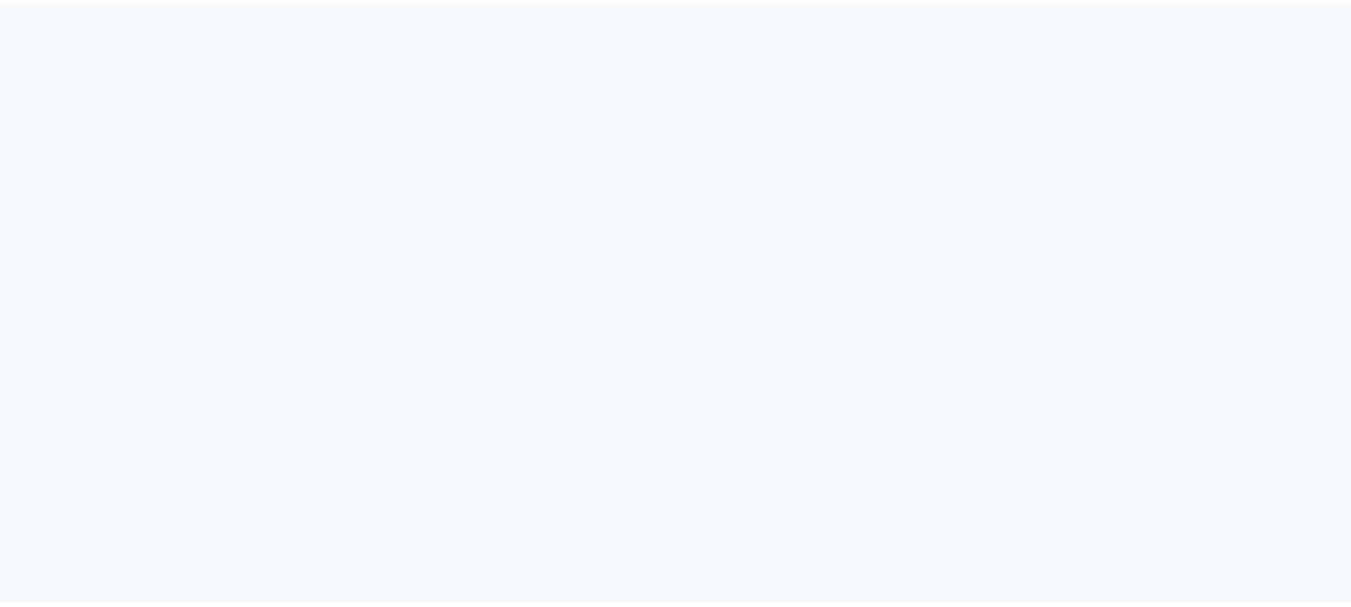scroll, scrollTop: 0, scrollLeft: 0, axis: both 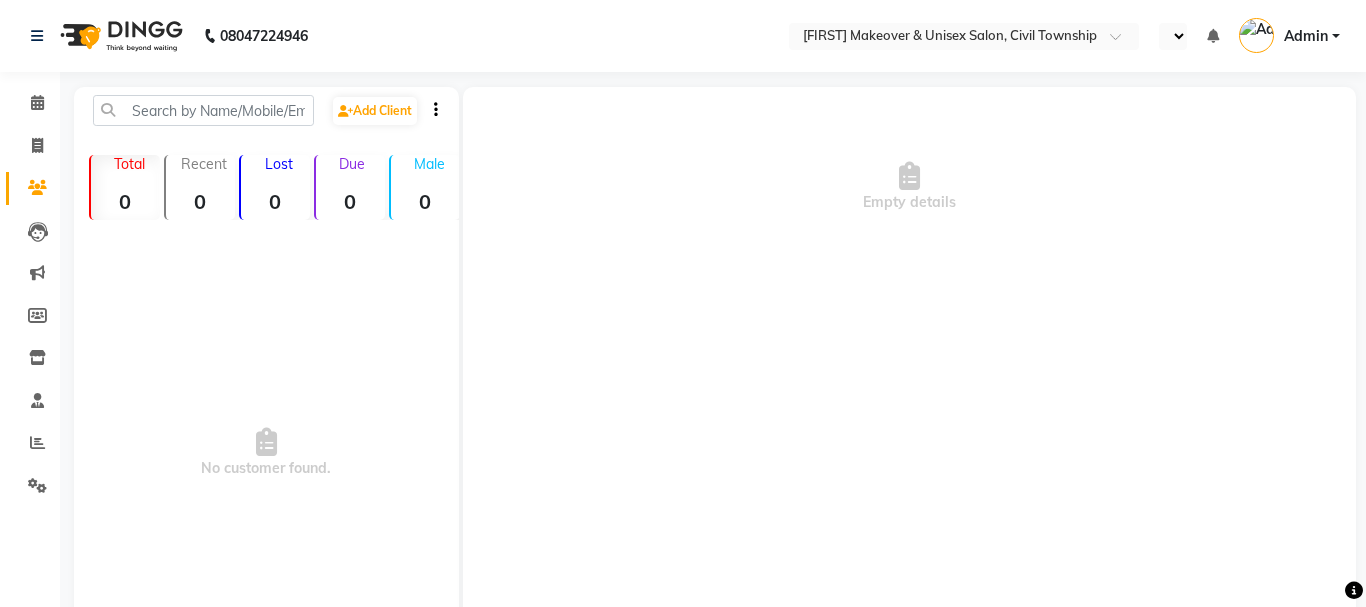 select on "en" 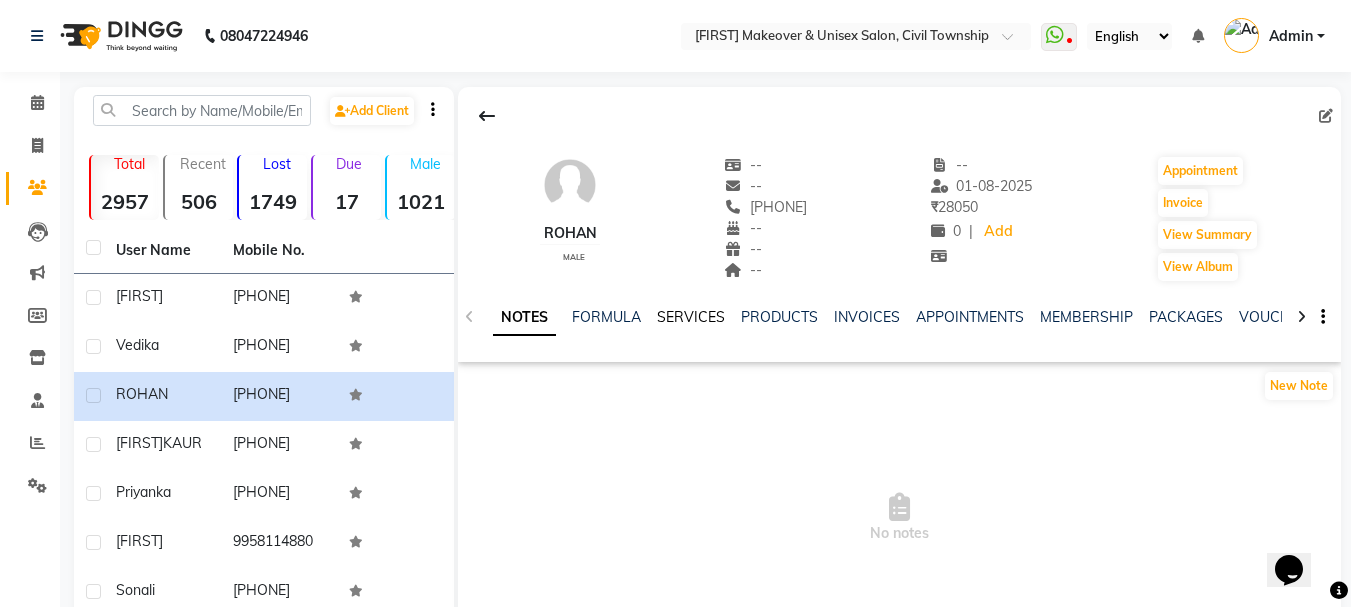 click on "SERVICES" 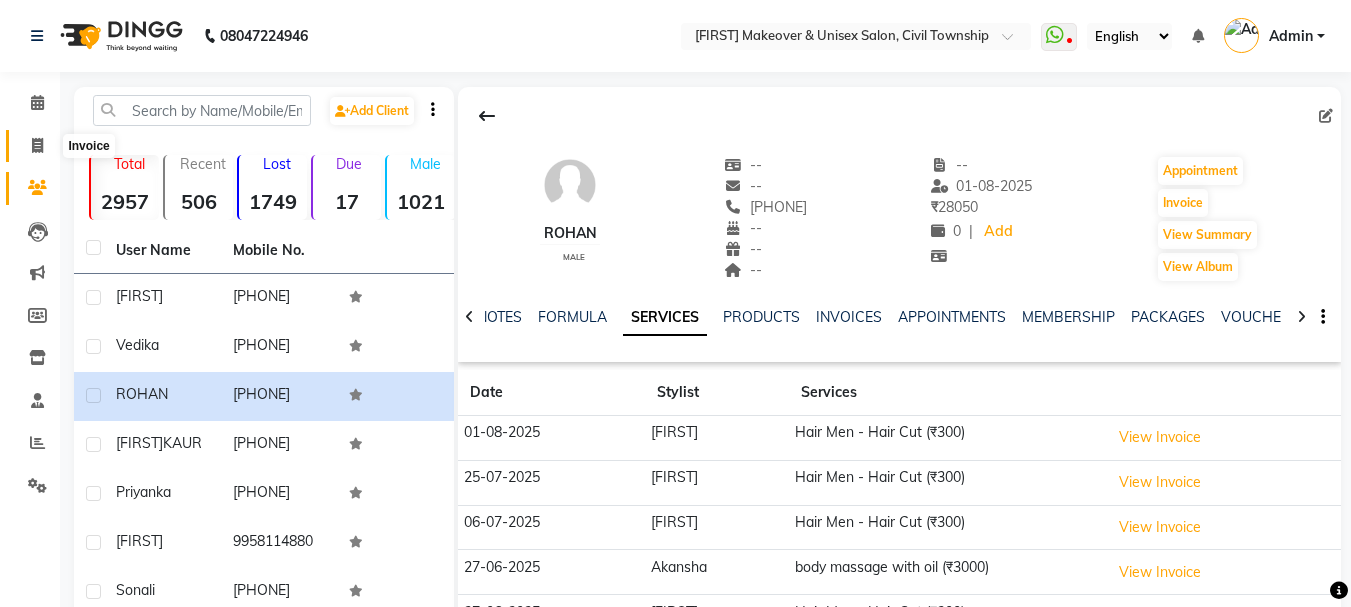 click 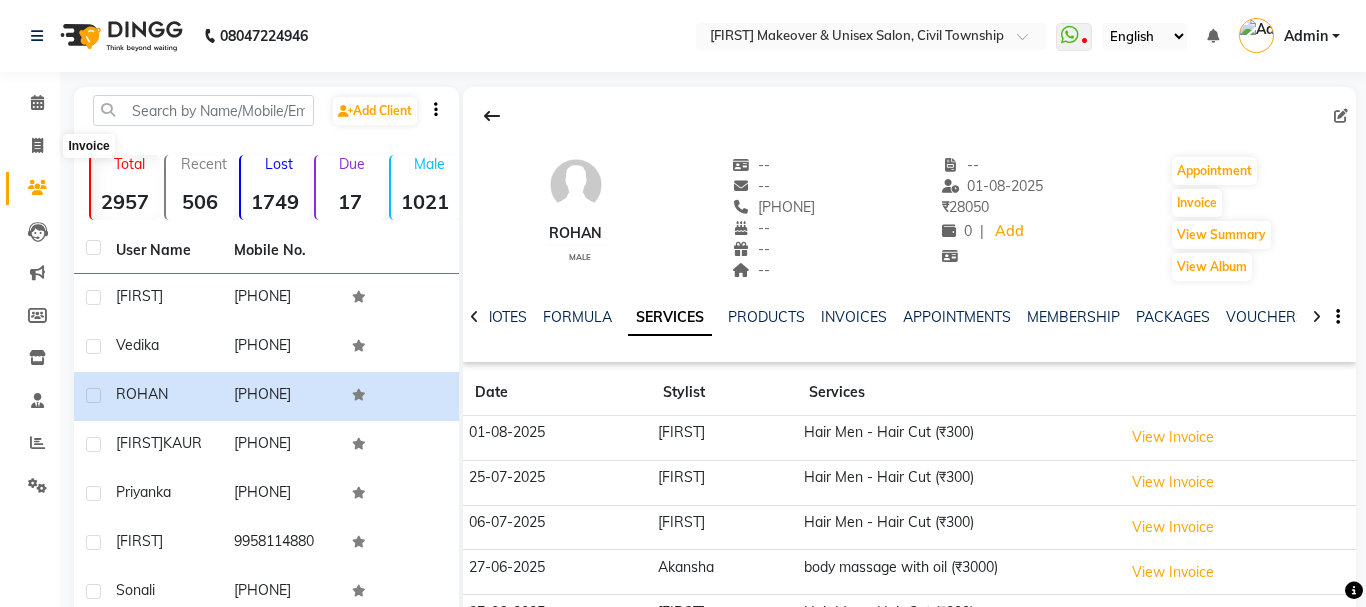 select on "service" 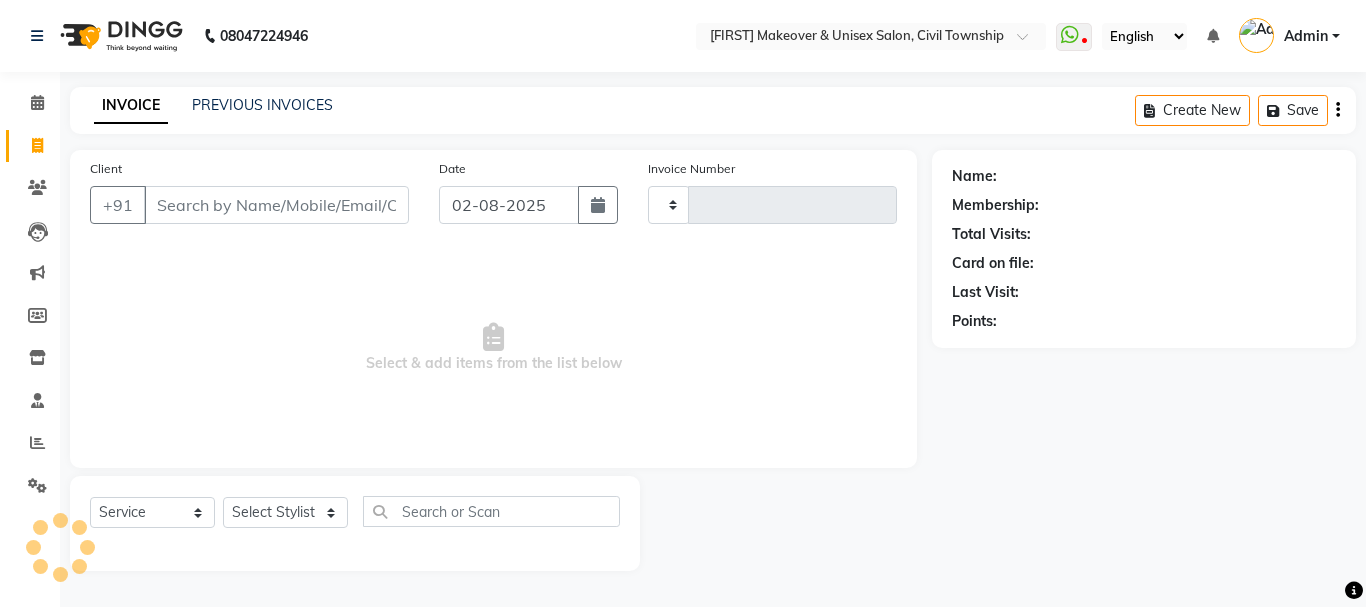 type on "1205" 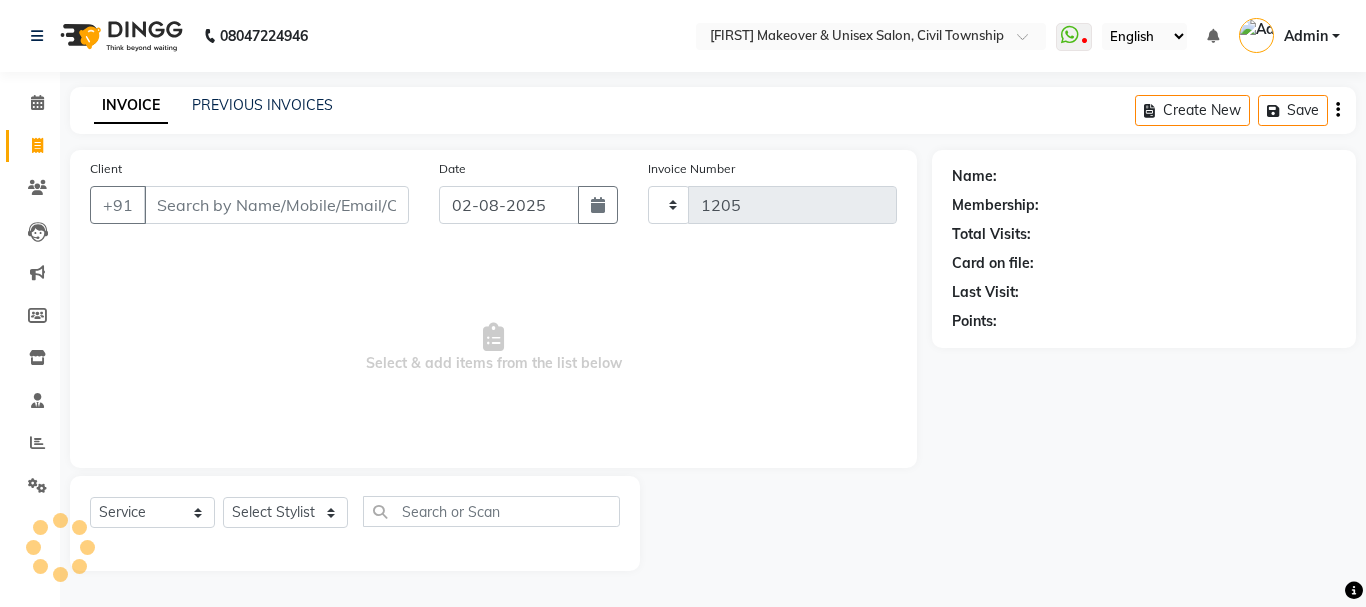 select on "3573" 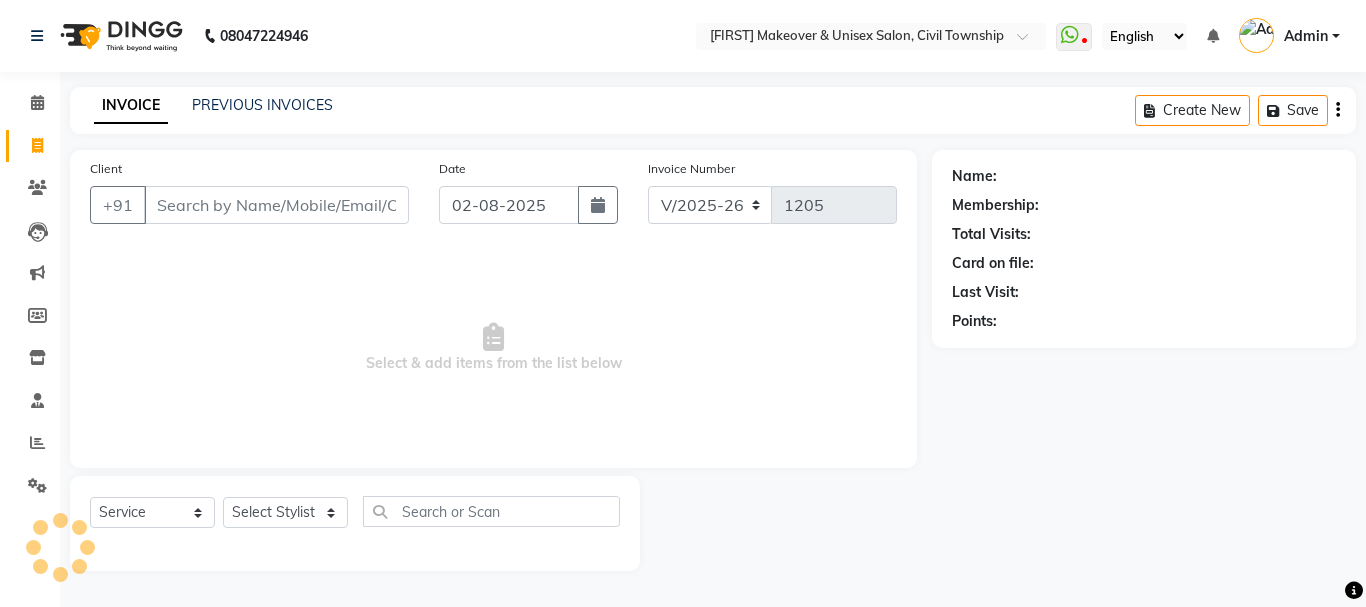 click on "Client" at bounding box center [276, 205] 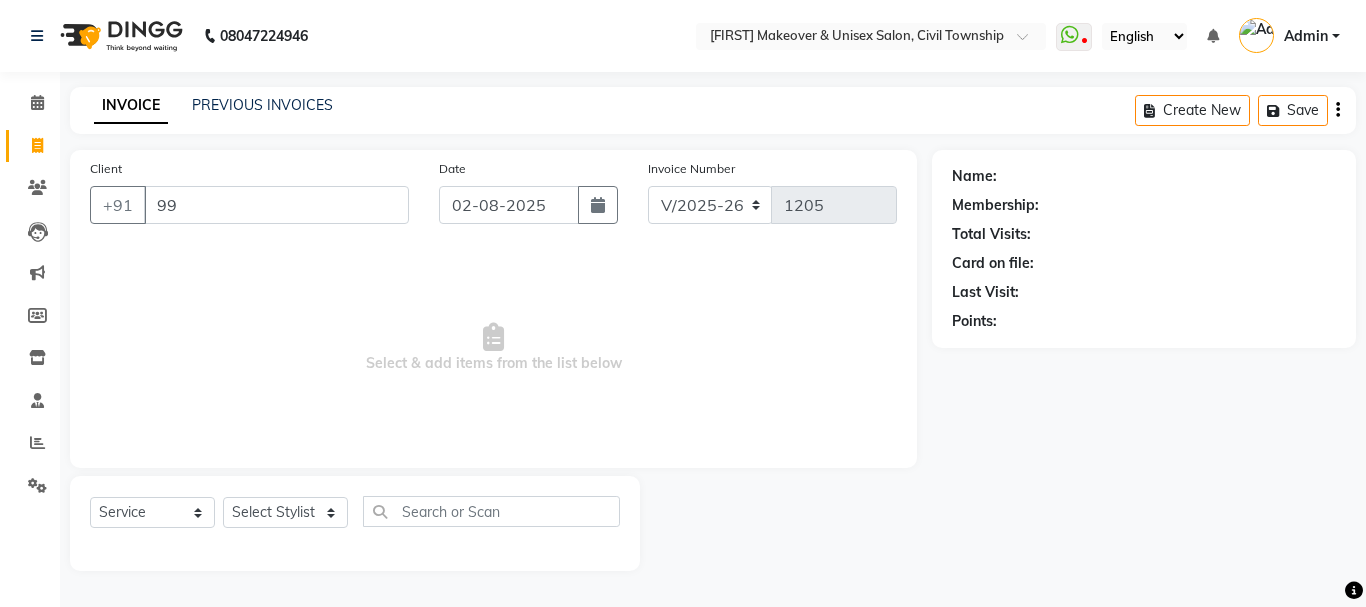 type on "9" 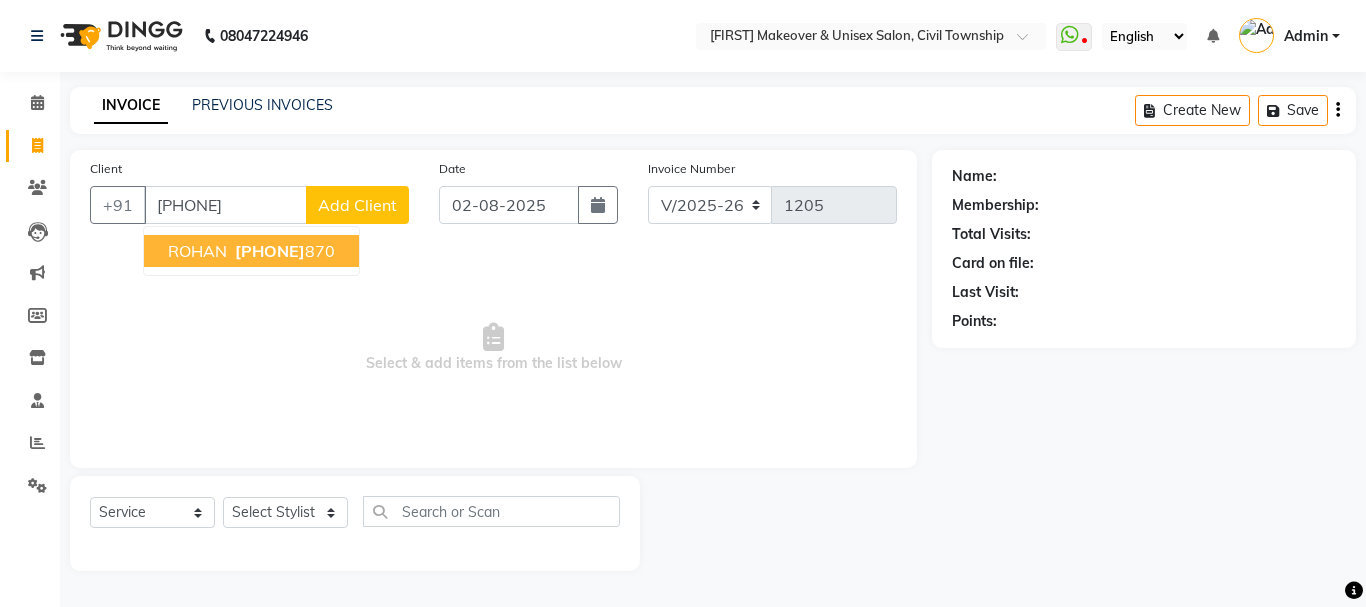 click on "ROHAN" at bounding box center [197, 251] 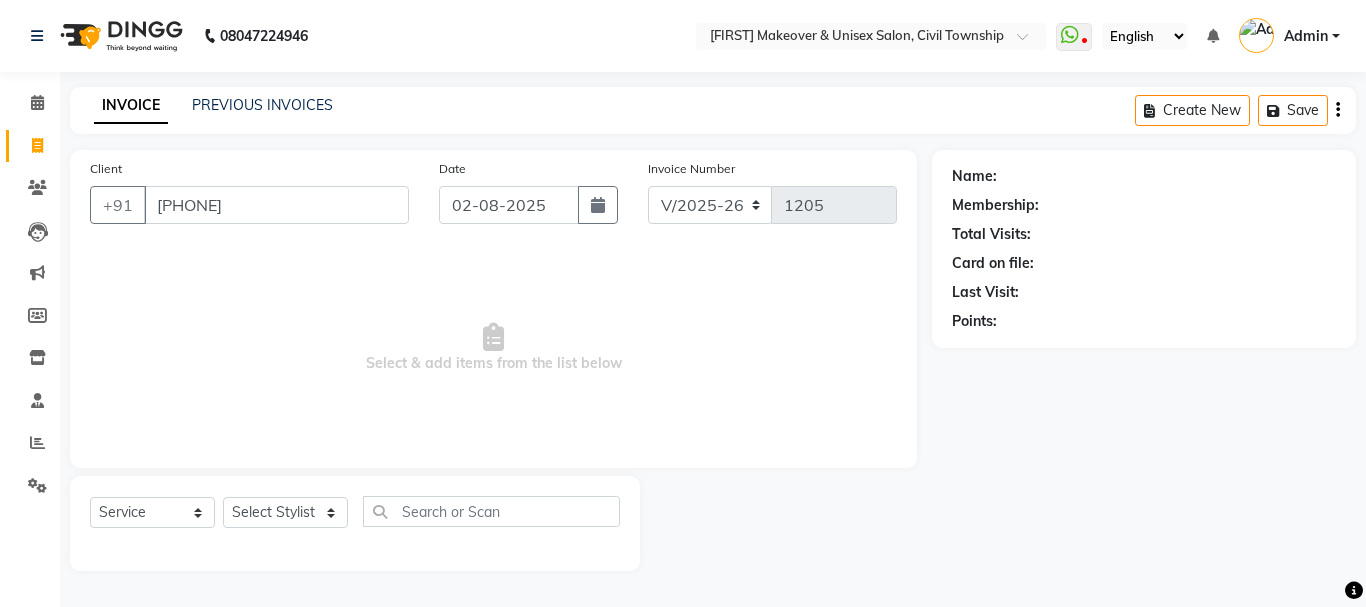 type on "[PHONE]" 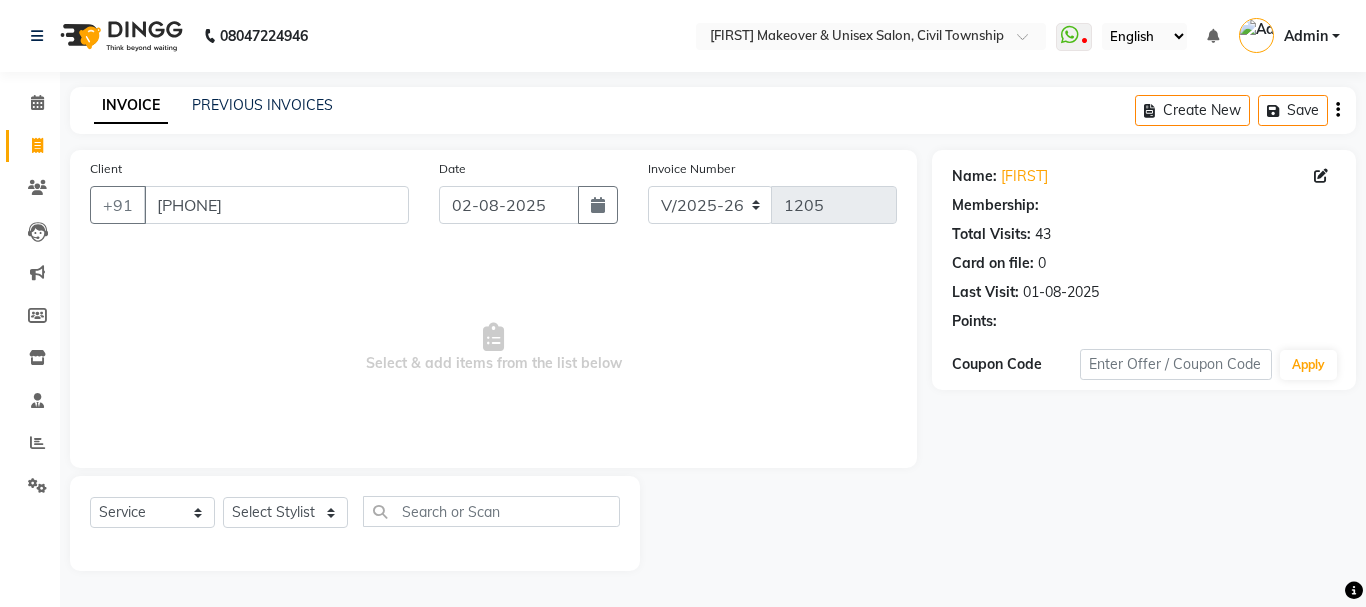 select on "1: Object" 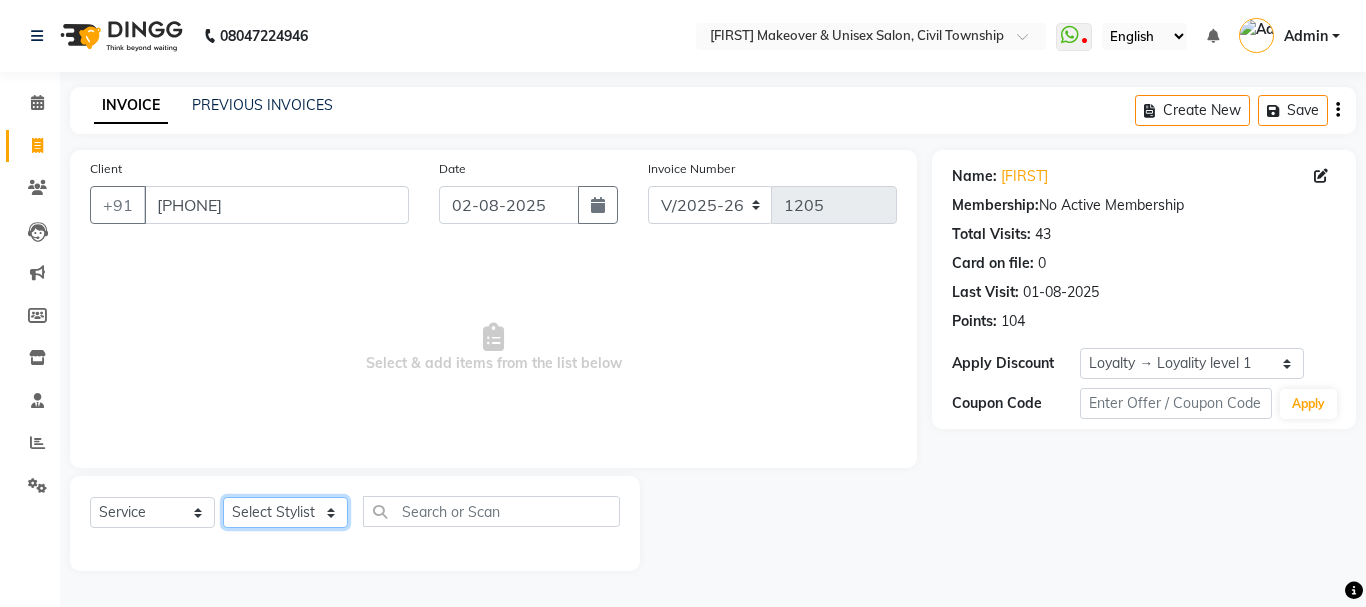 click on "Select Stylist [FIRST] [LAST] [FIRST] [LAST] [FIRST] [LAST] [FIRST] [LAST] [FIRST] [LAST] [FIRST] [LAST] [FIRST] [LAST] [FIRST] [LAST] [FIRST] [LAST] [FIRST] [LAST] [FIRST] [LAST] [FIRST] [LAST] [FIRST] [LAST] [FIRST] [LAST]" 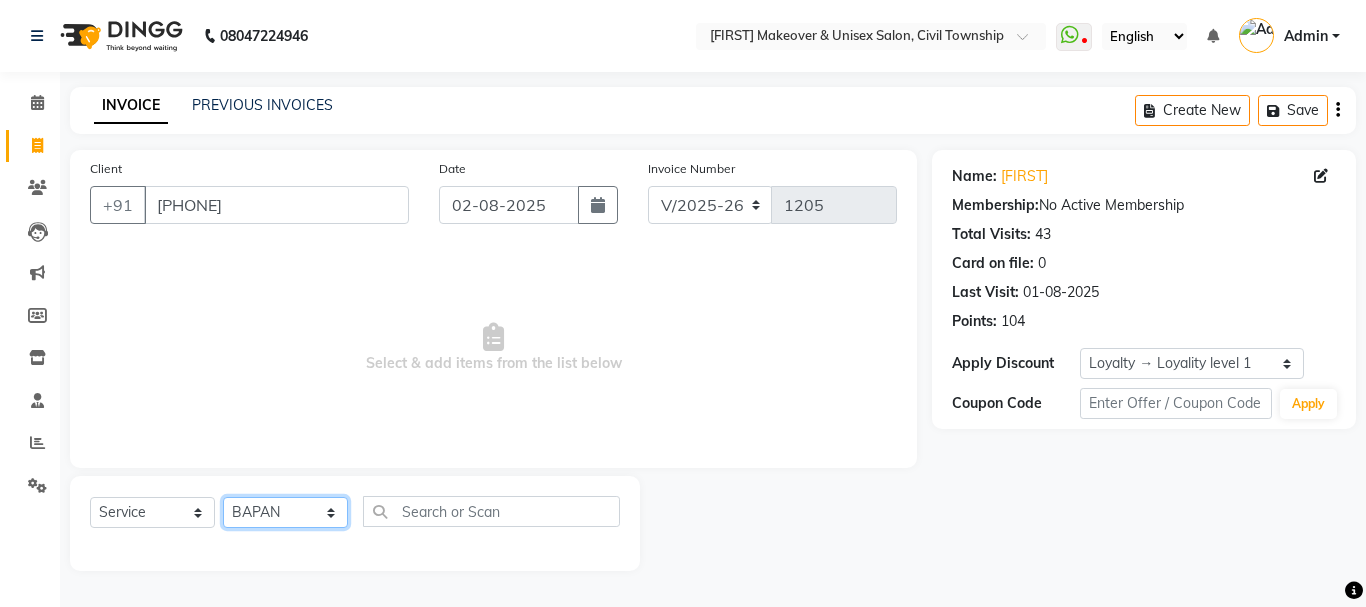 click on "Select Stylist [FIRST] [LAST] [FIRST] [LAST] [FIRST] [LAST] [FIRST] [LAST] [FIRST] [LAST] [FIRST] [LAST] [FIRST] [LAST] [FIRST] [LAST] [FIRST] [LAST] [FIRST] [LAST] [FIRST] [LAST] [FIRST] [LAST] [FIRST] [LAST] [FIRST] [LAST]" 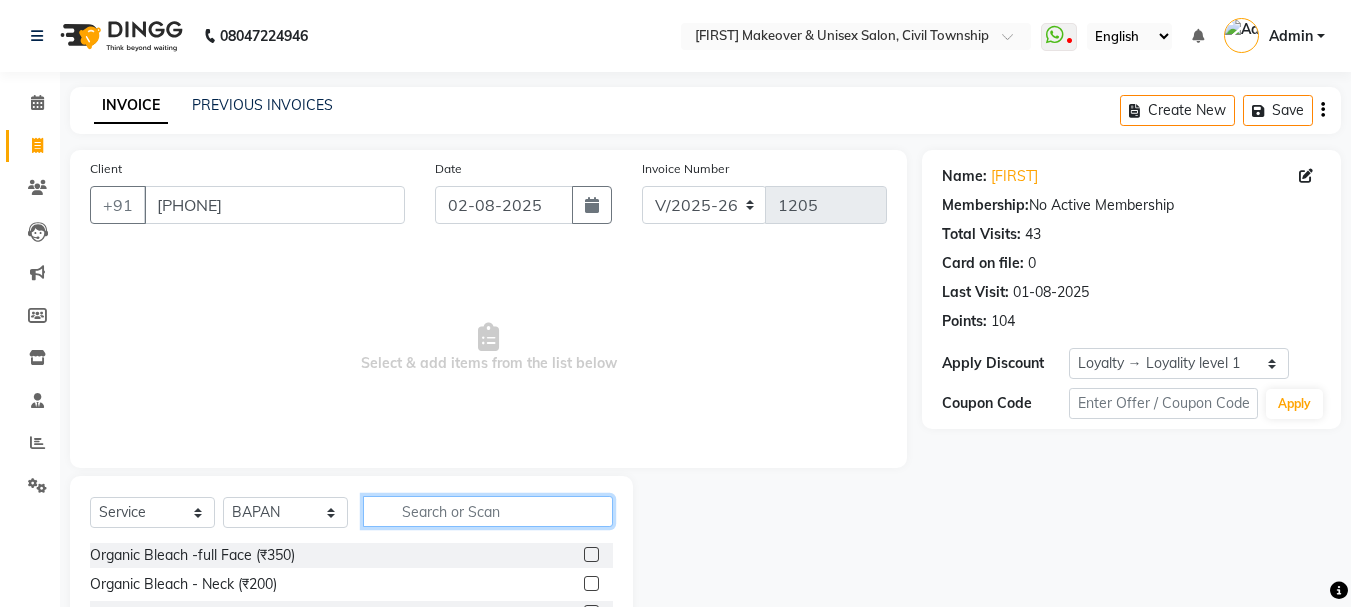 click 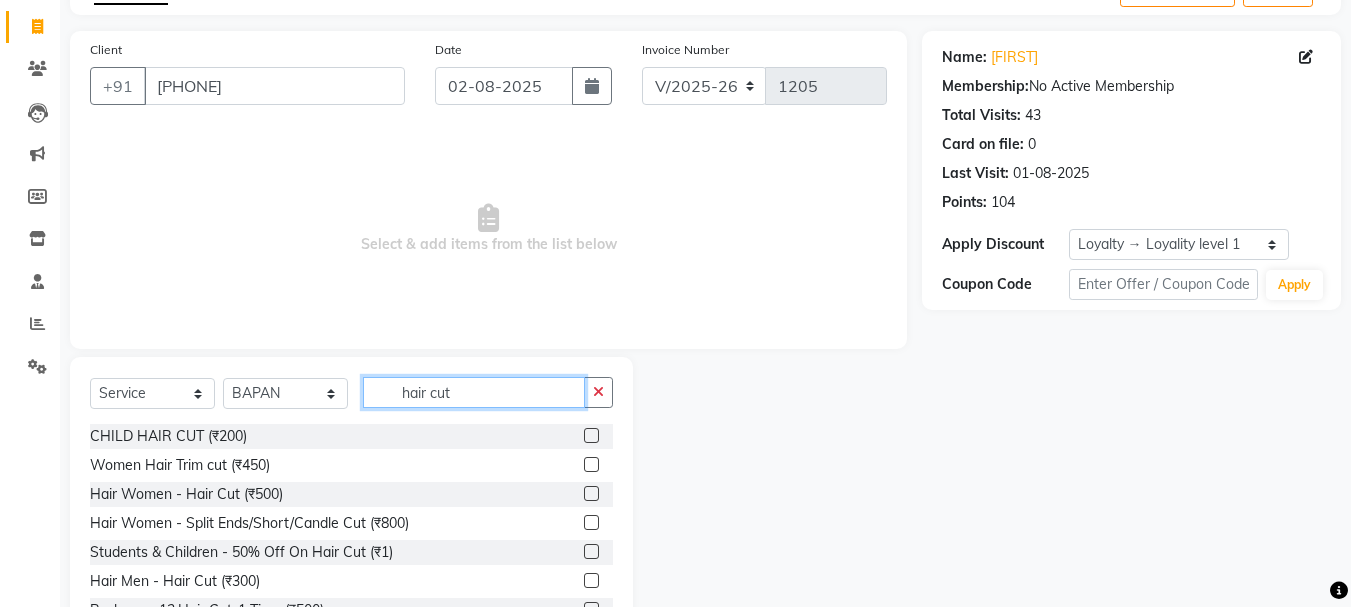 scroll, scrollTop: 194, scrollLeft: 0, axis: vertical 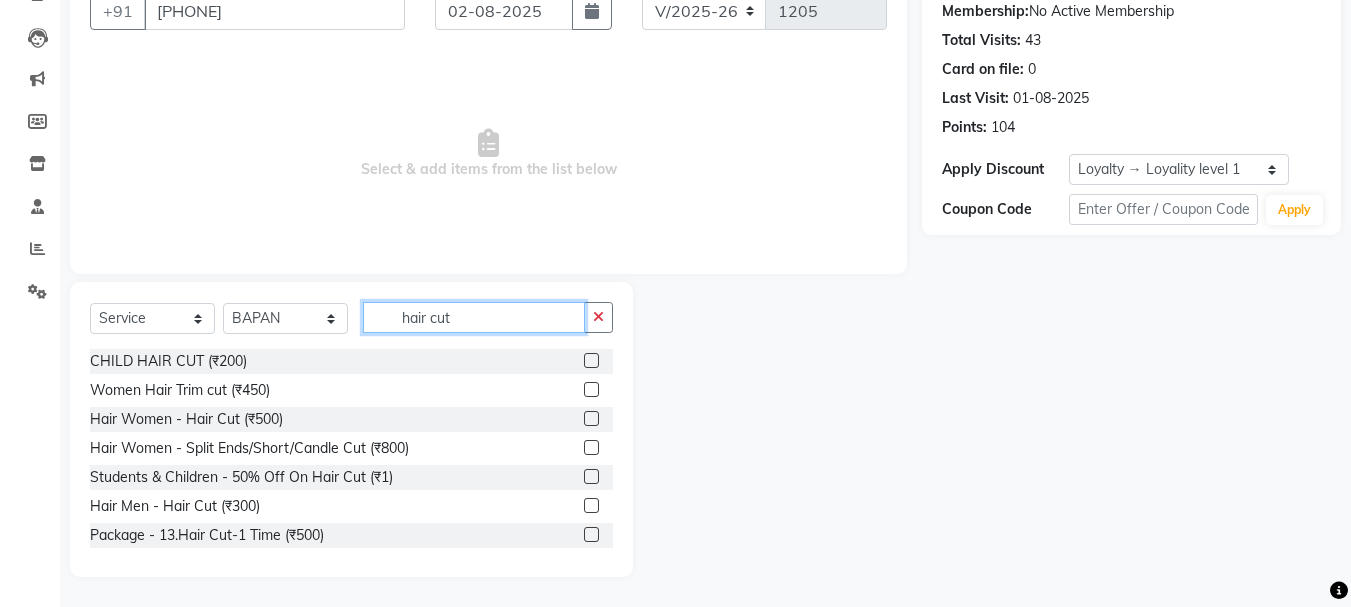 type on "hair cut" 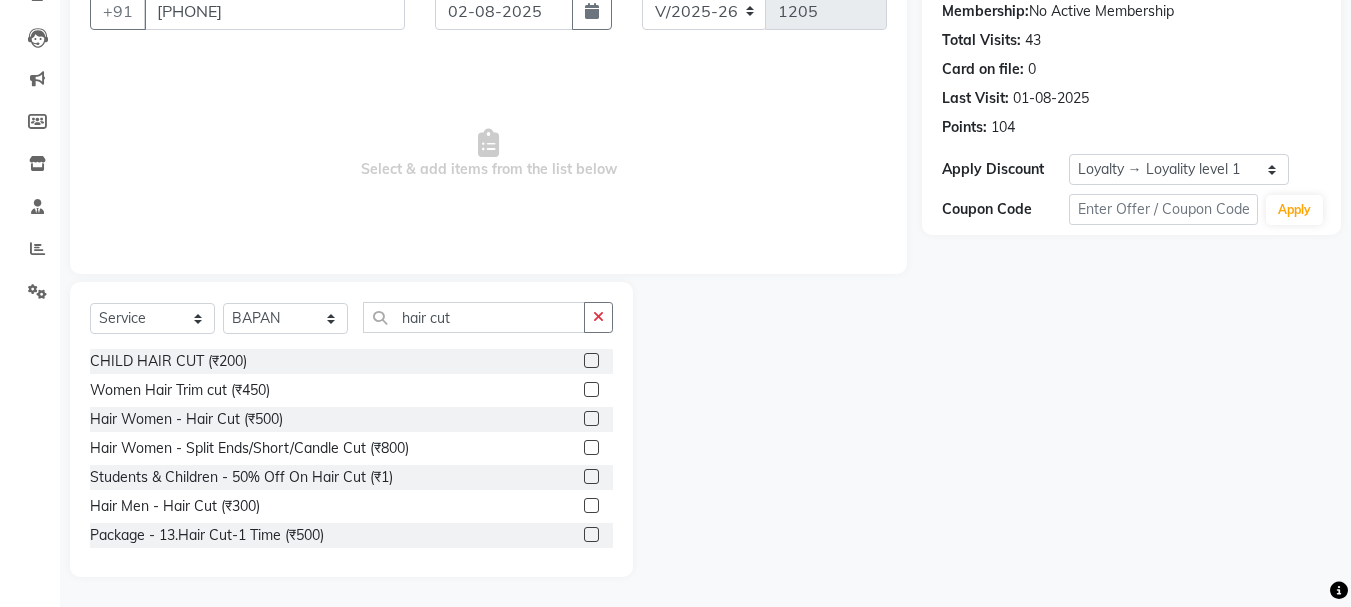 click 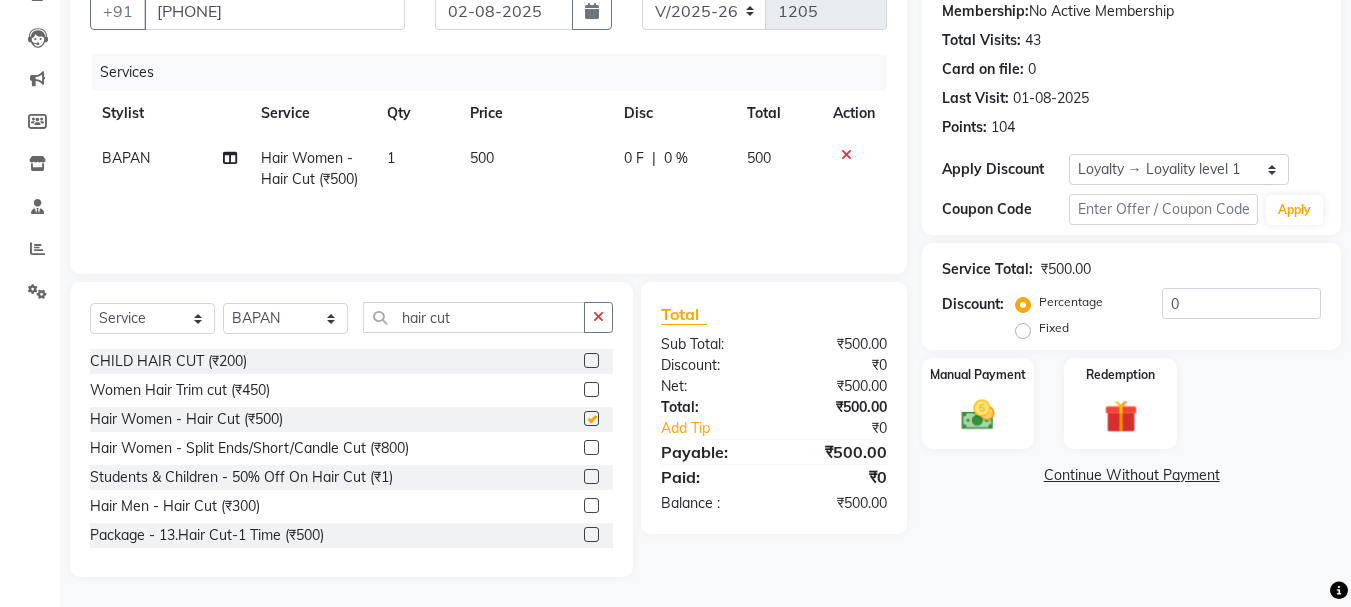 checkbox on "false" 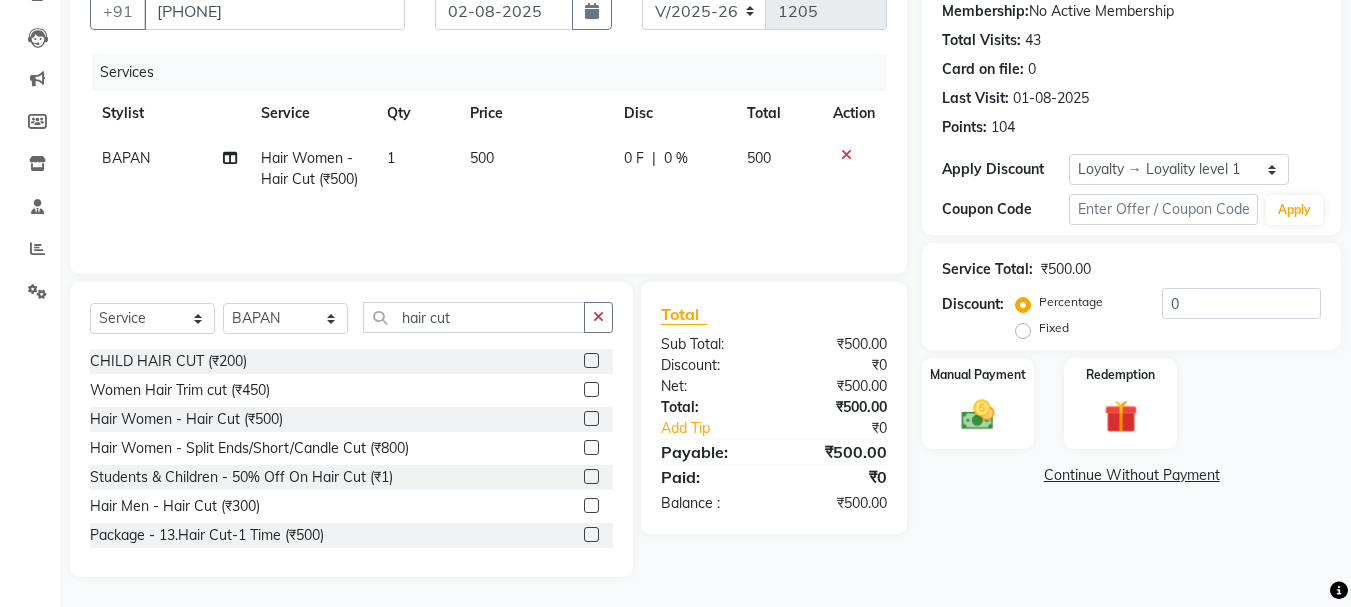 click on "500" 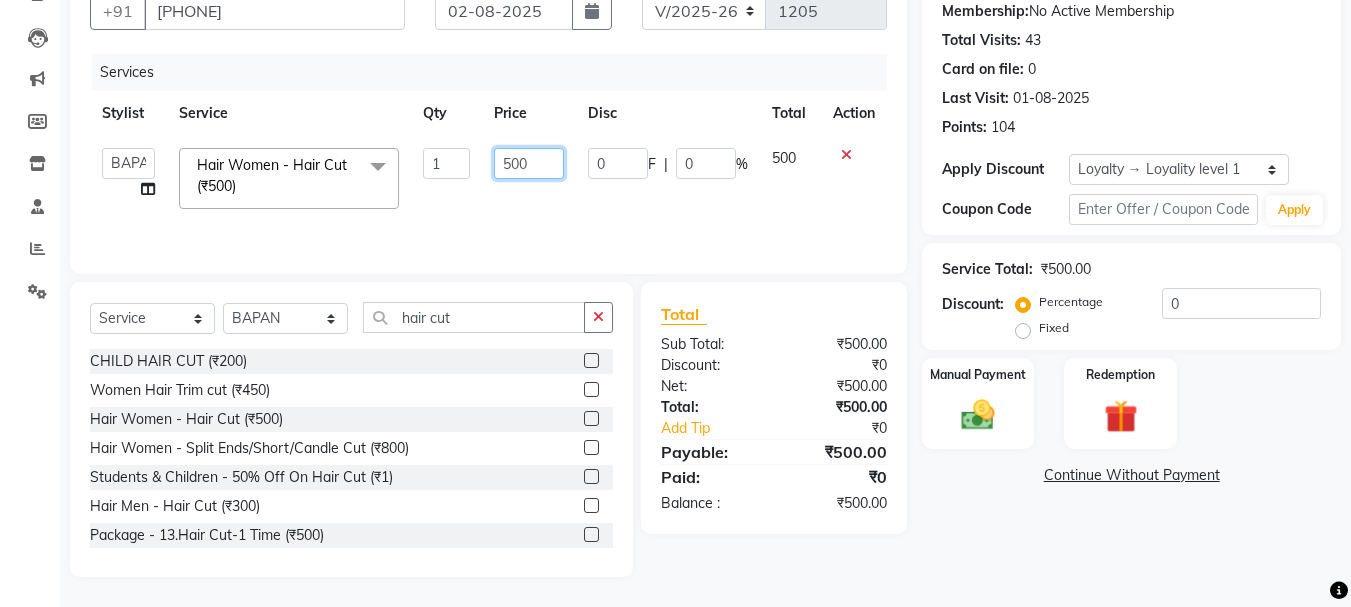 click on "500" 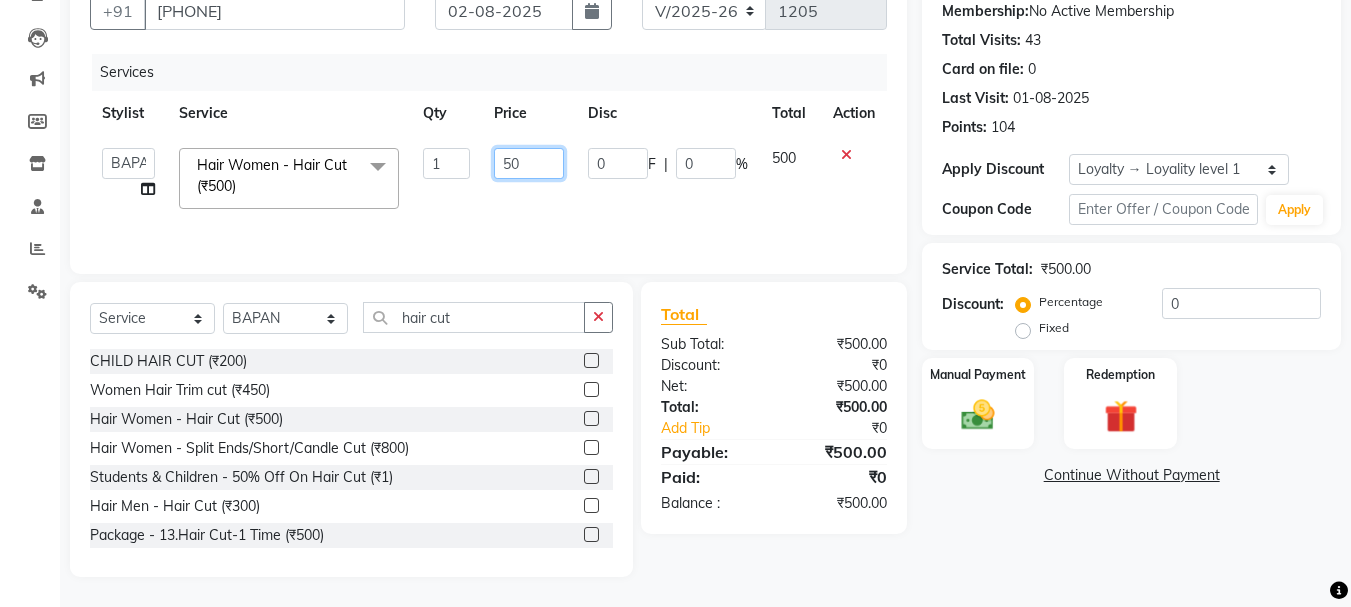 type on "5" 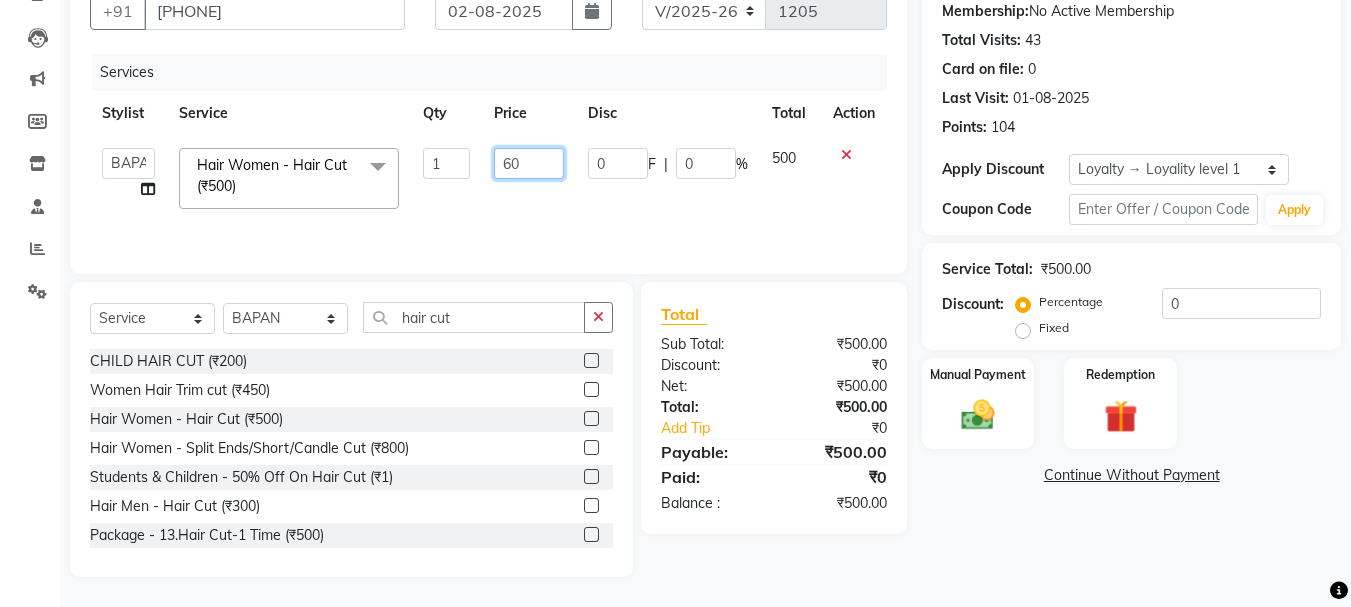 type on "600" 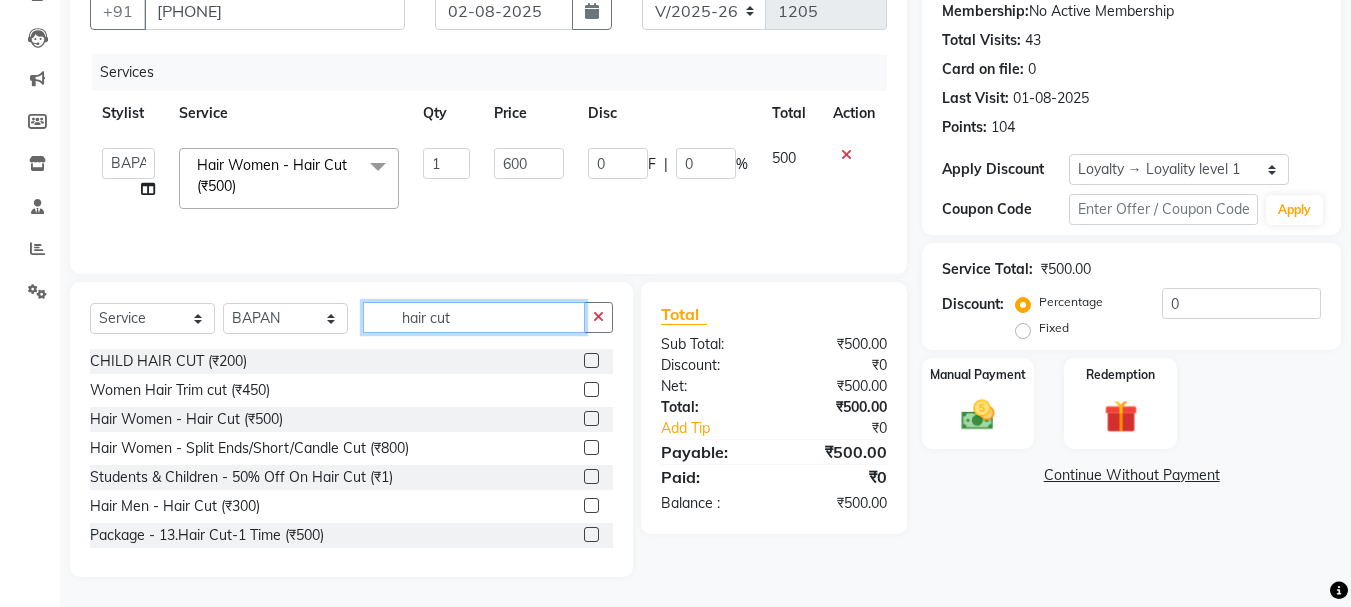 click on "hair cut" 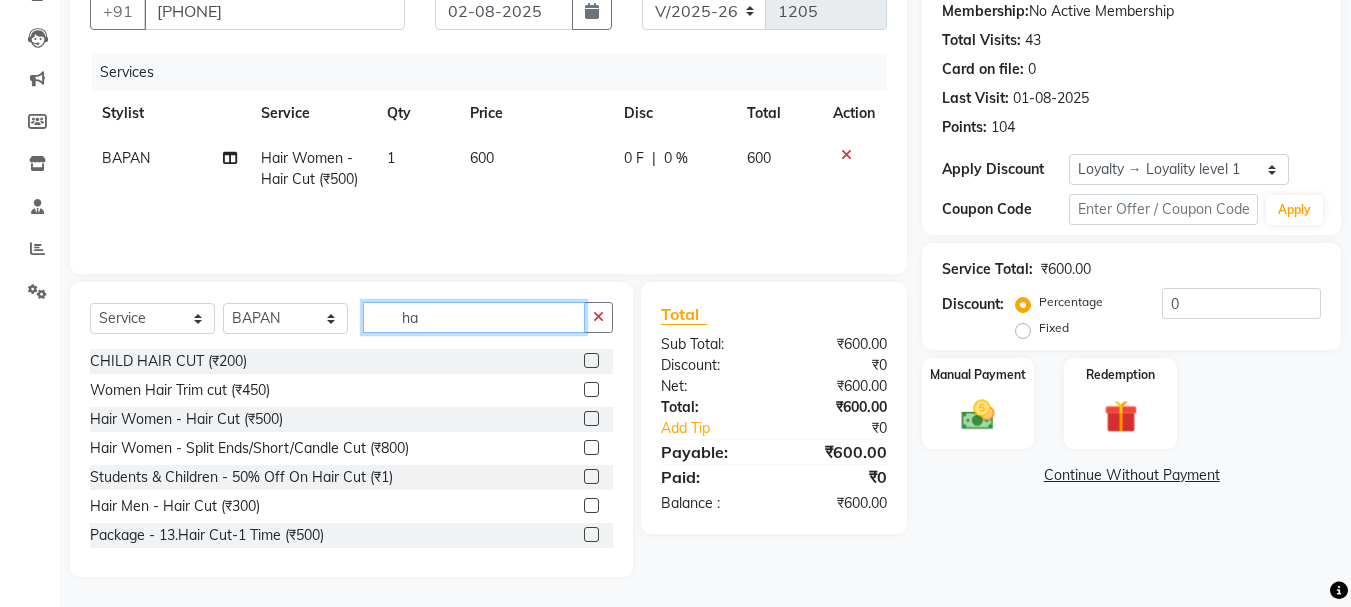 type on "h" 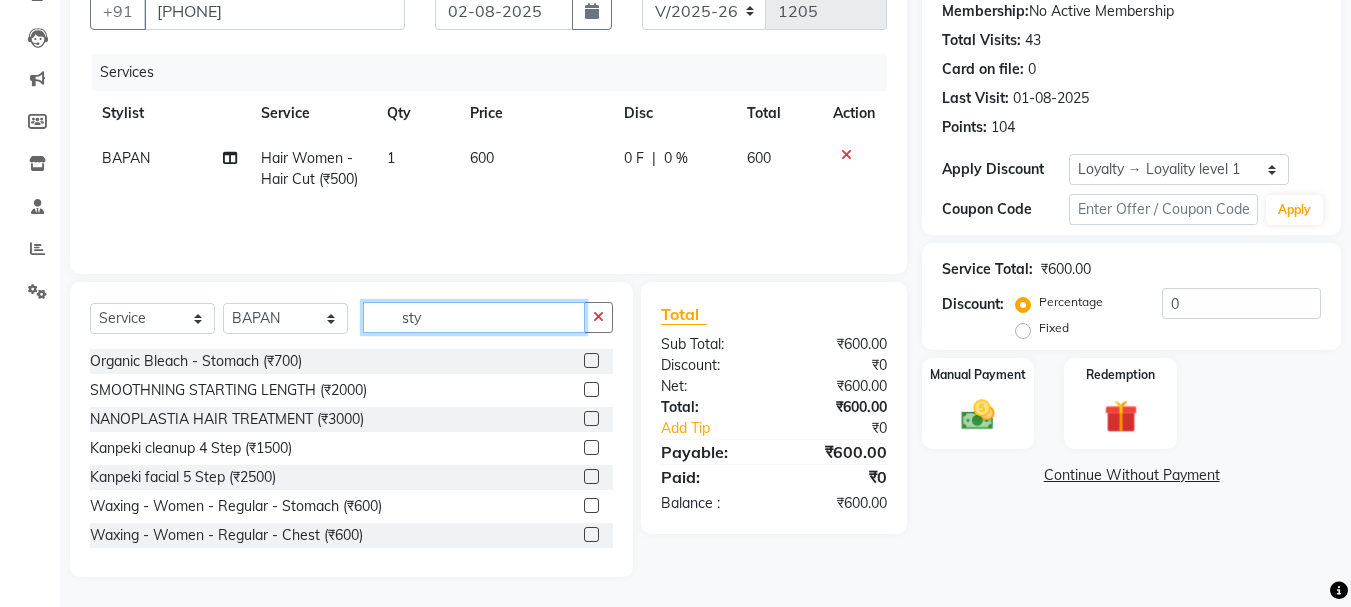 scroll, scrollTop: 151, scrollLeft: 0, axis: vertical 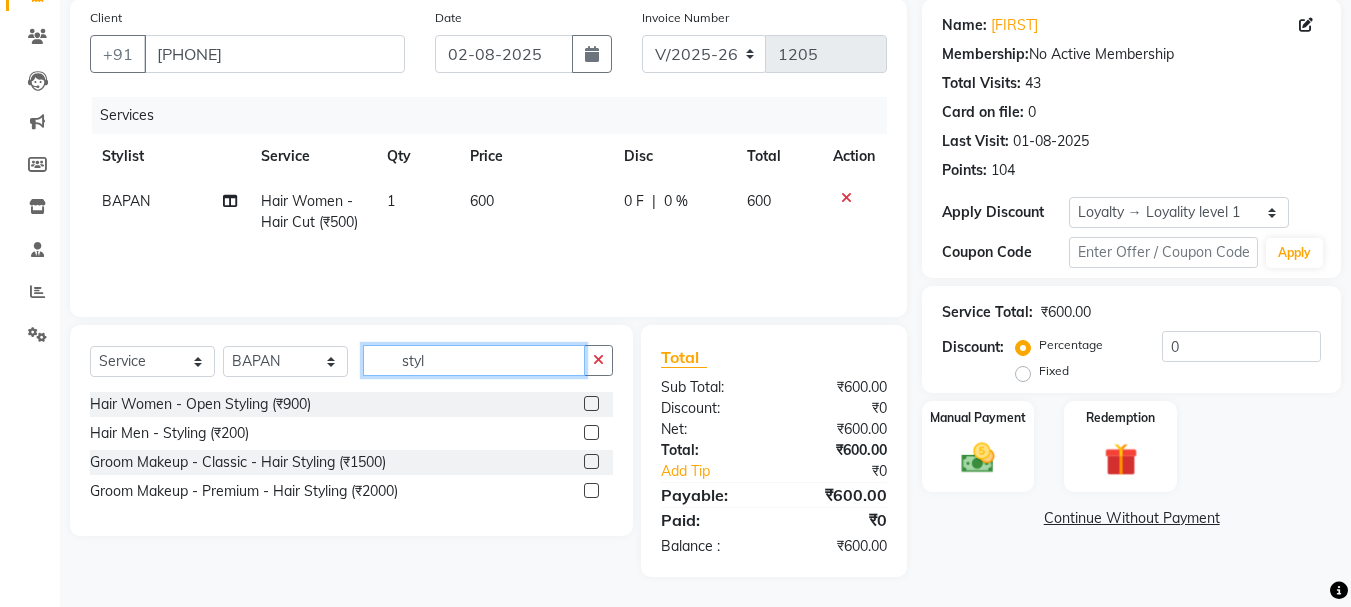 type on "styl" 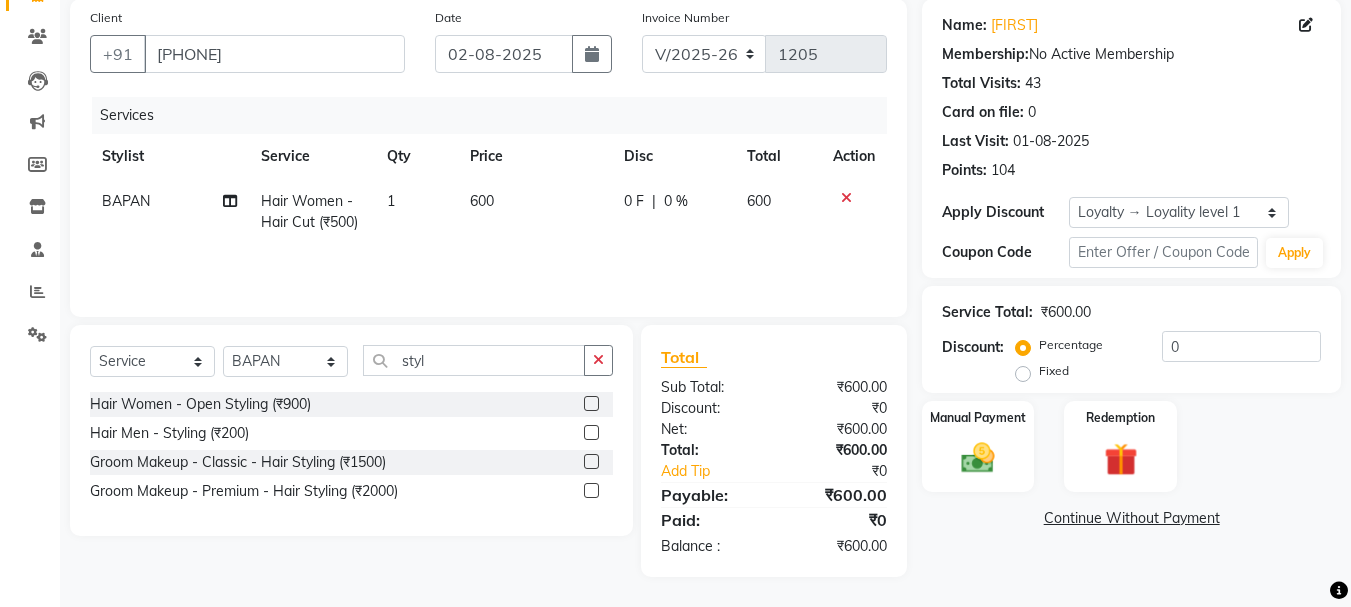 click 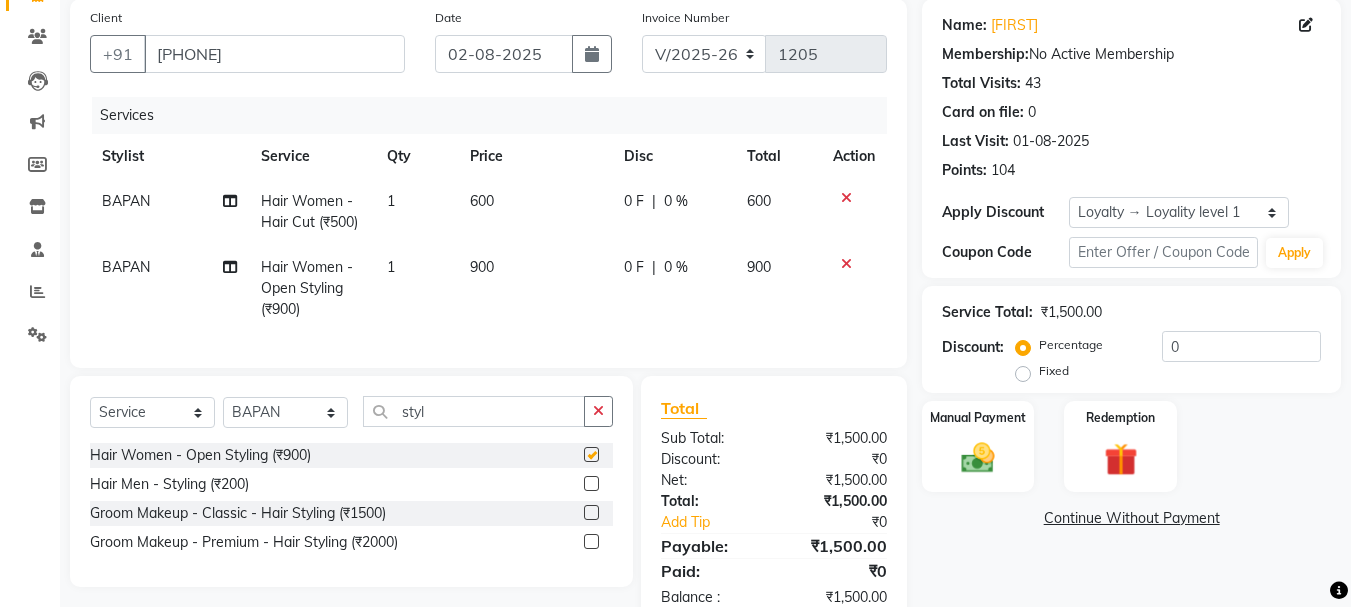 checkbox on "false" 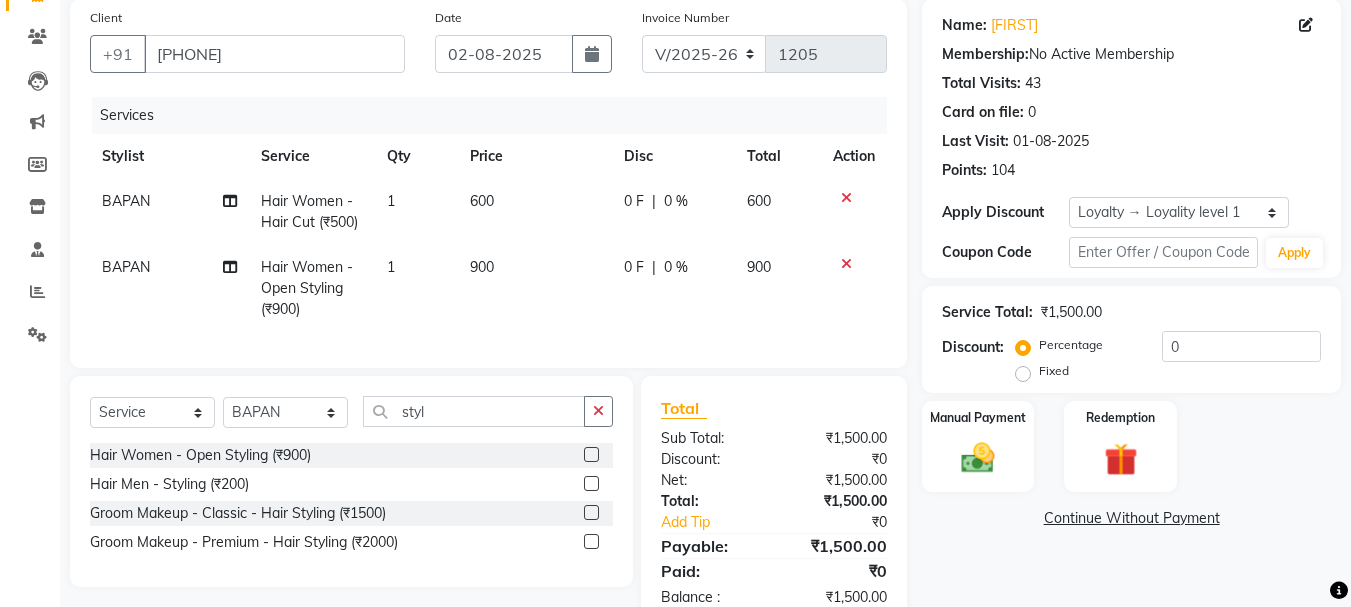 click on "900" 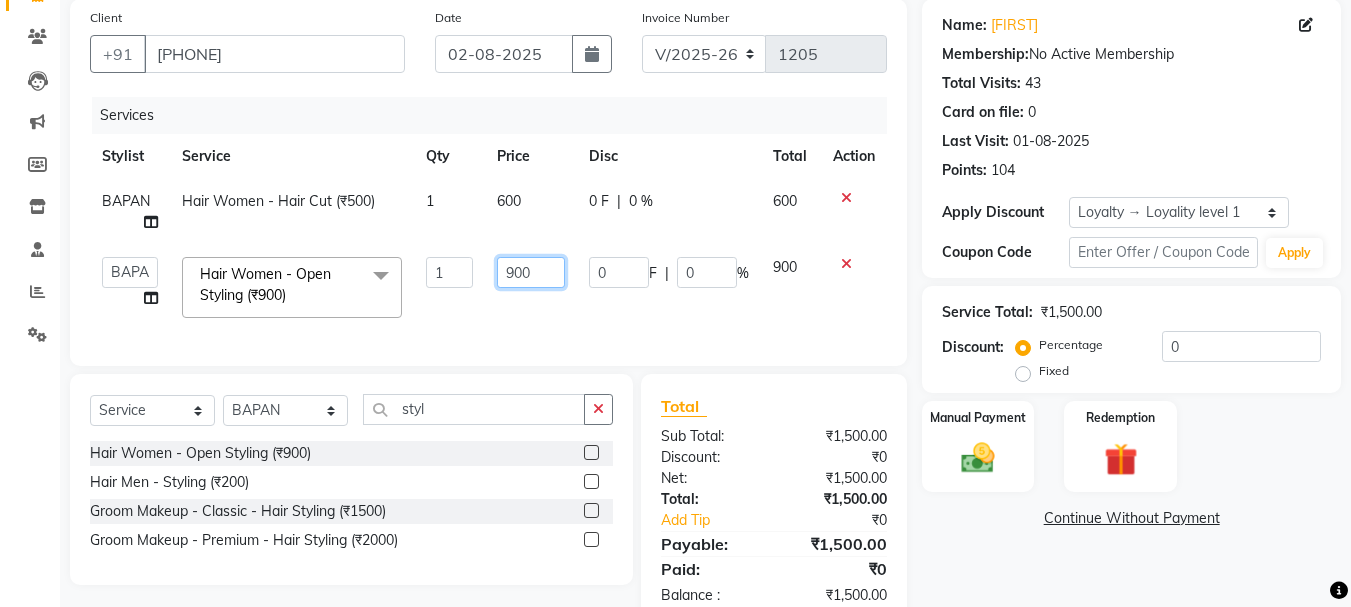 click on "900" 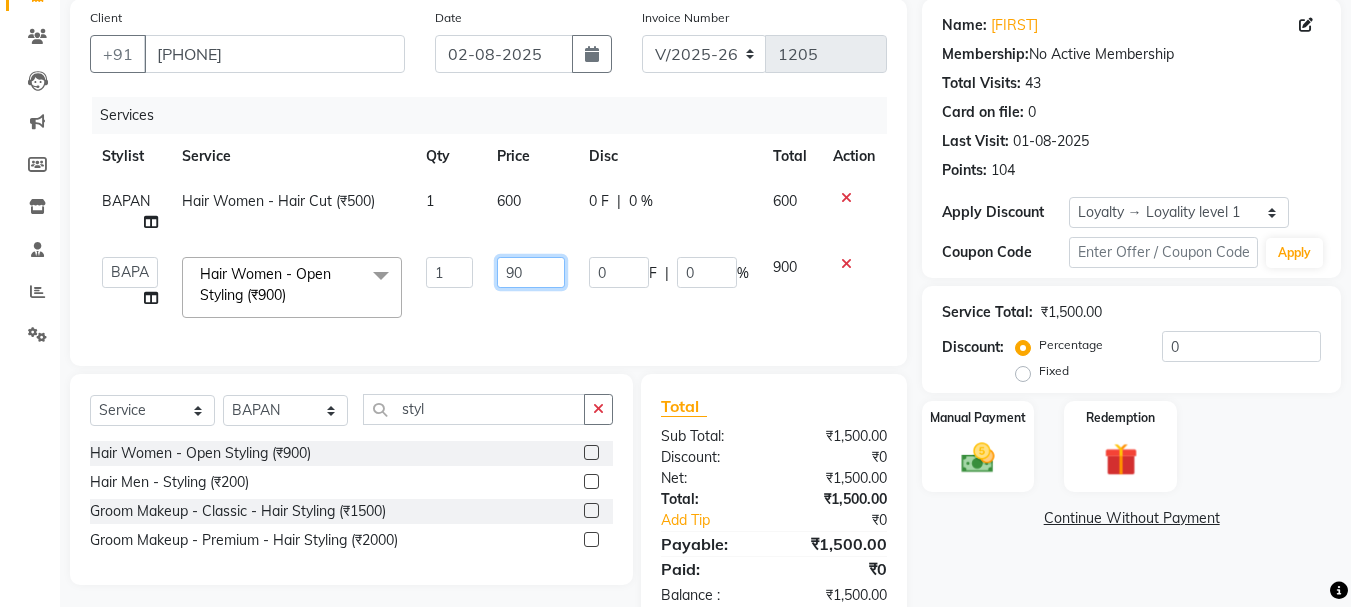 type on "9" 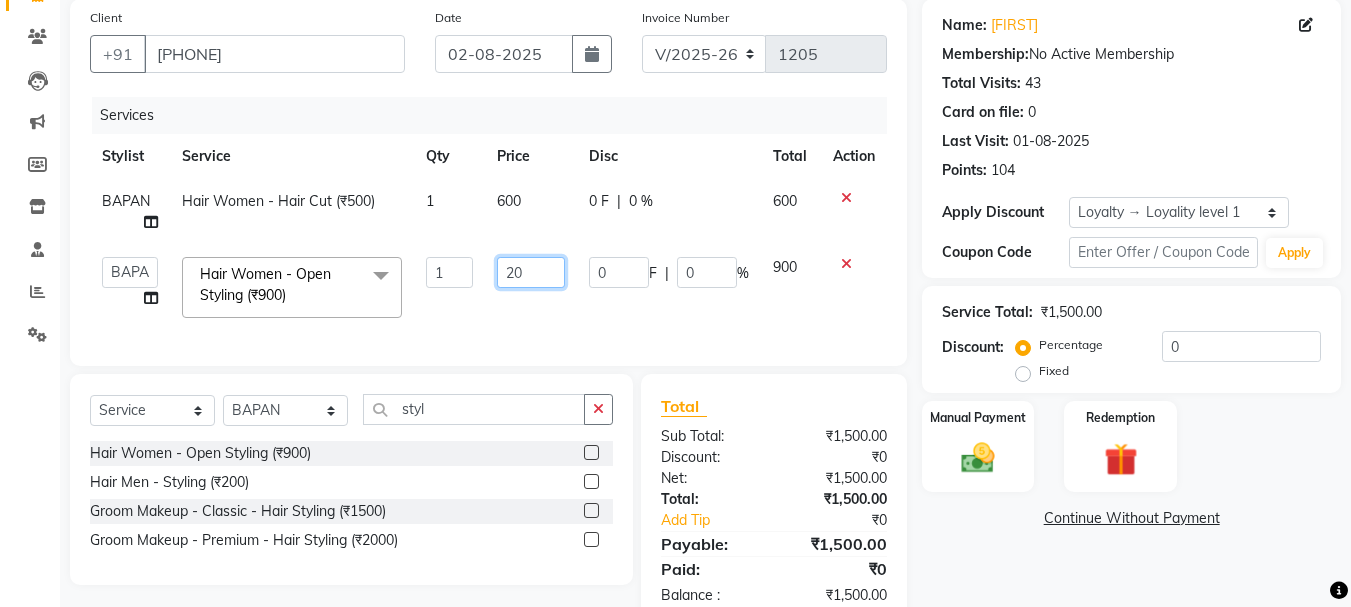 type on "200" 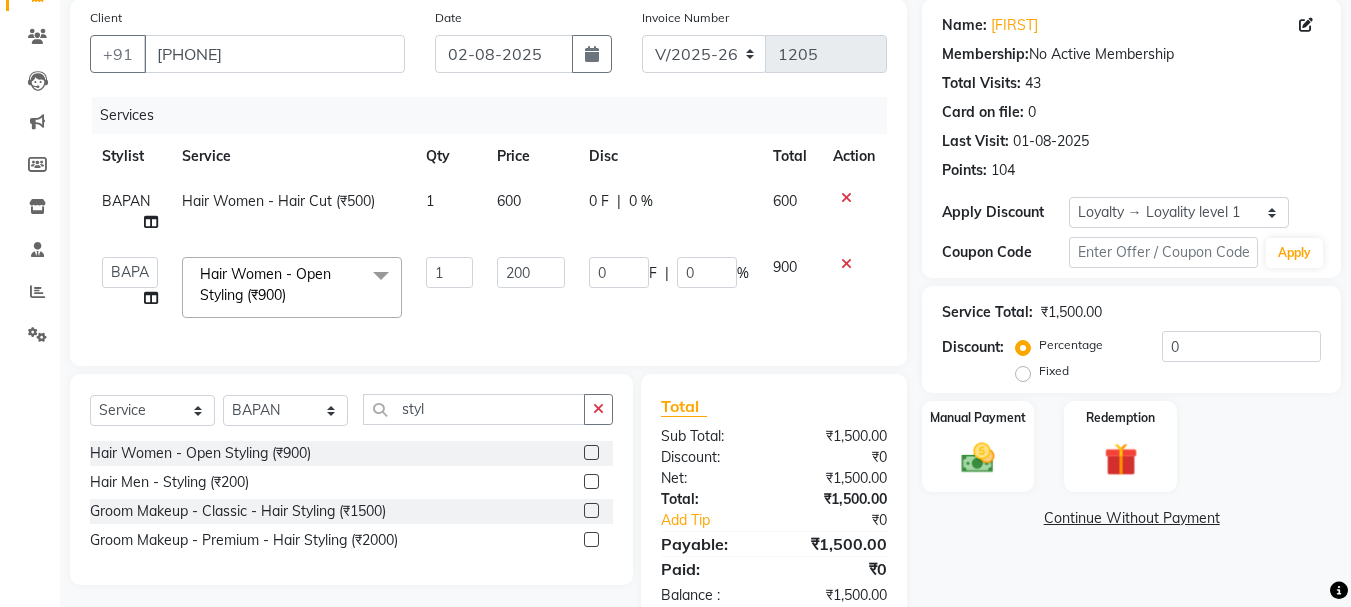 click on "200" 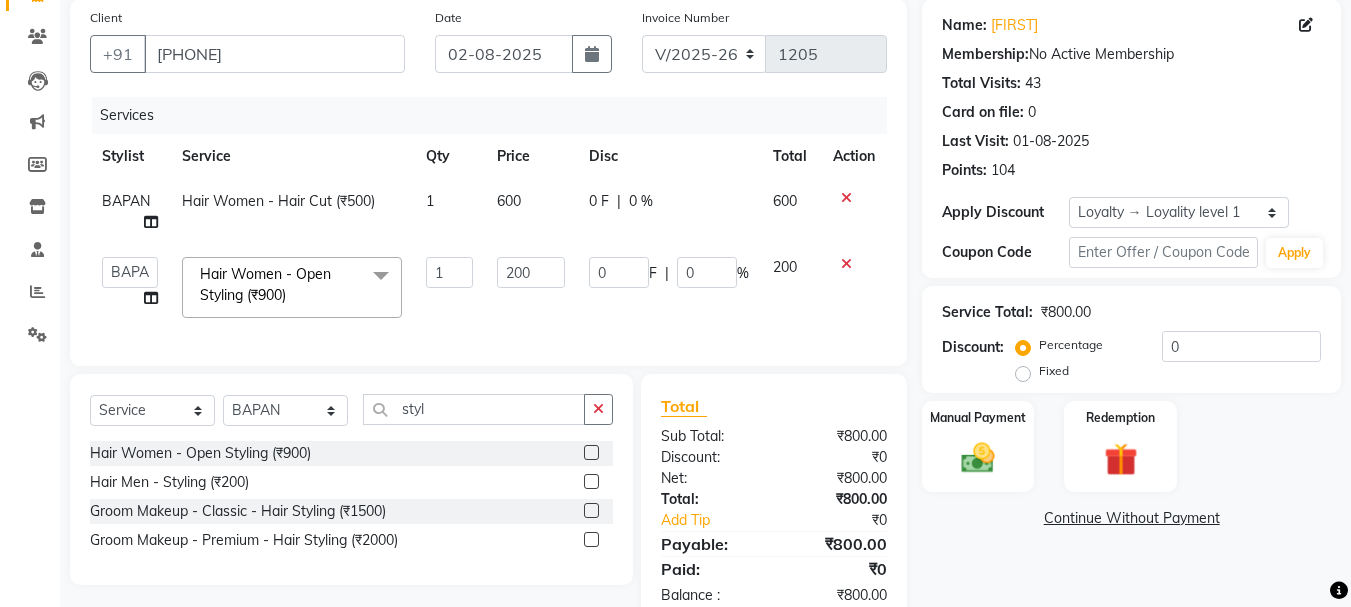 click on "Name: Rohan  Membership:  No Active Membership  Total Visits:  43 Card on file:  0 Last Visit:   01-08-2025 Points:   104  Apply Discount Select  Loyalty → Loyality level 1  Coupon Code Apply Service Total:  ₹800.00  Discount:  Percentage   Fixed  0 Manual Payment Redemption  Continue Without Payment" 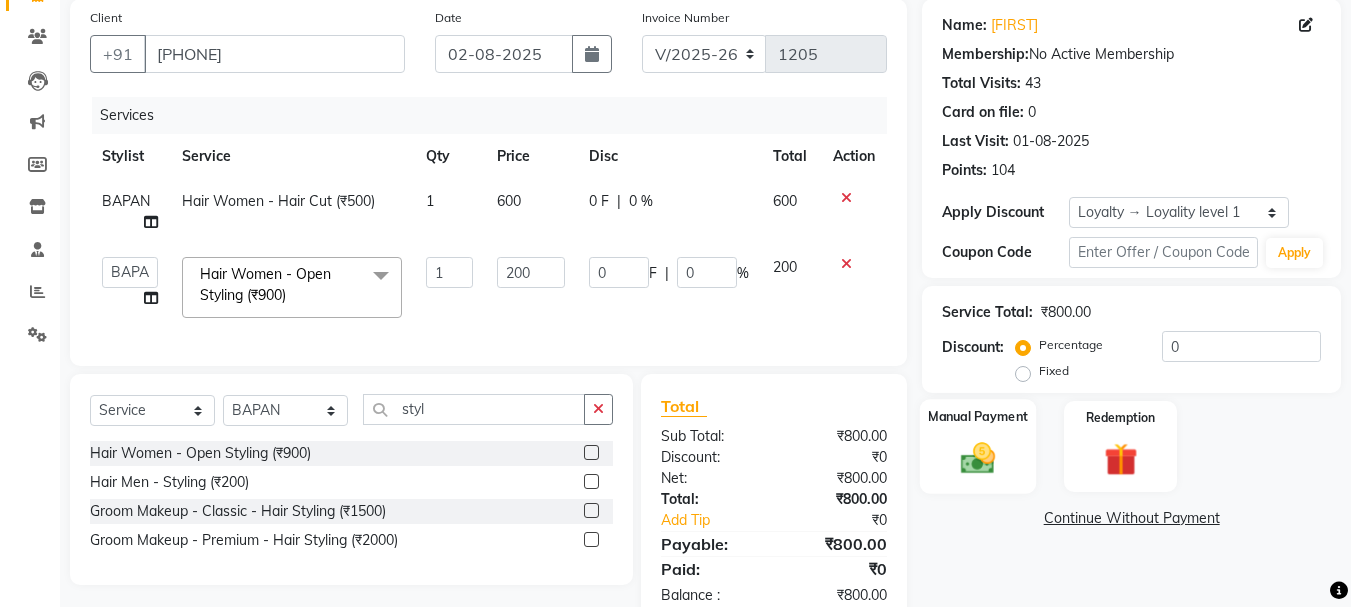 click 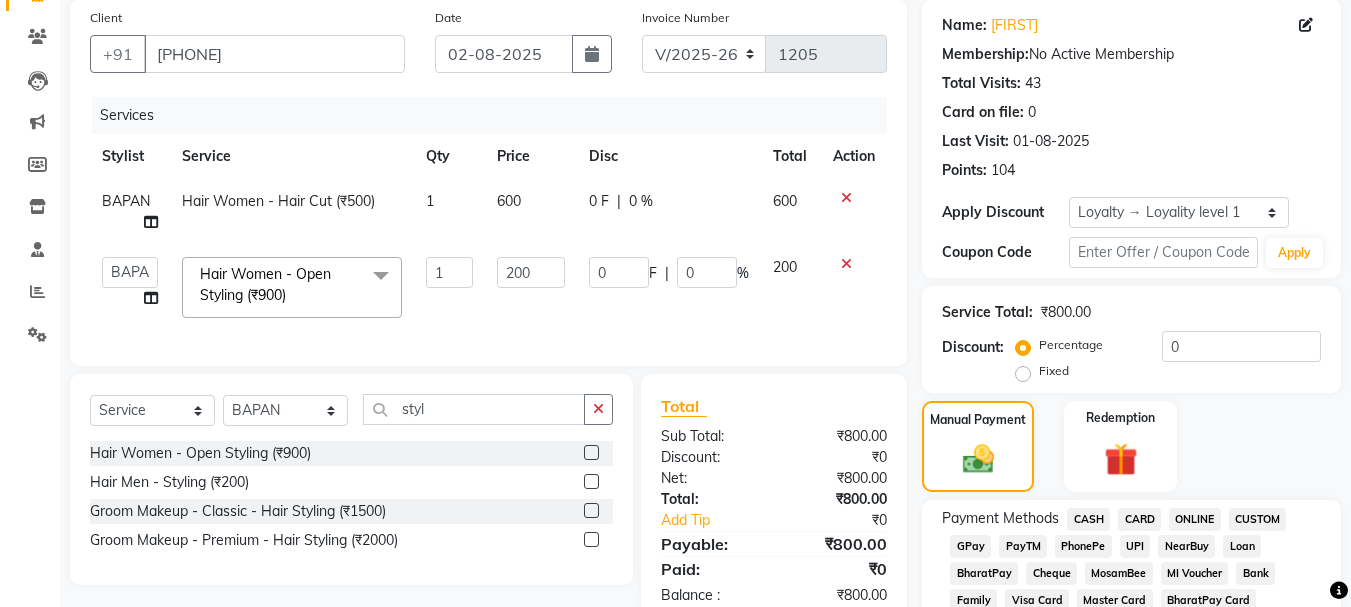 click on "ONLINE" 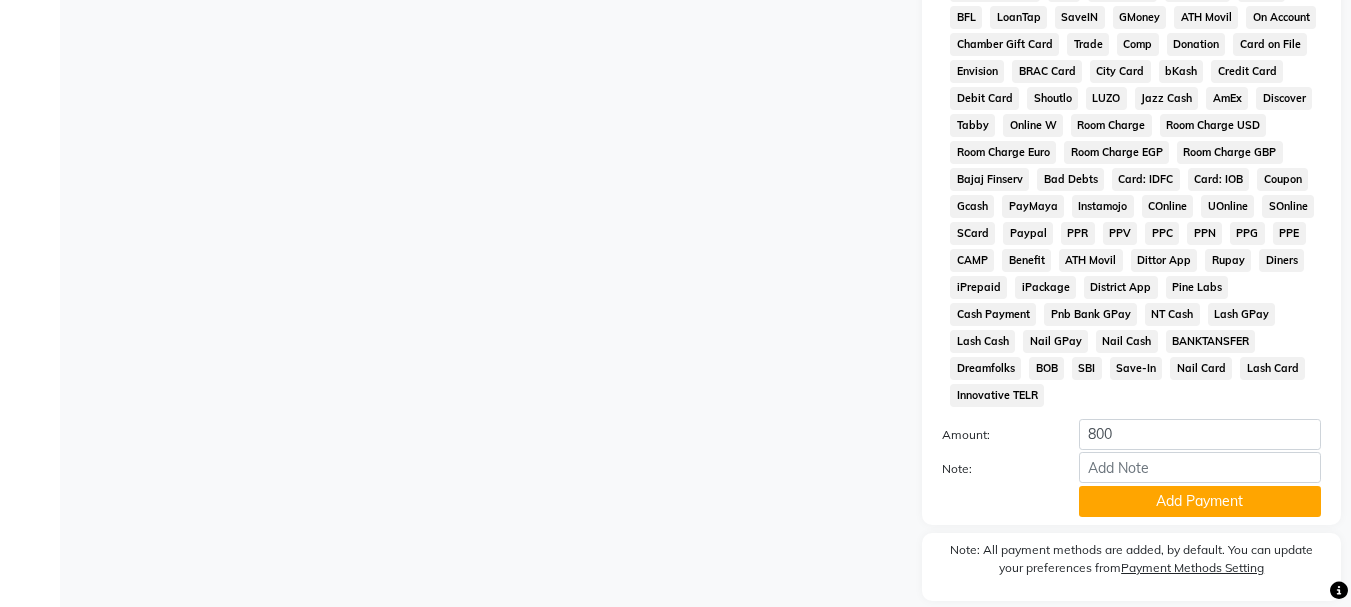 scroll, scrollTop: 934, scrollLeft: 0, axis: vertical 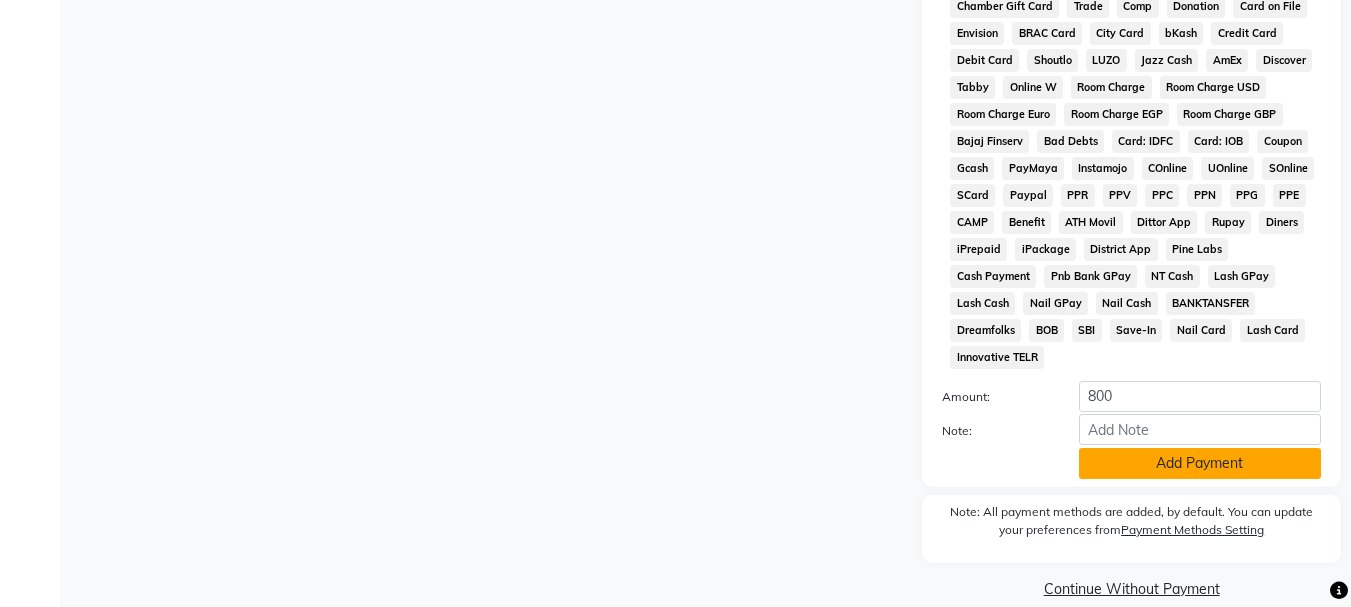 click on "Add Payment" 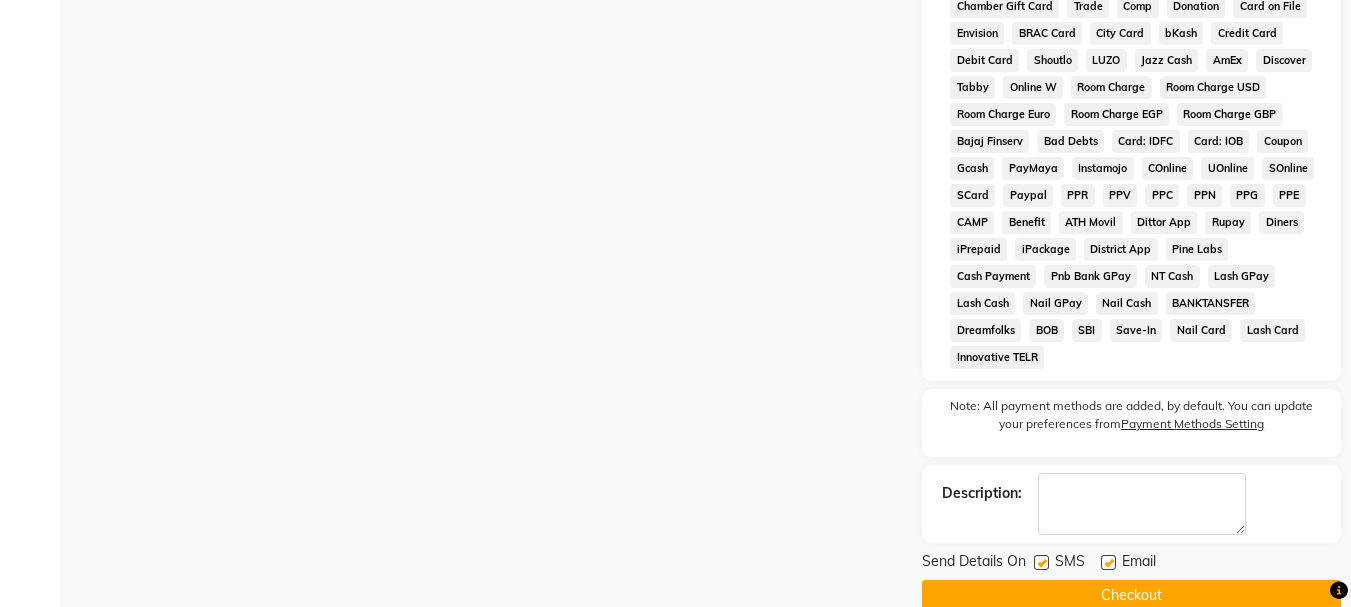 click on "SMS" 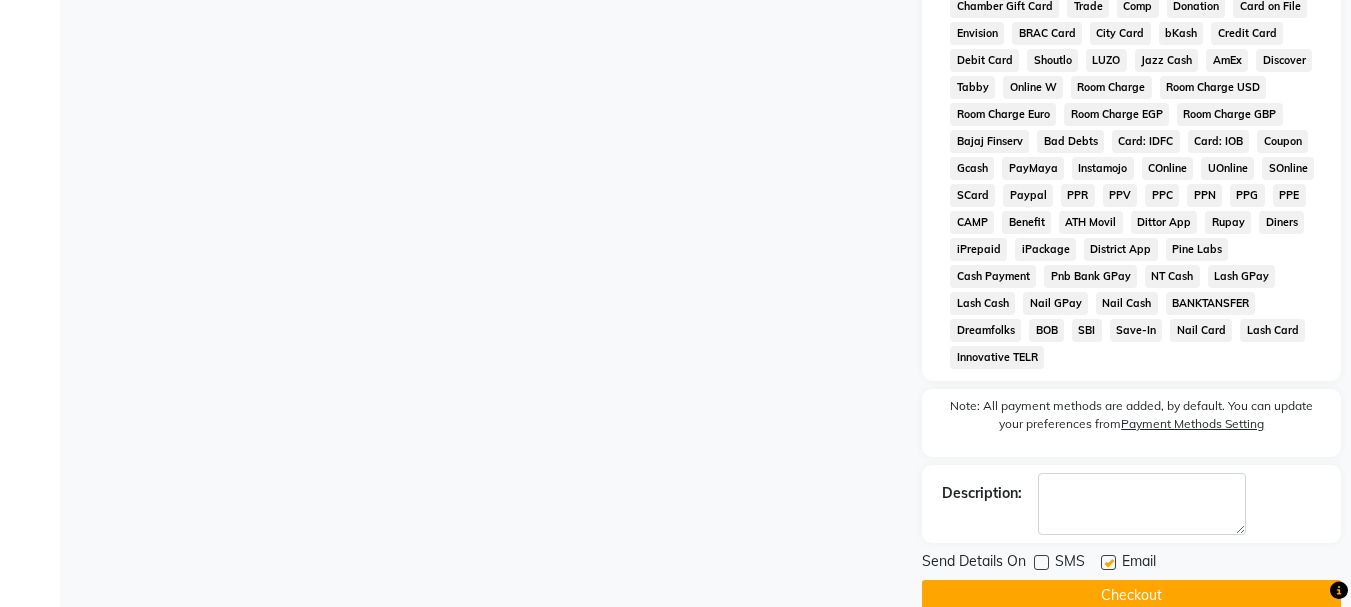 drag, startPoint x: 1113, startPoint y: 540, endPoint x: 803, endPoint y: 532, distance: 310.1032 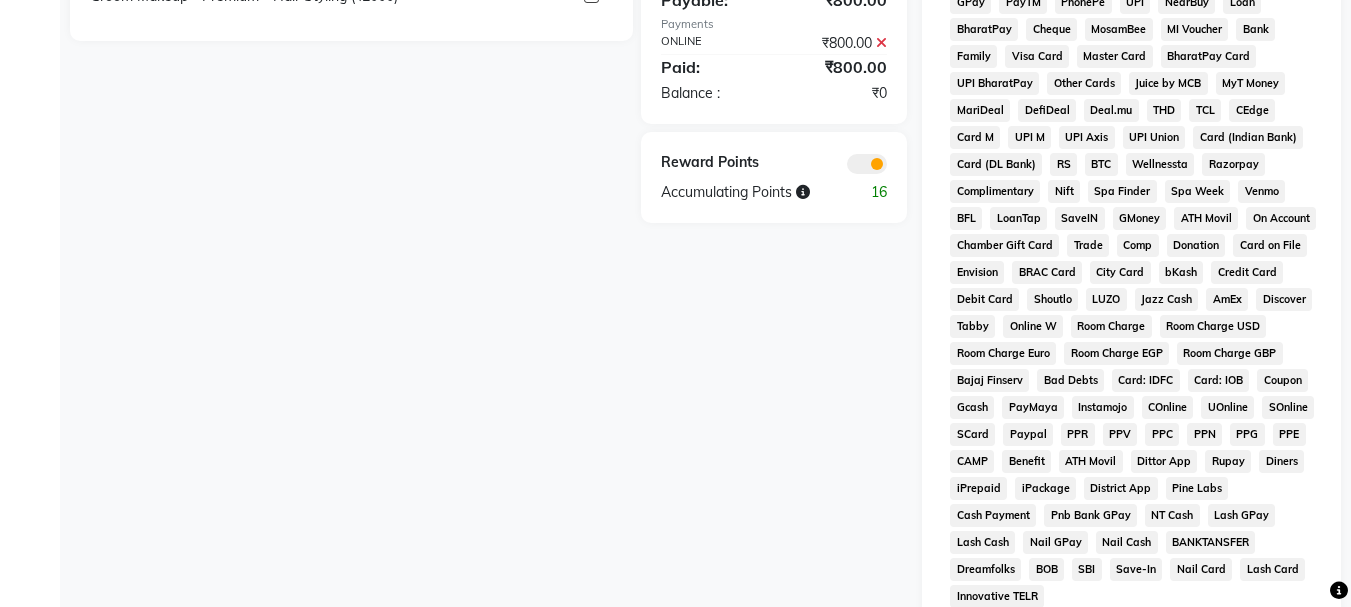 scroll, scrollTop: 941, scrollLeft: 0, axis: vertical 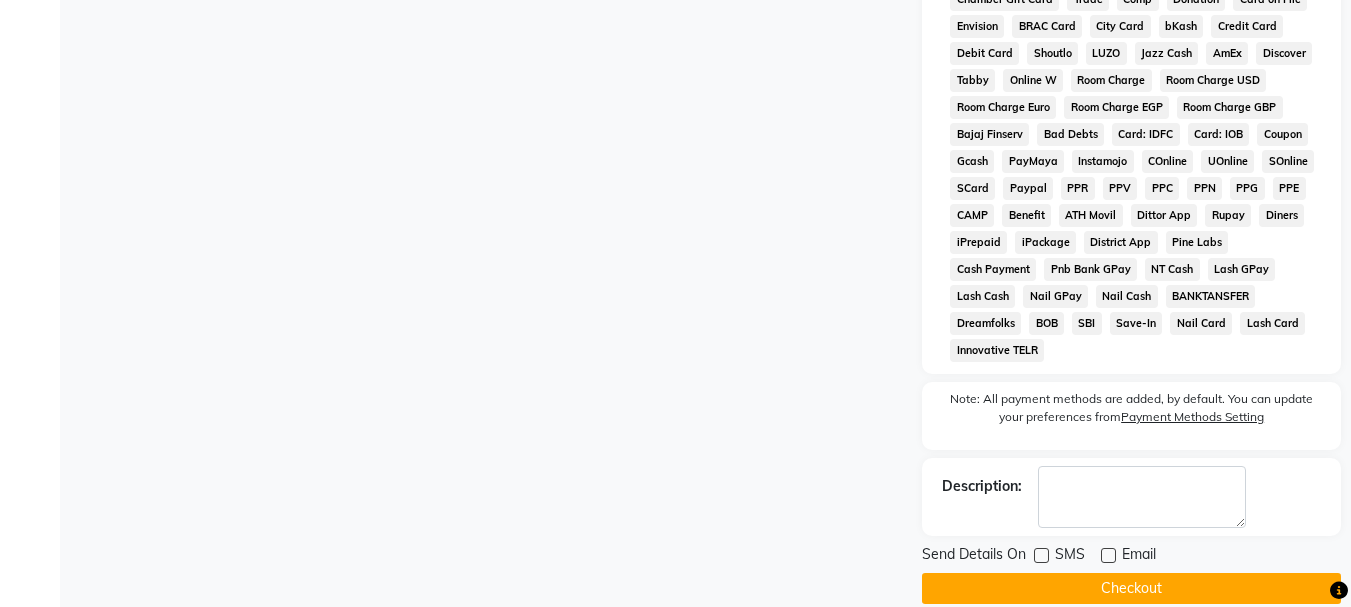 click on "Checkout" 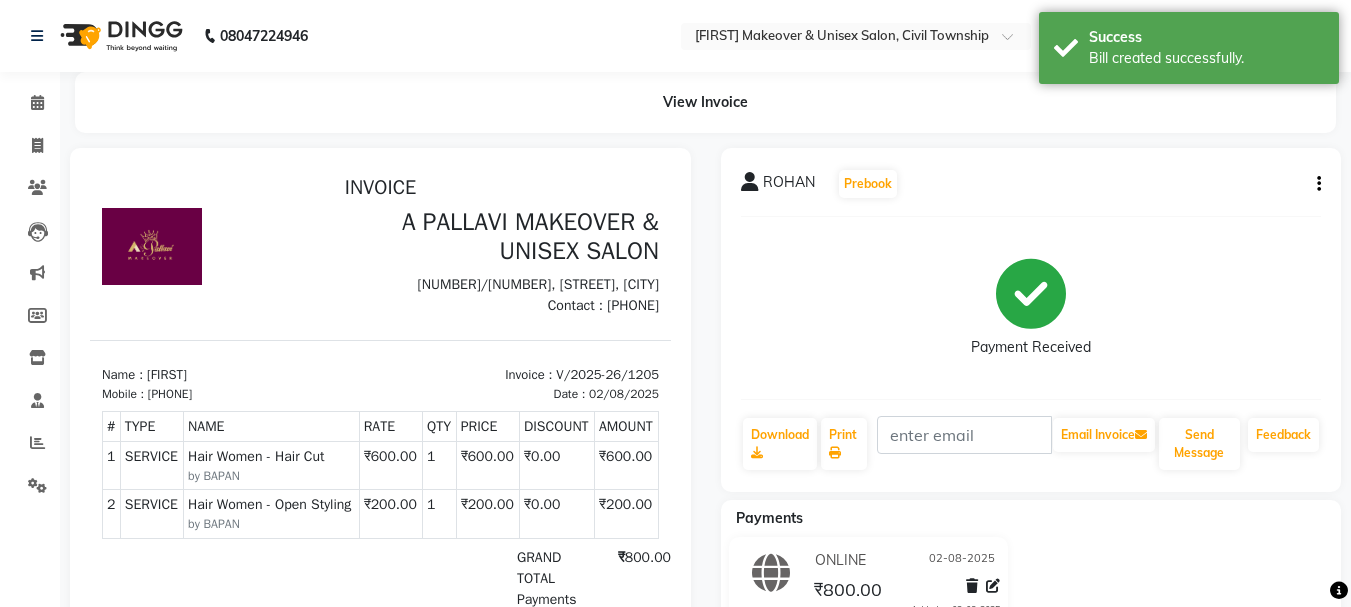 scroll, scrollTop: 0, scrollLeft: 0, axis: both 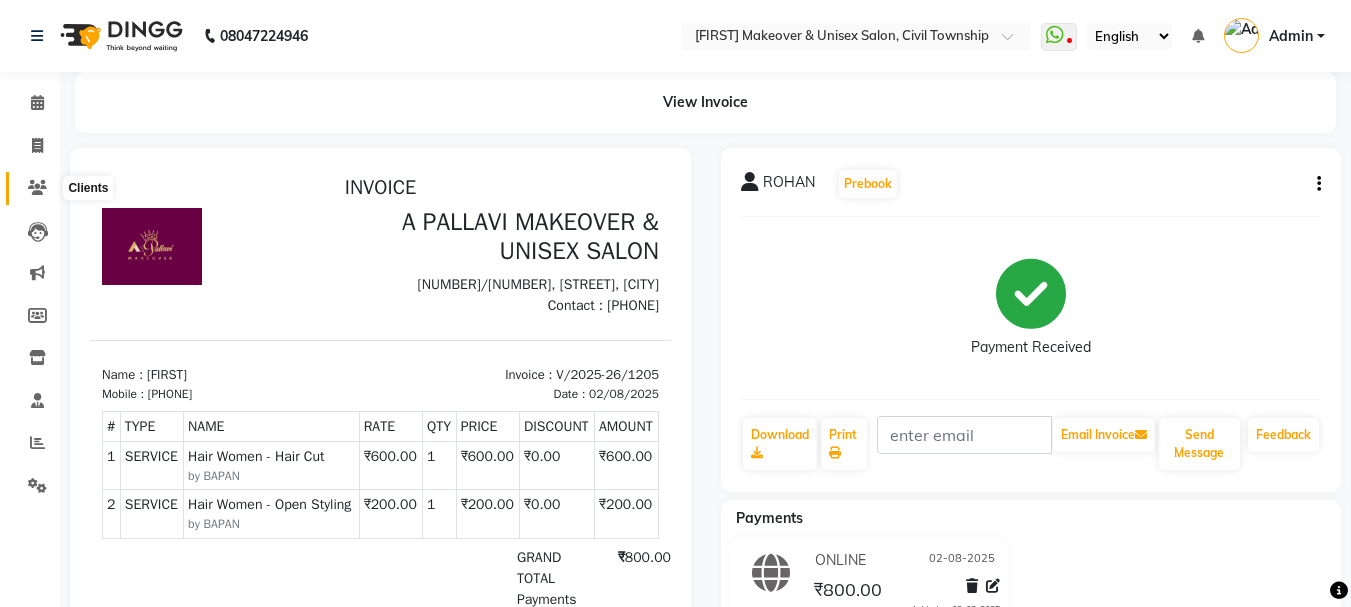 click 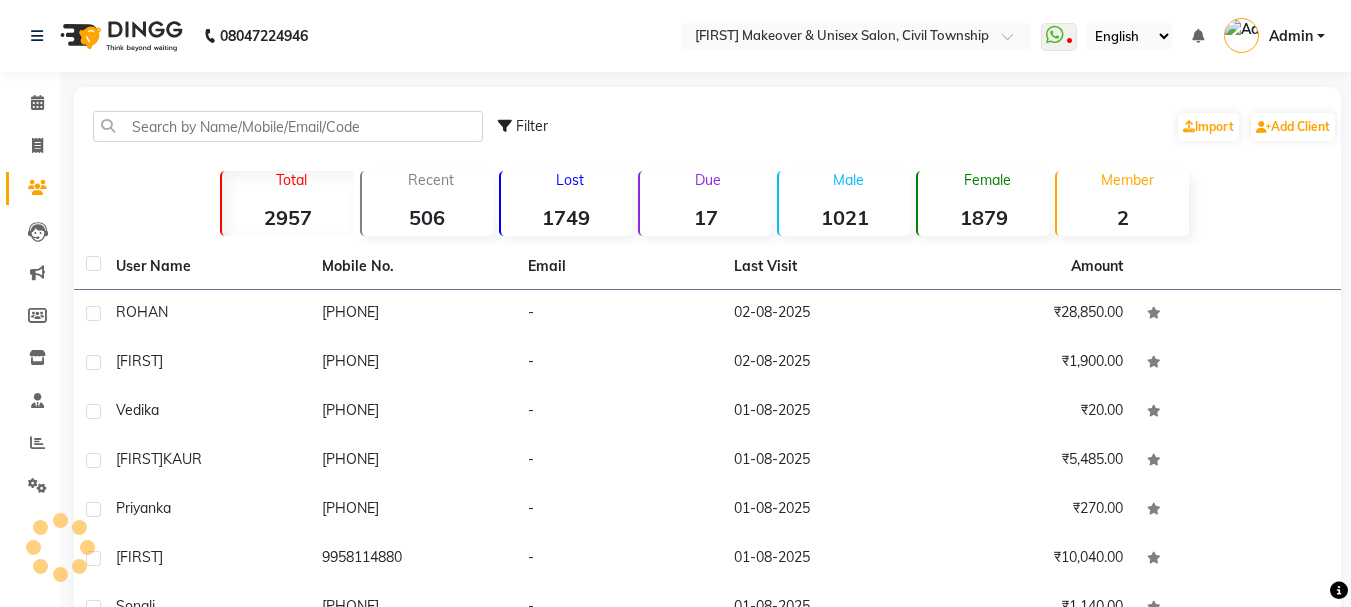 click on "17" 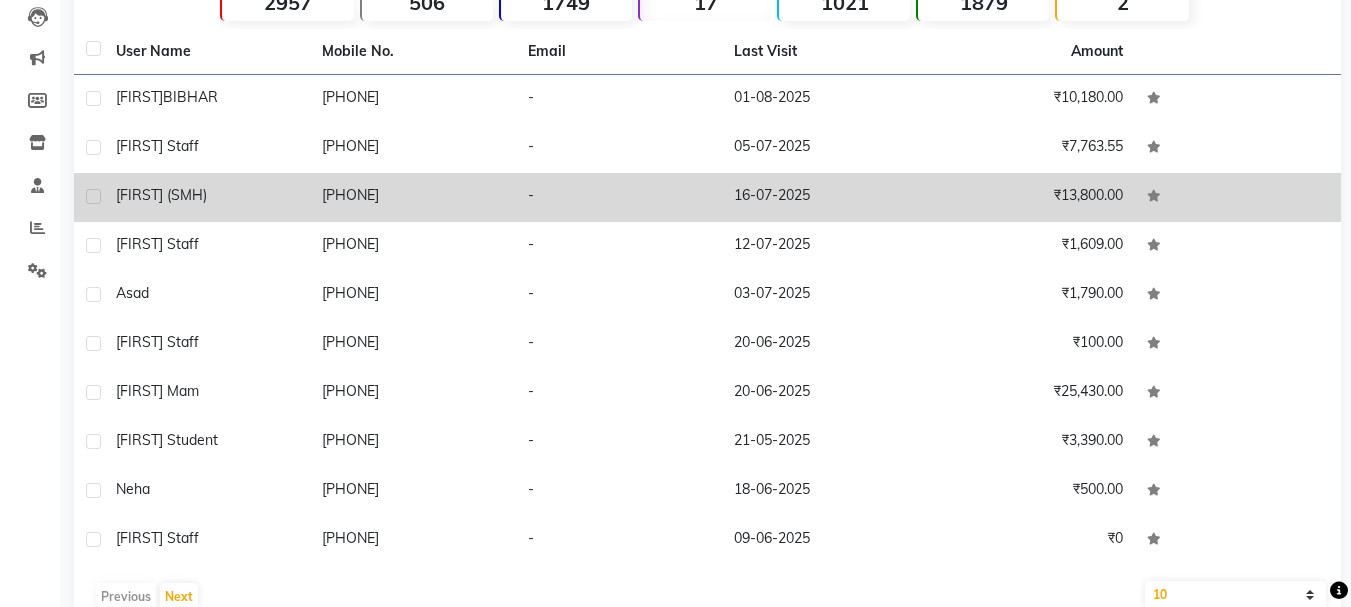 scroll, scrollTop: 259, scrollLeft: 0, axis: vertical 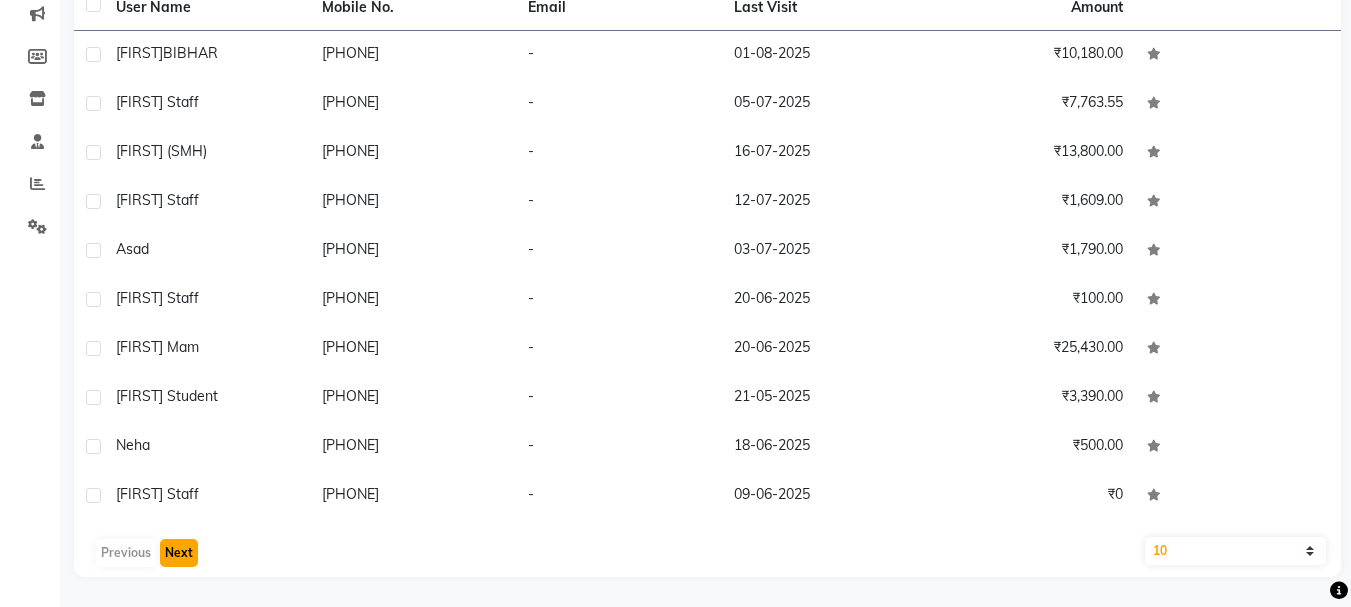 click on "Next" 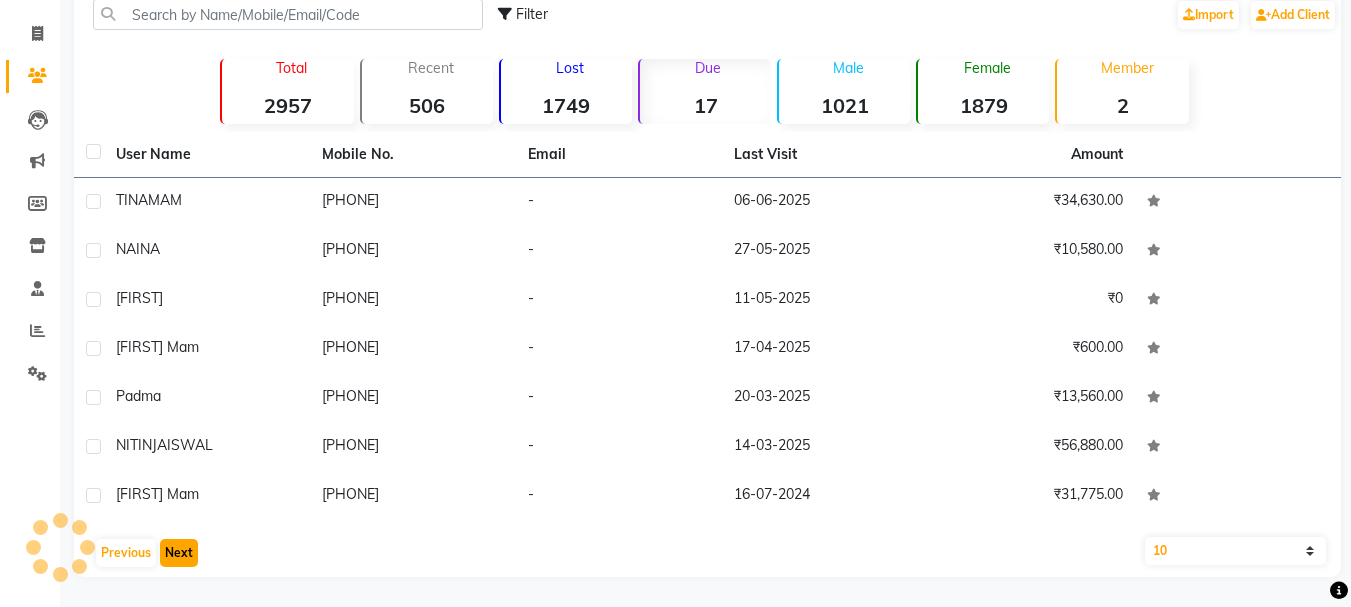 scroll, scrollTop: 112, scrollLeft: 0, axis: vertical 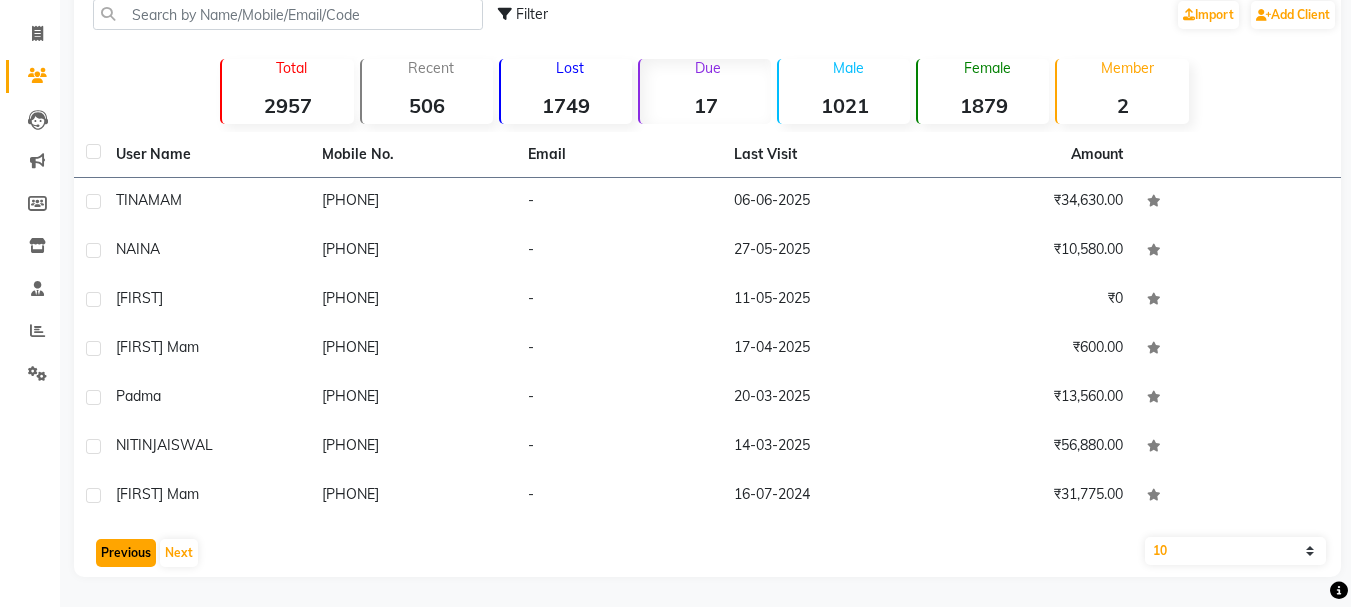 click on "Previous" 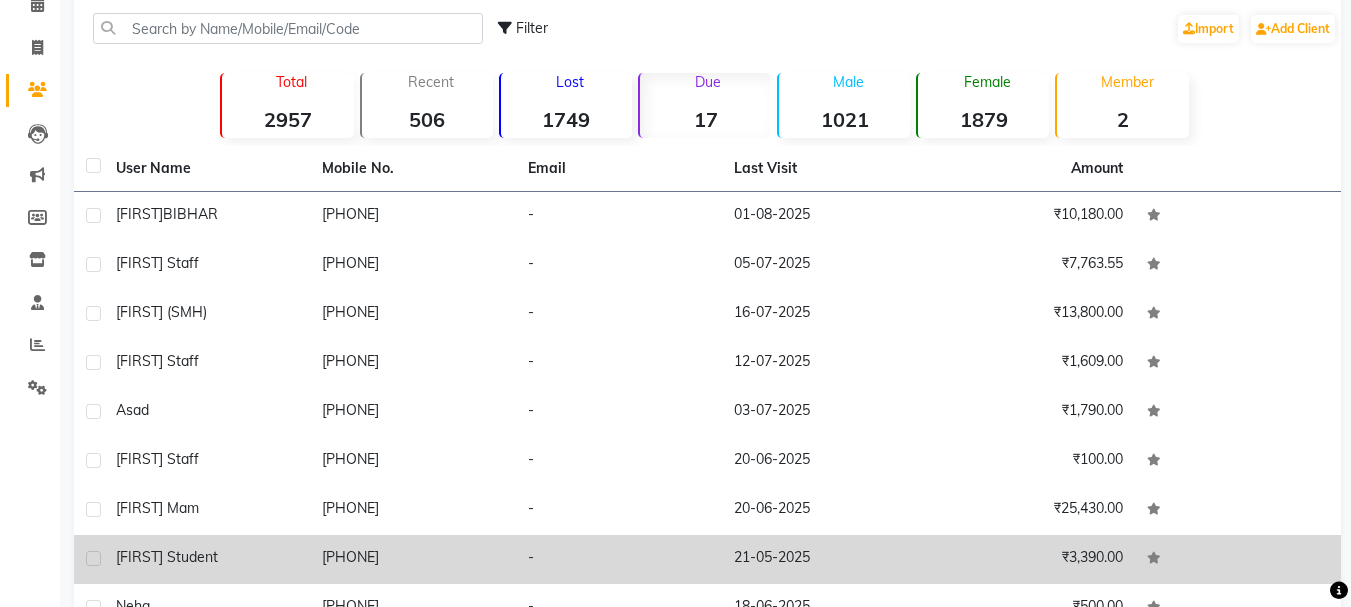 scroll, scrollTop: 0, scrollLeft: 0, axis: both 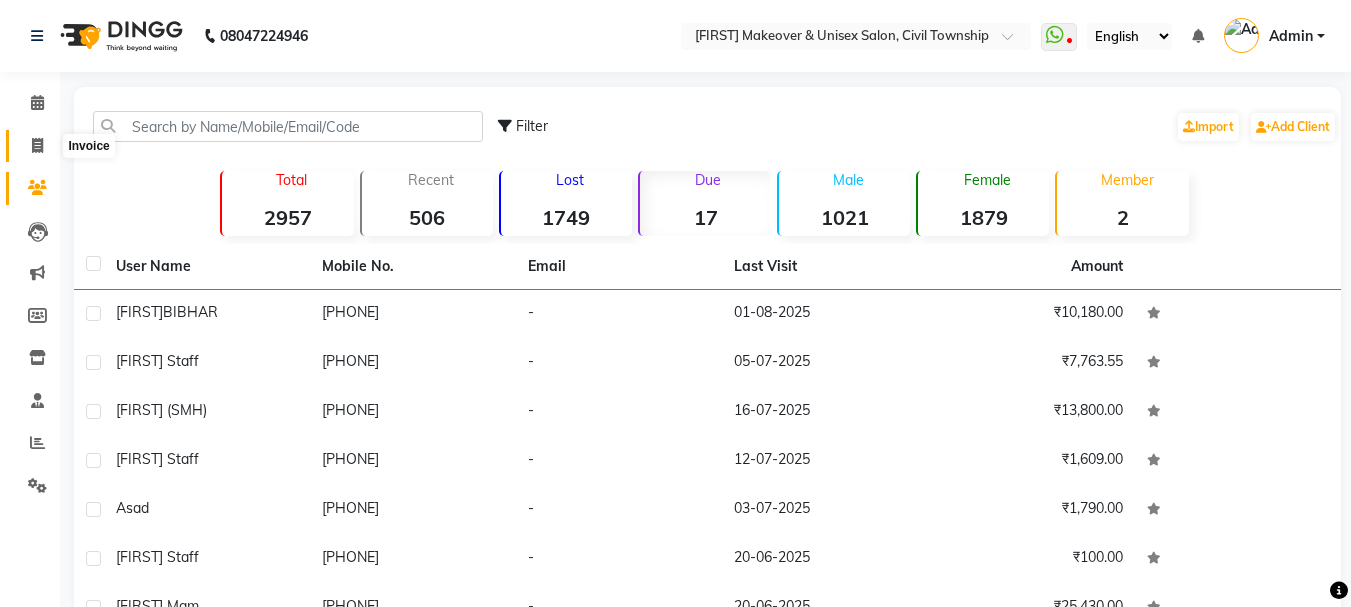 click 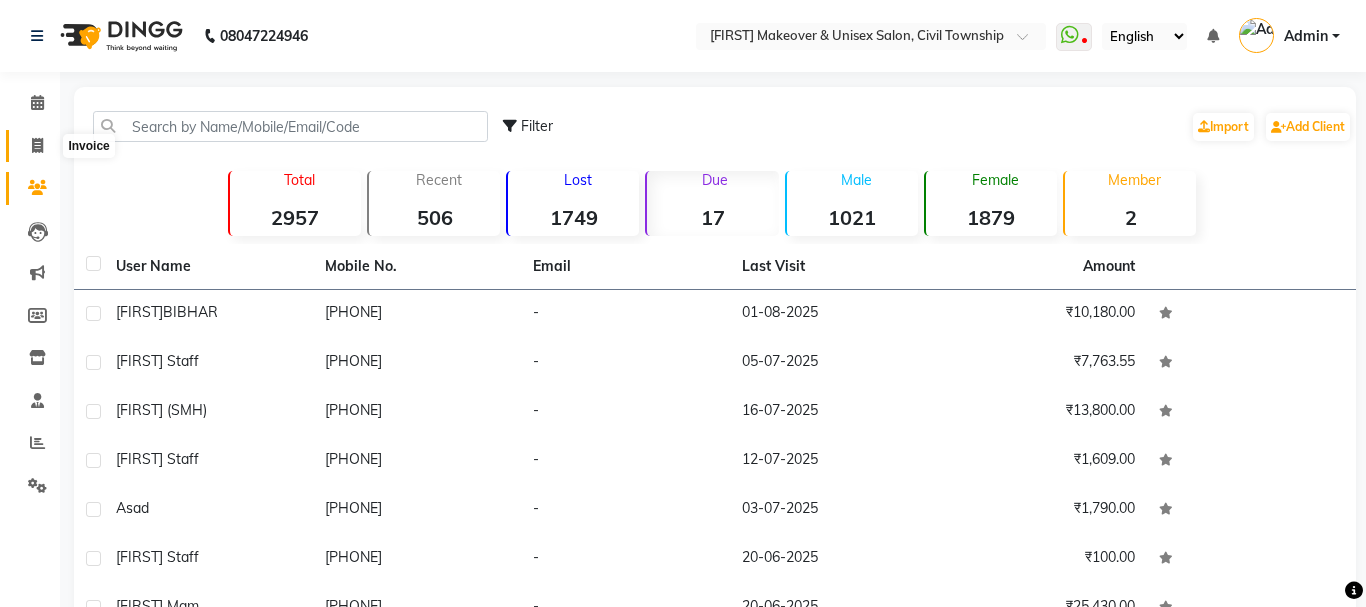 select on "service" 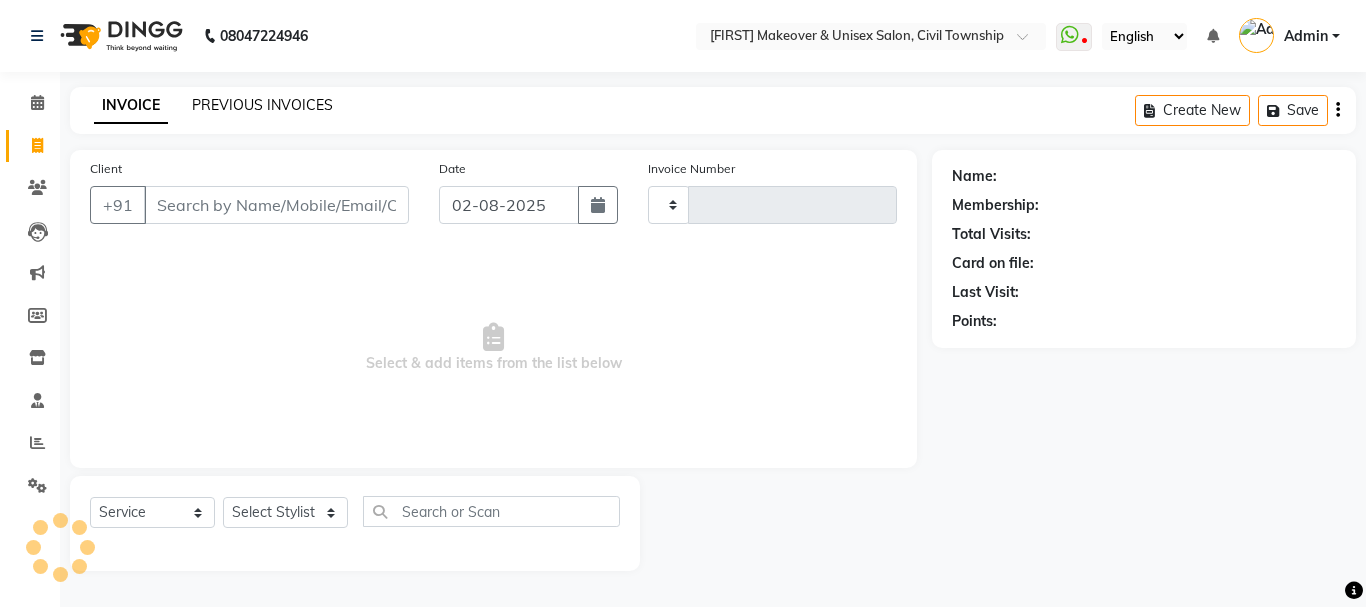 click on "PREVIOUS INVOICES" 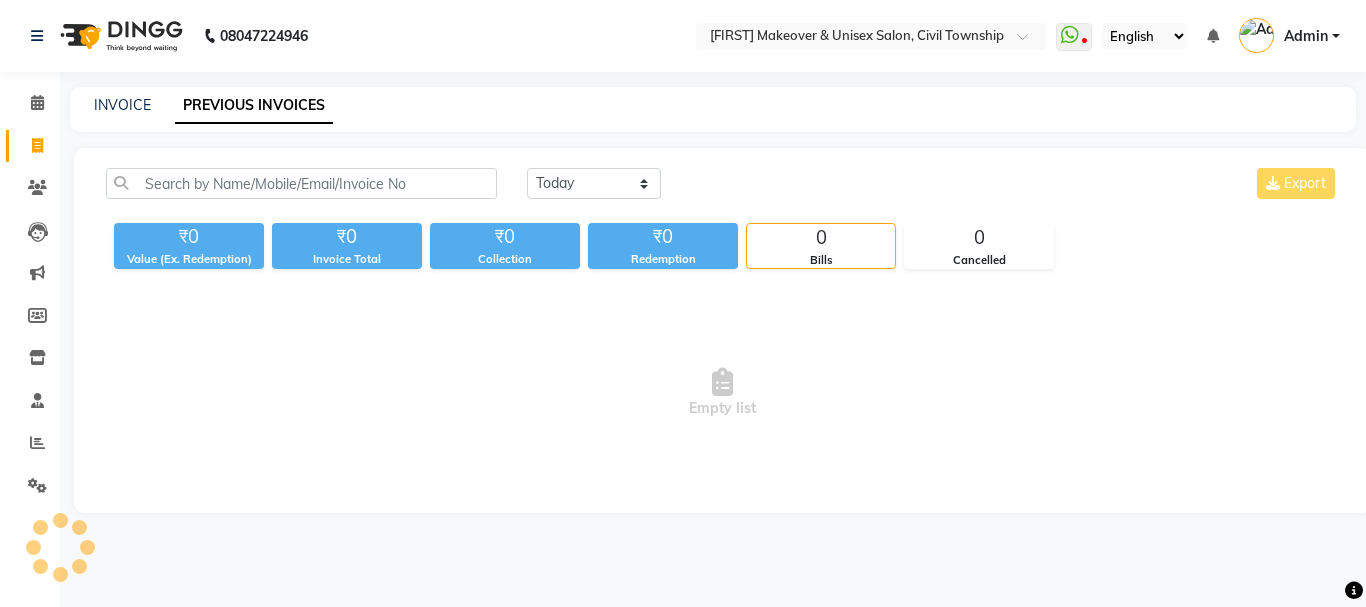 drag, startPoint x: 637, startPoint y: 203, endPoint x: 600, endPoint y: 187, distance: 40.311287 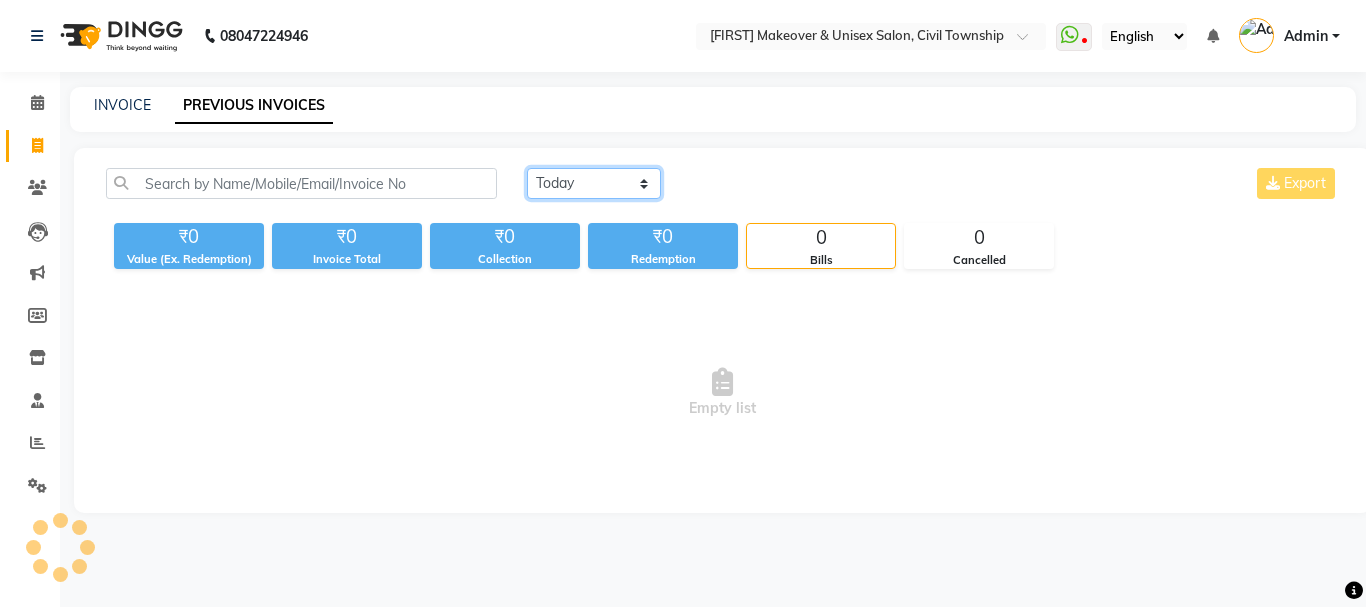 click on "Today Yesterday Custom Range" 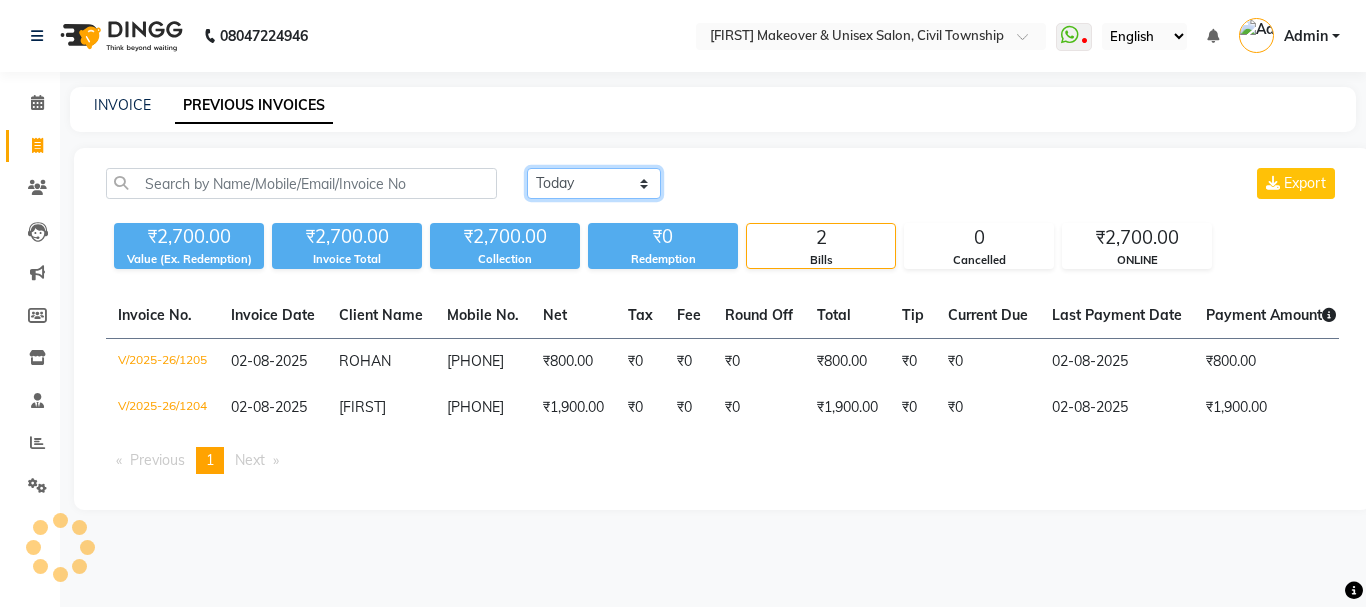 select on "range" 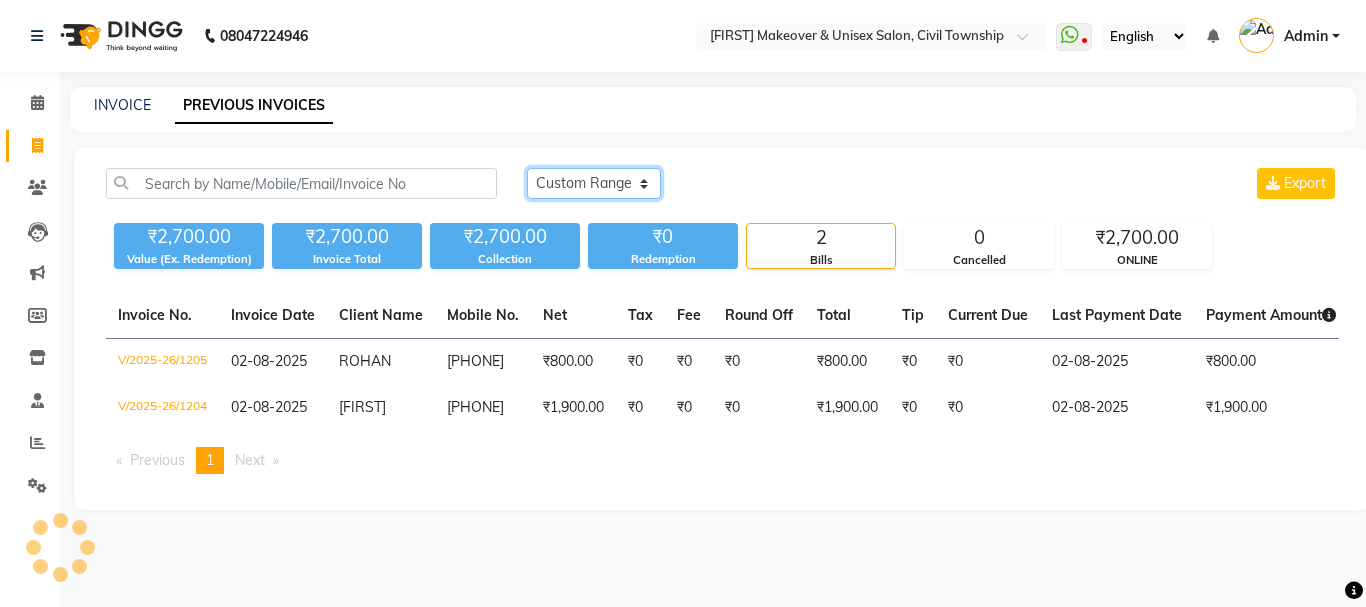 click on "Today Yesterday Custom Range" 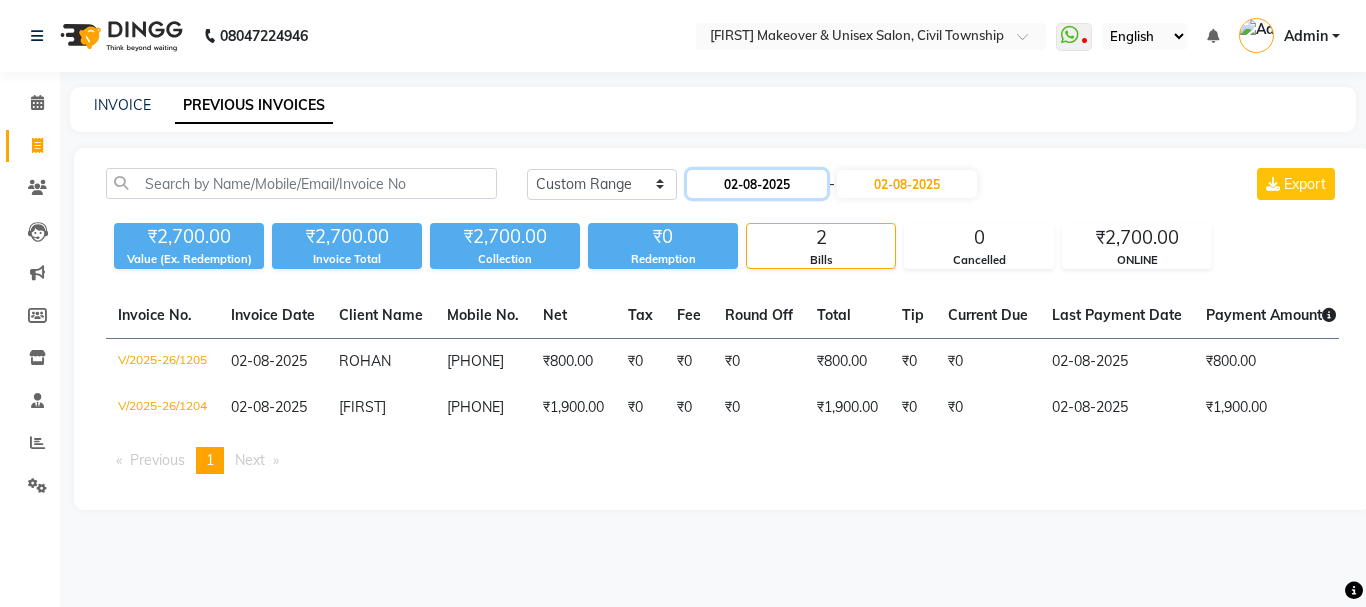 click on "02-08-2025" 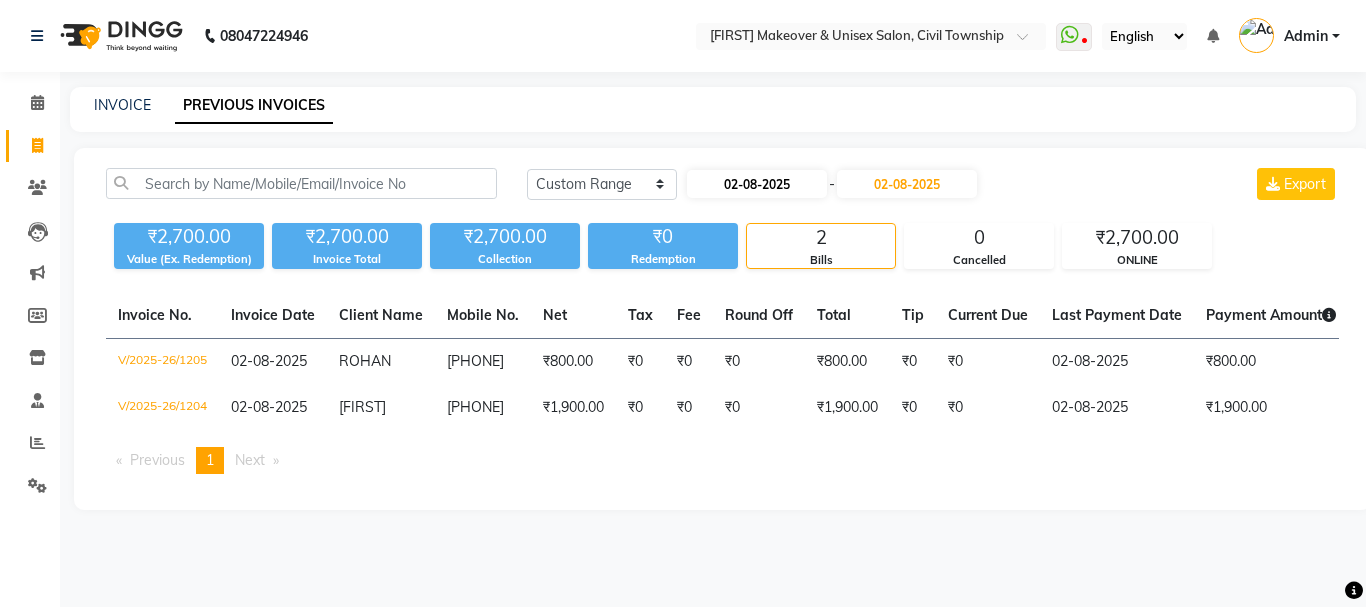 select on "8" 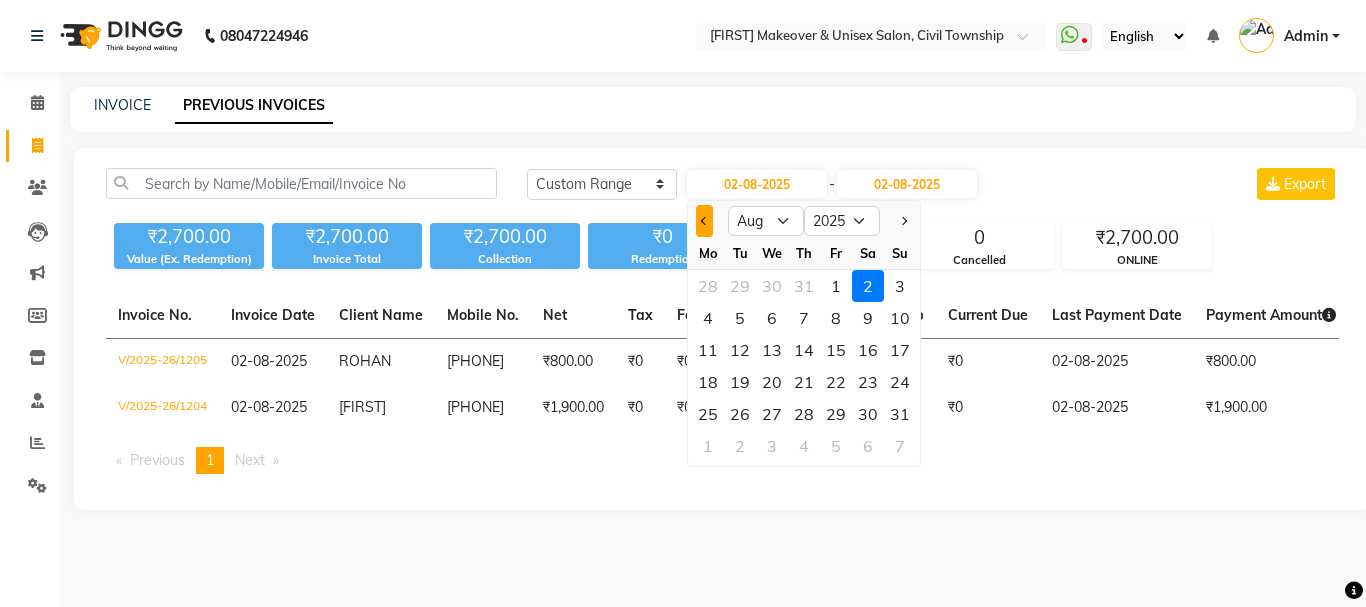 click 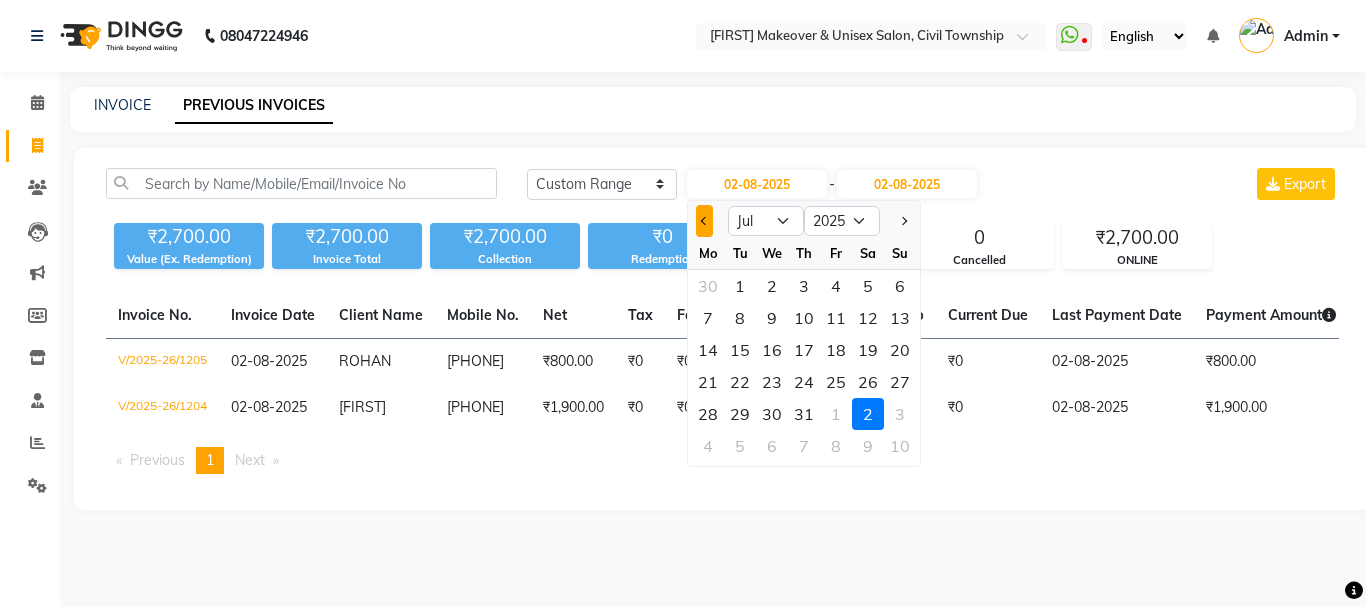 click 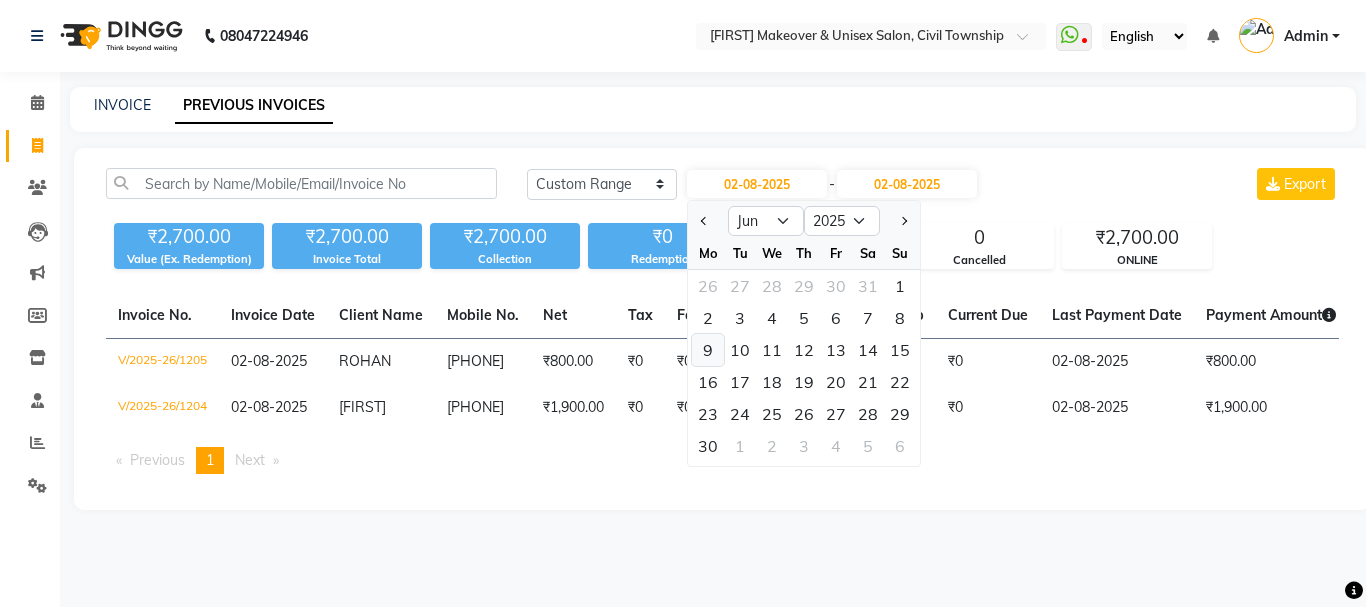click on "9" 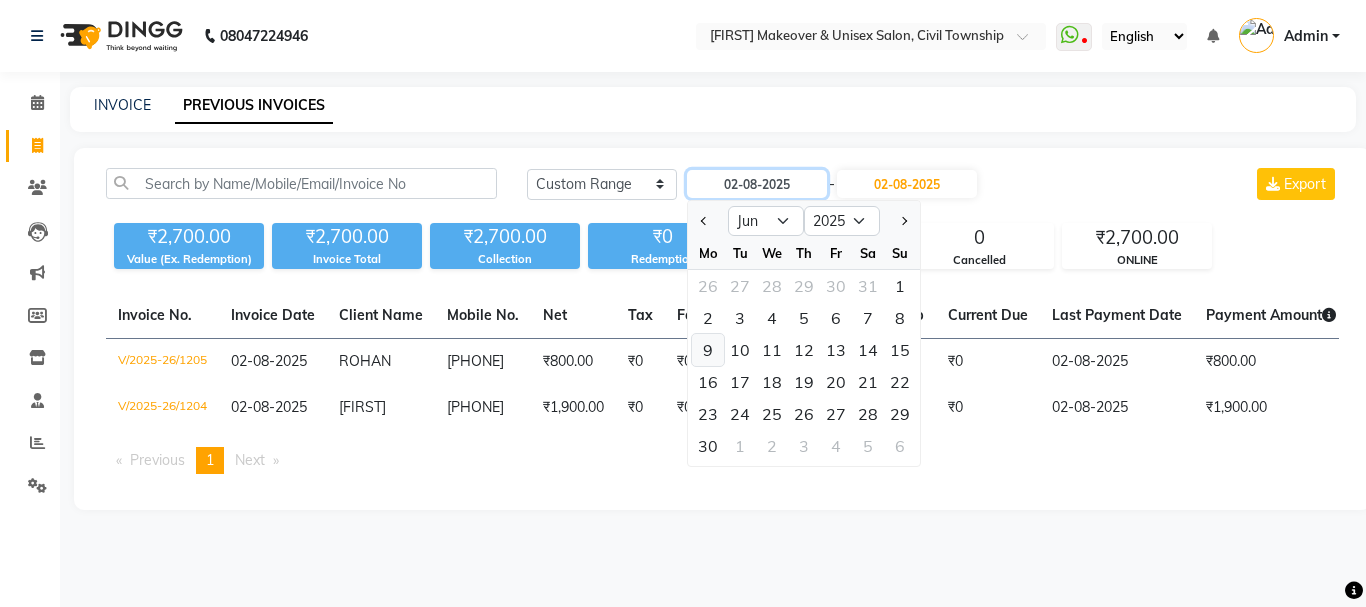 type on "09-06-2025" 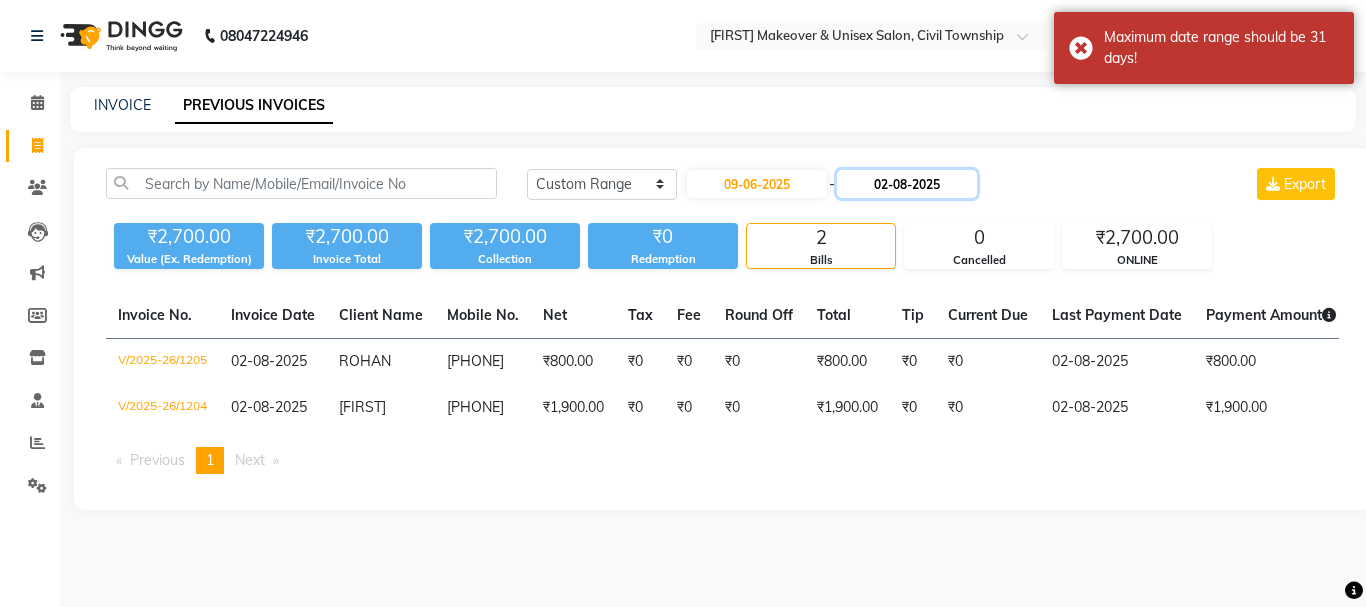 click on "02-08-2025" 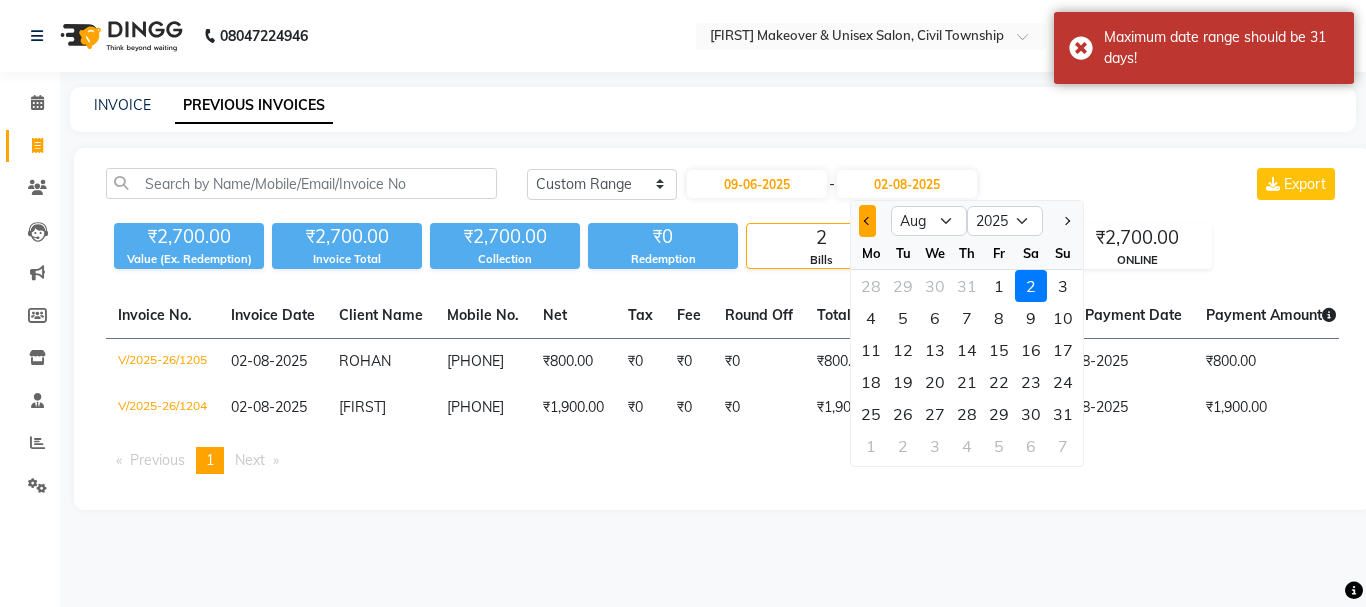 click 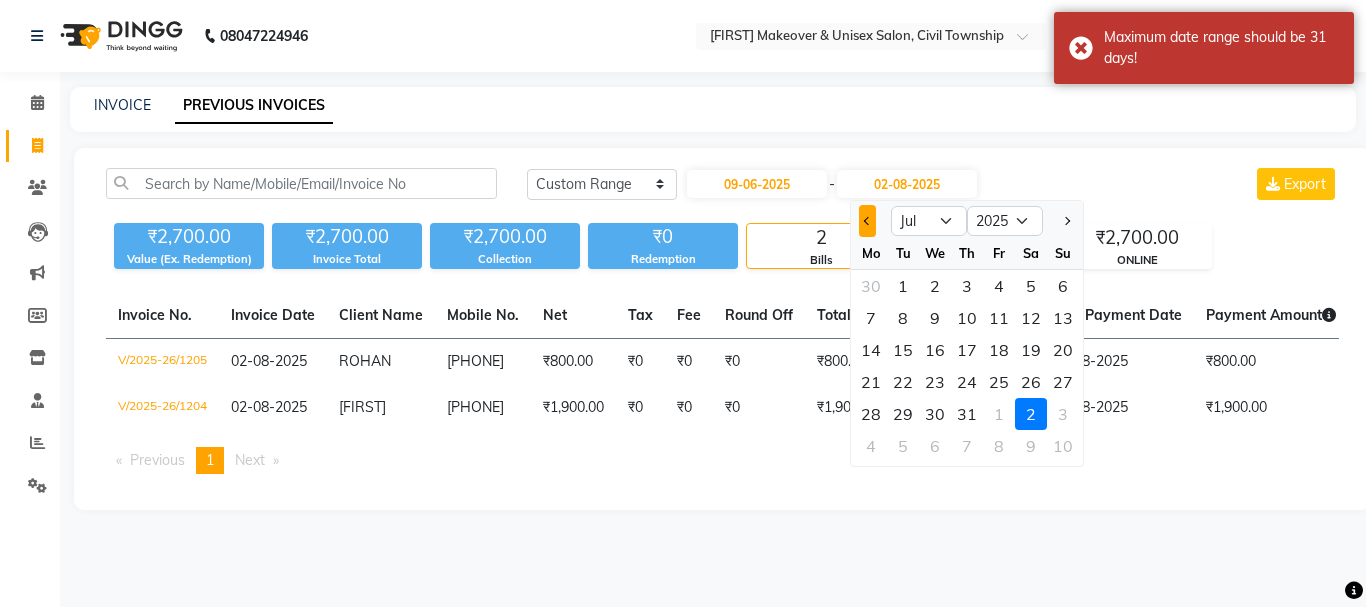 click 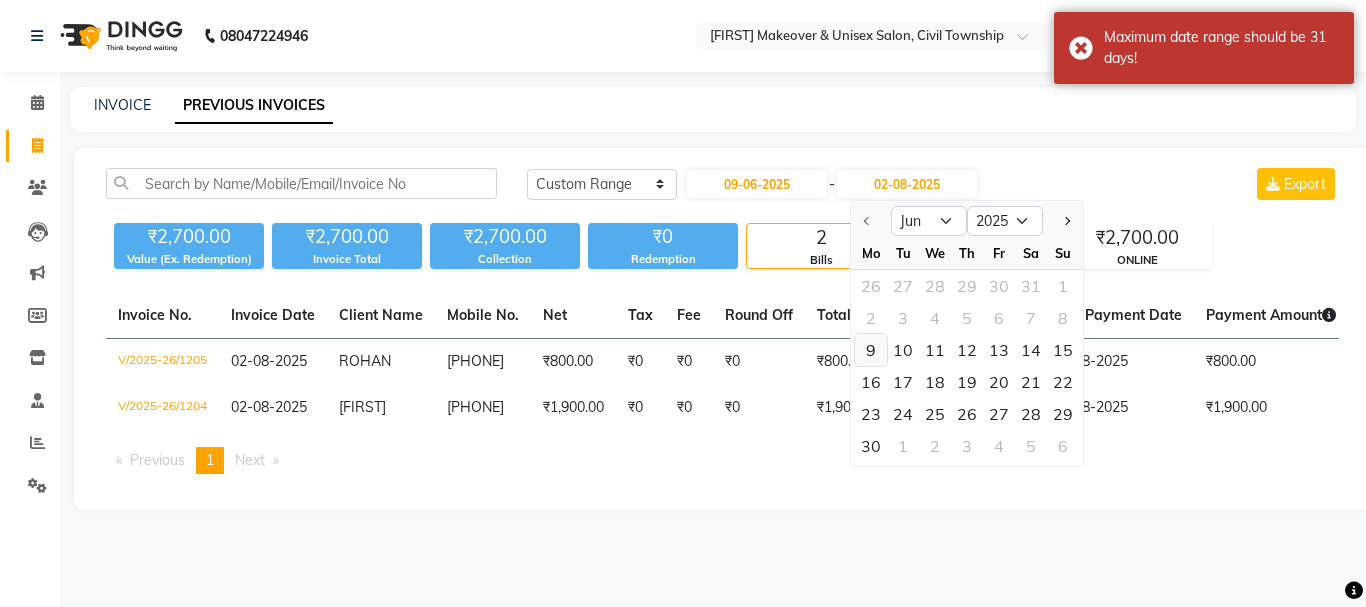 click on "9" 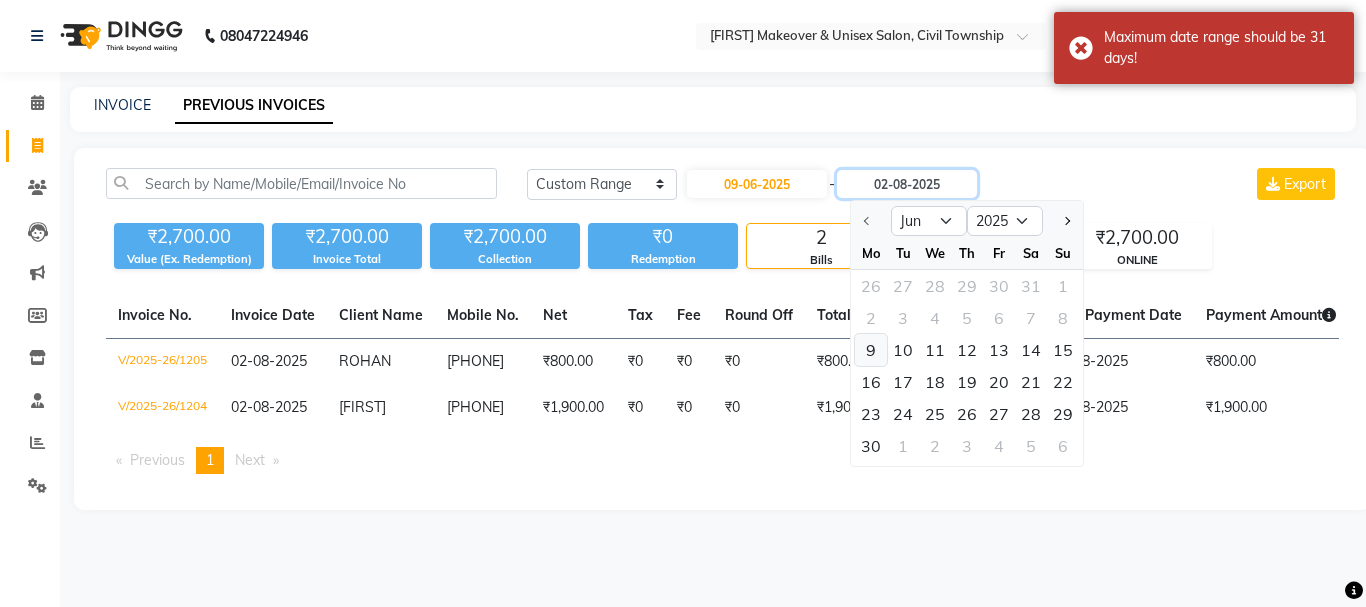 type on "09-06-2025" 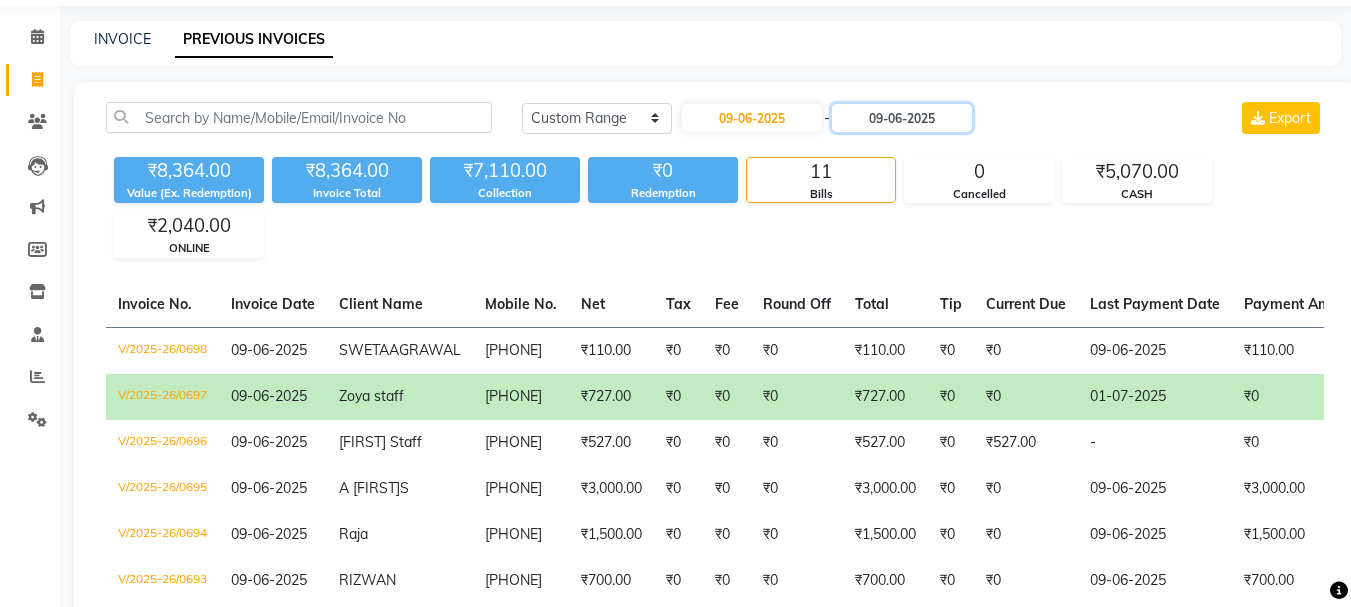 scroll, scrollTop: 100, scrollLeft: 0, axis: vertical 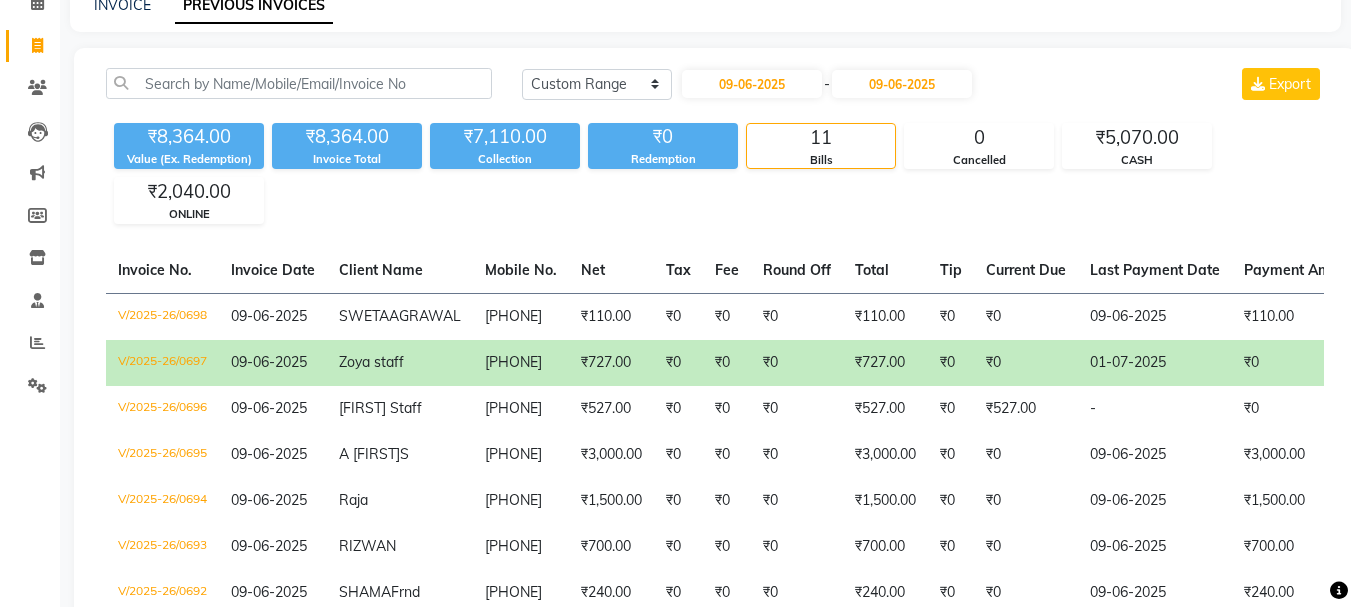 click on "₹0" 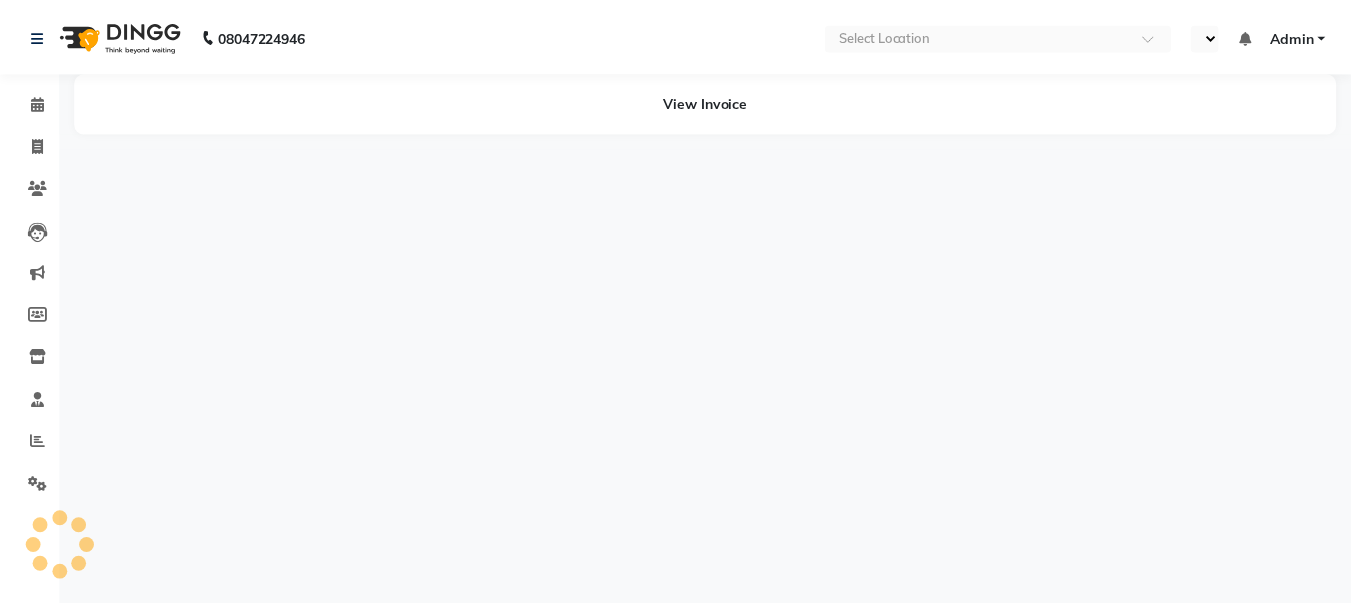 scroll, scrollTop: 0, scrollLeft: 0, axis: both 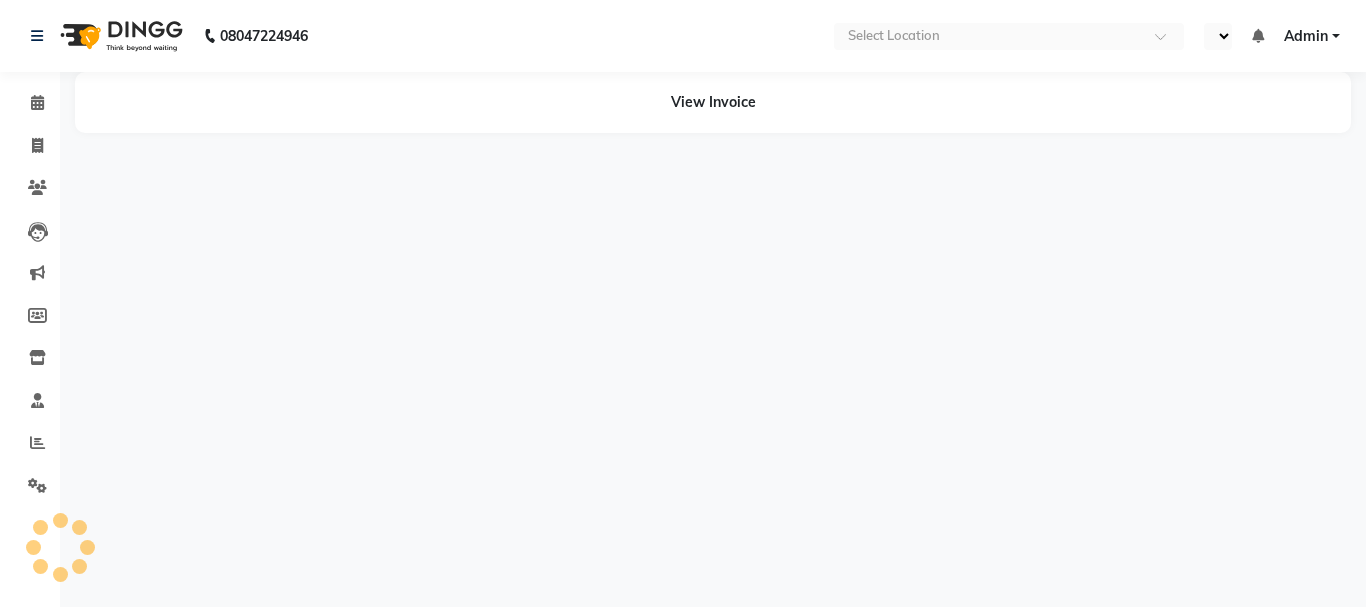 select on "en" 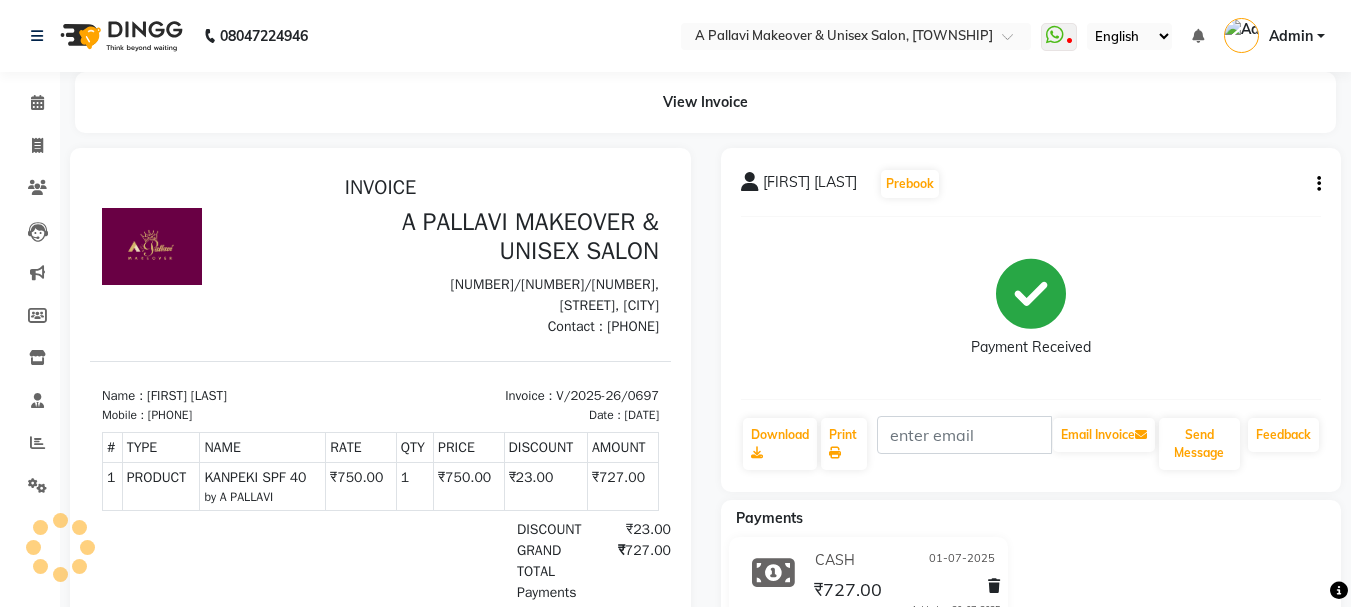 scroll, scrollTop: 0, scrollLeft: 0, axis: both 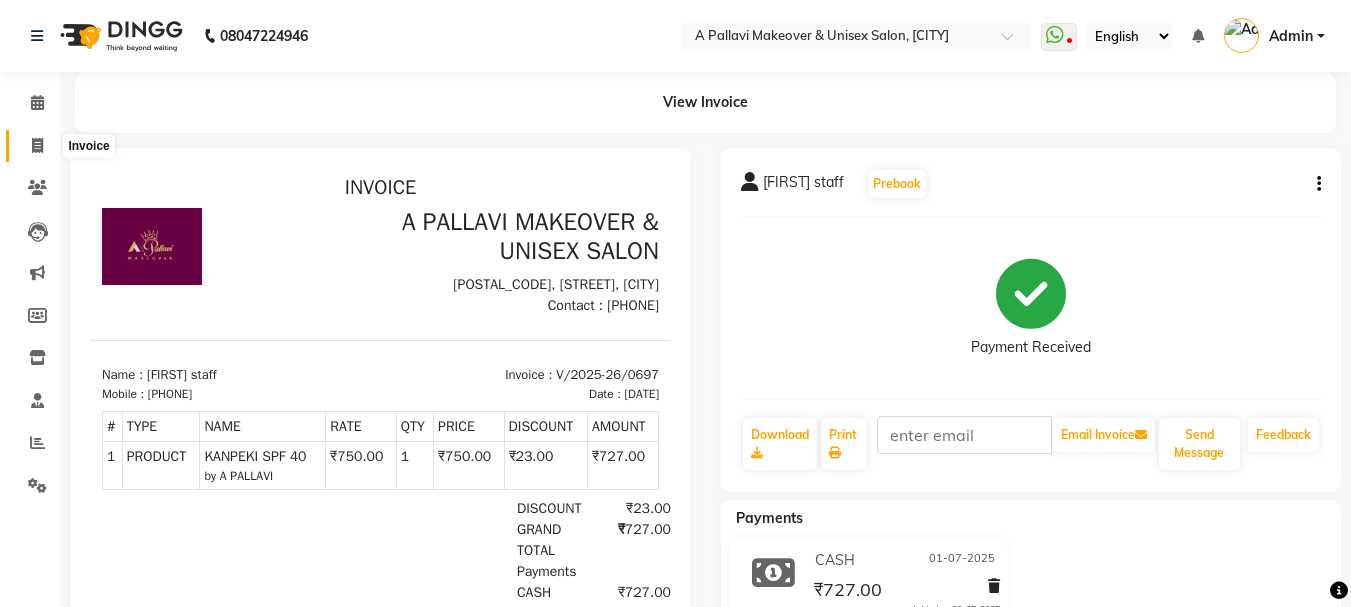 click 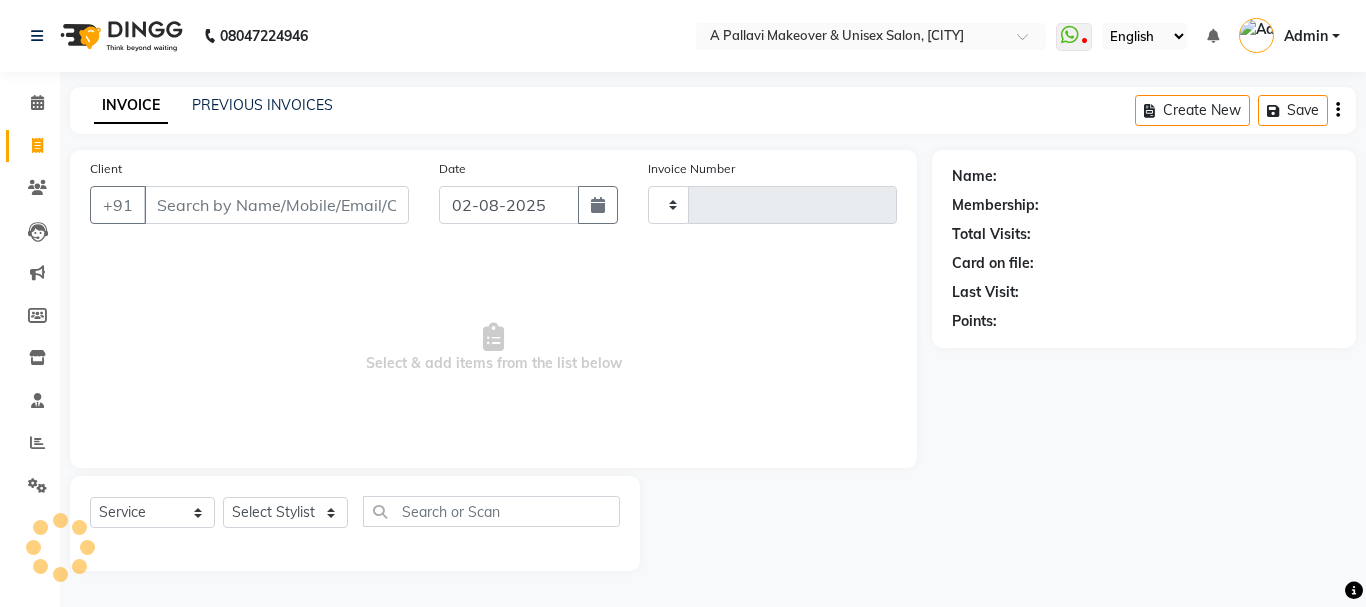 type on "1206" 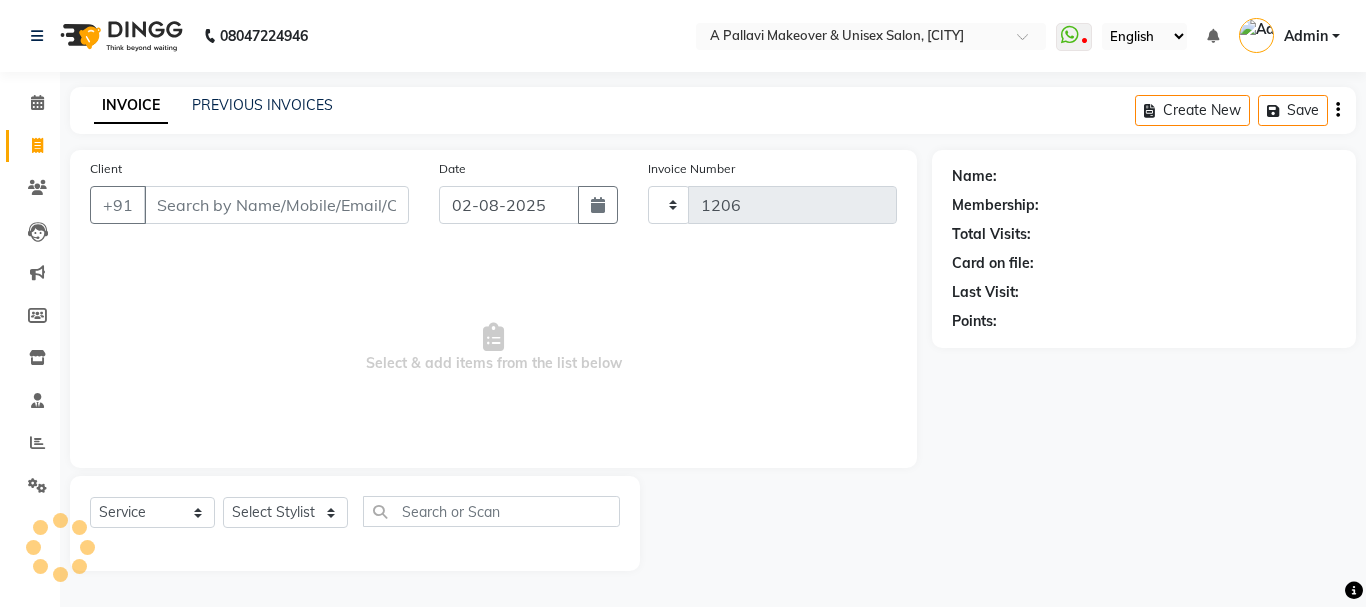 select on "3573" 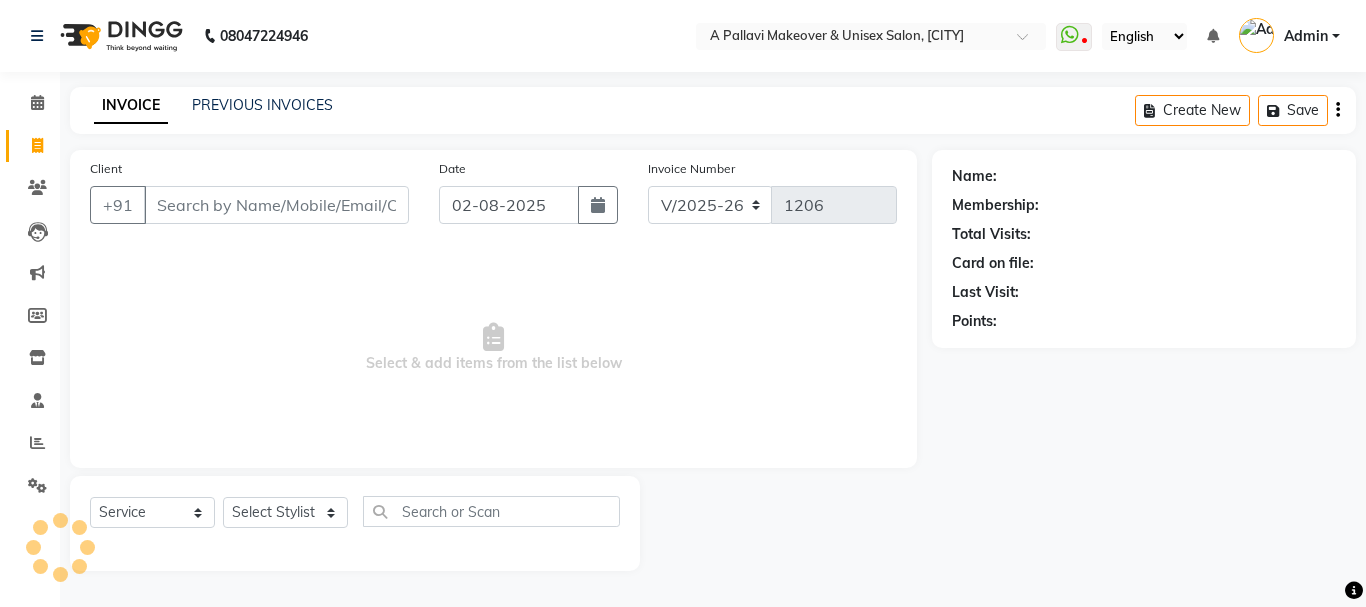 click on "Client" at bounding box center [276, 205] 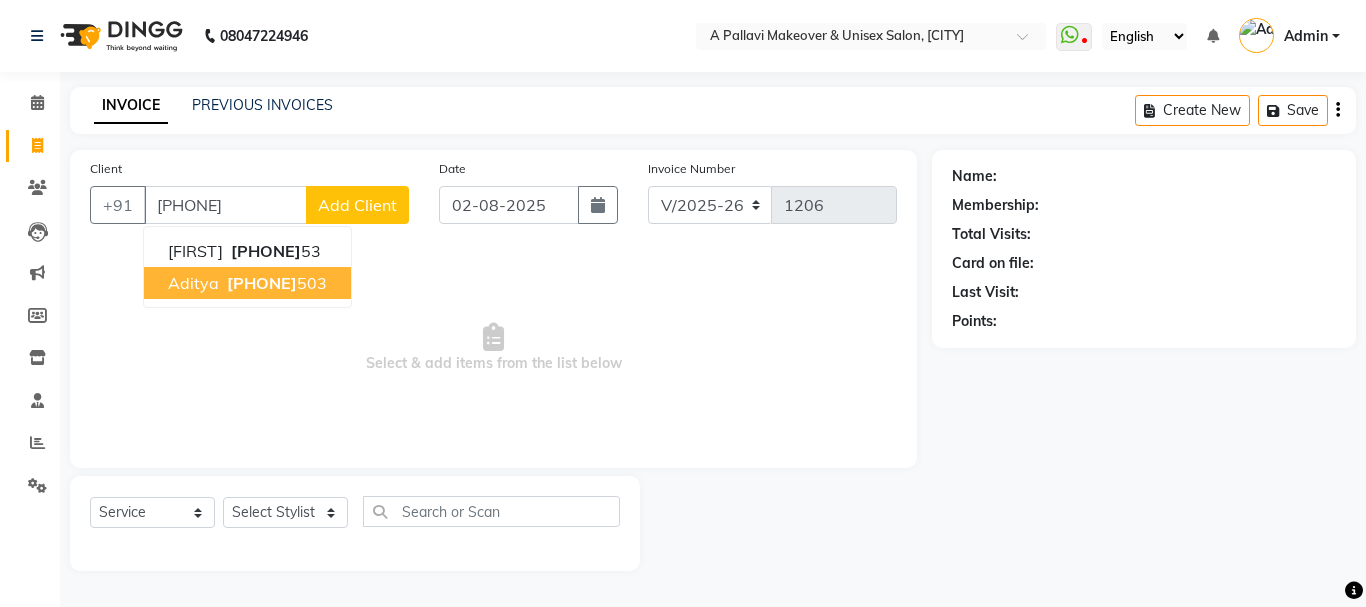 click on "6372047" at bounding box center (262, 283) 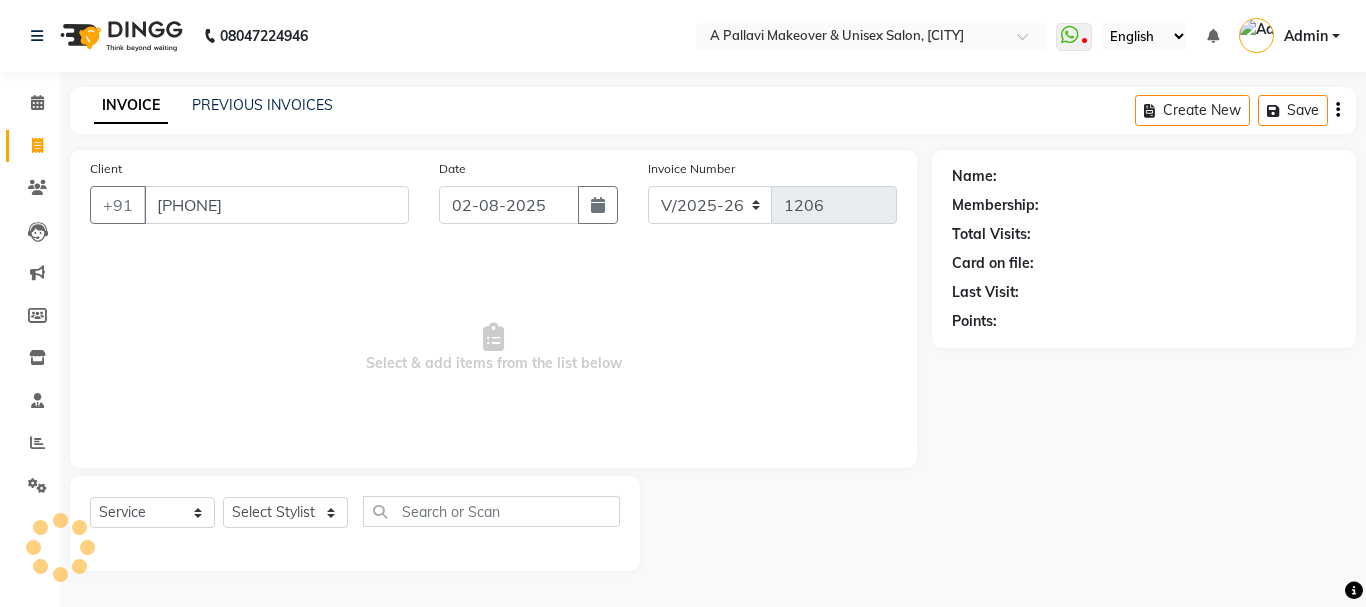 type on "6372047503" 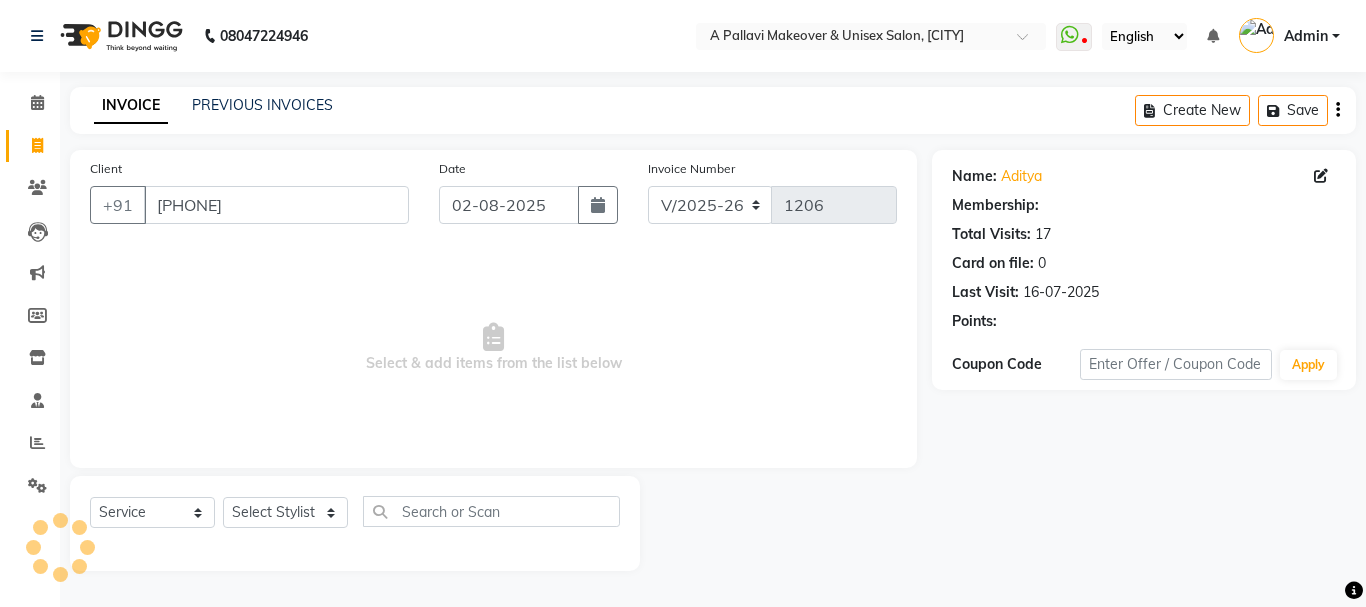 select on "1: Object" 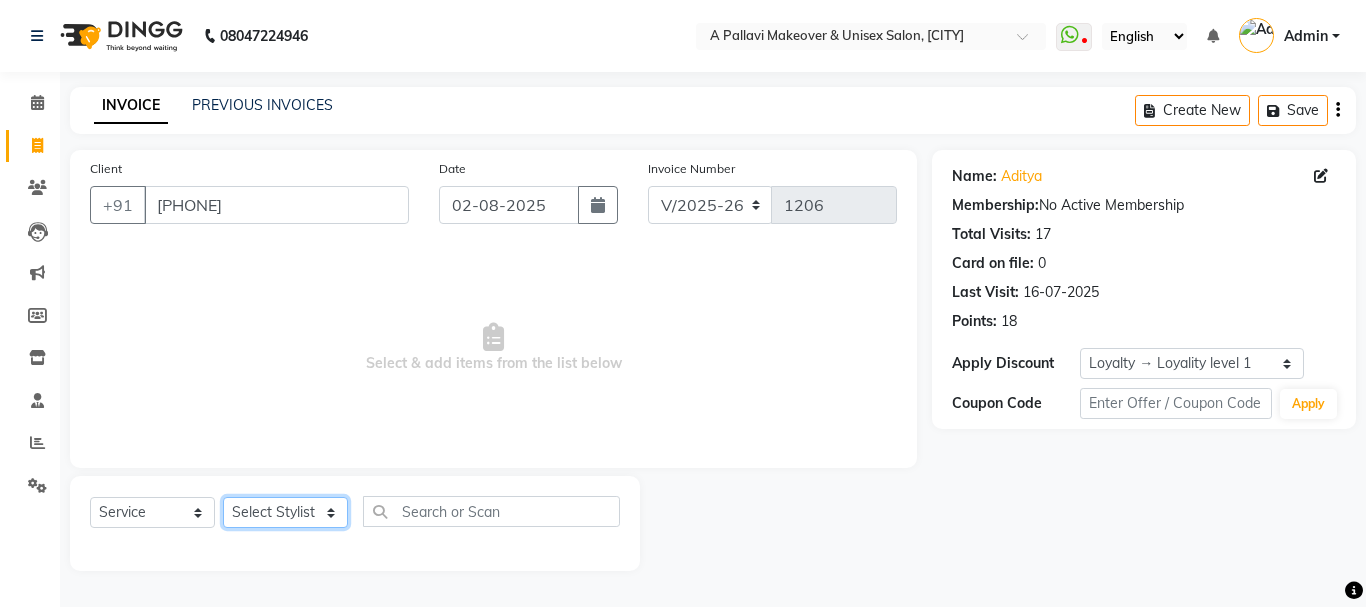 click on "Select Stylist Akansha A PALLAVI Archana BAPAN Gourav  Namita NANDINI JOSHI  Pratiksha Behera PREETY  Rahul Kumar SANJANA santosh kar Sasmita Mohapatra zoya" 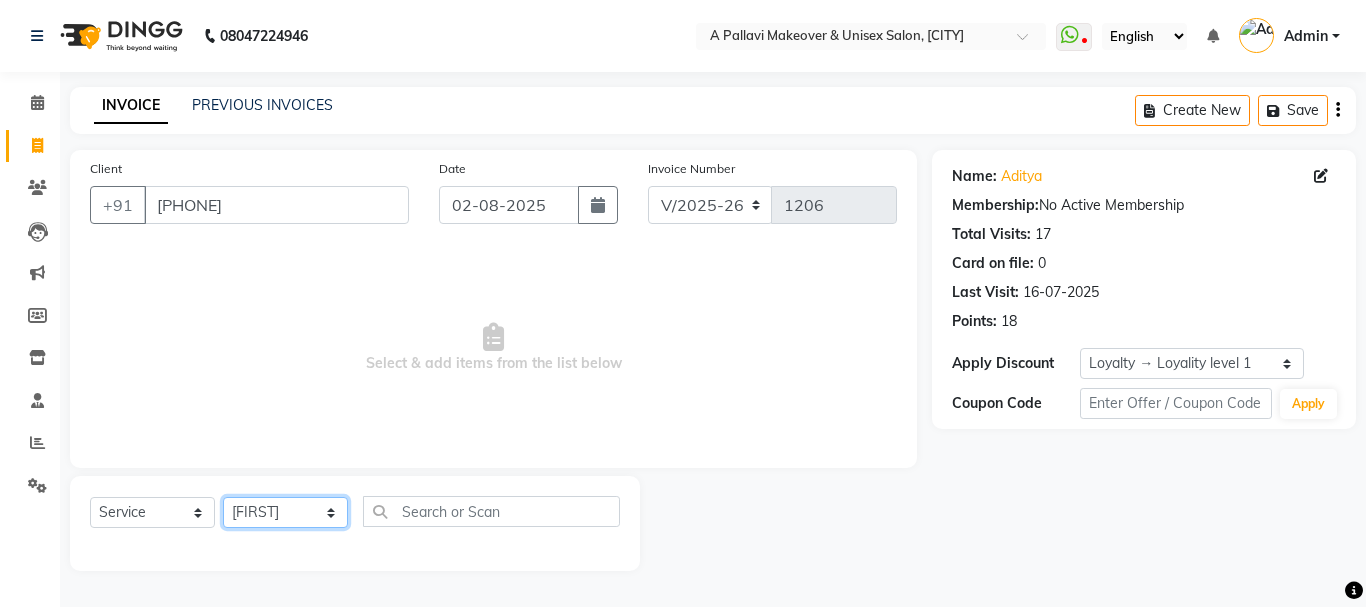 click on "Select Stylist Akansha A PALLAVI Archana BAPAN Gourav  Namita NANDINI JOSHI  Pratiksha Behera PREETY  Rahul Kumar SANJANA santosh kar Sasmita Mohapatra zoya" 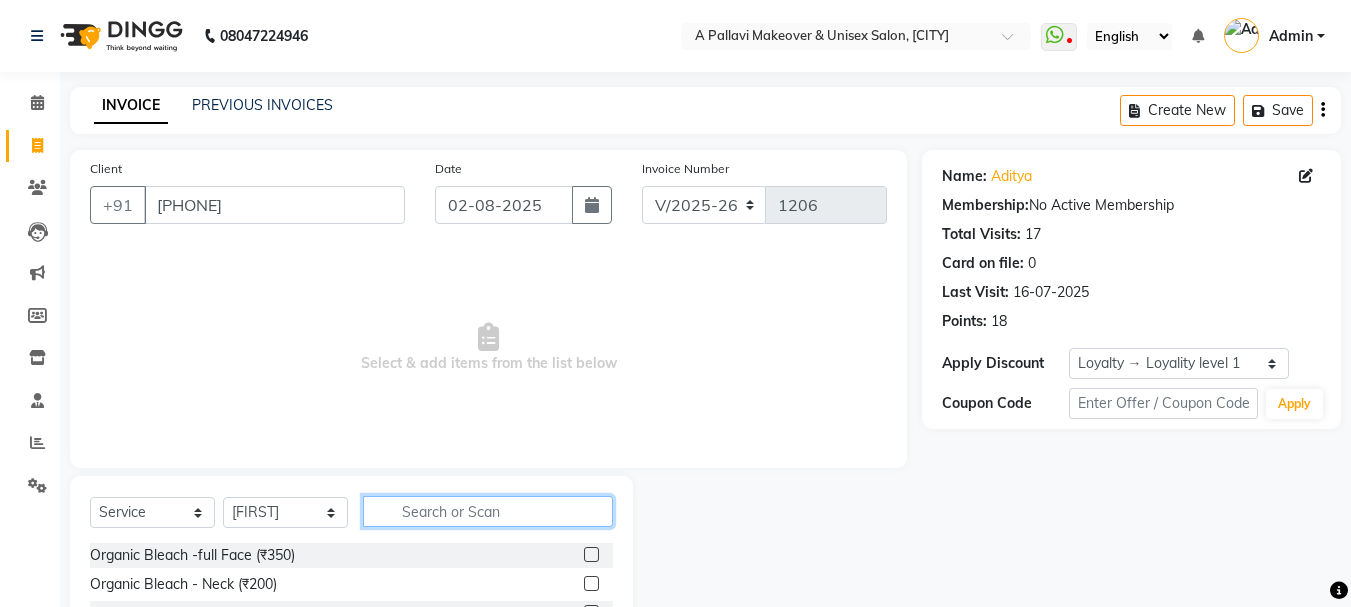 click 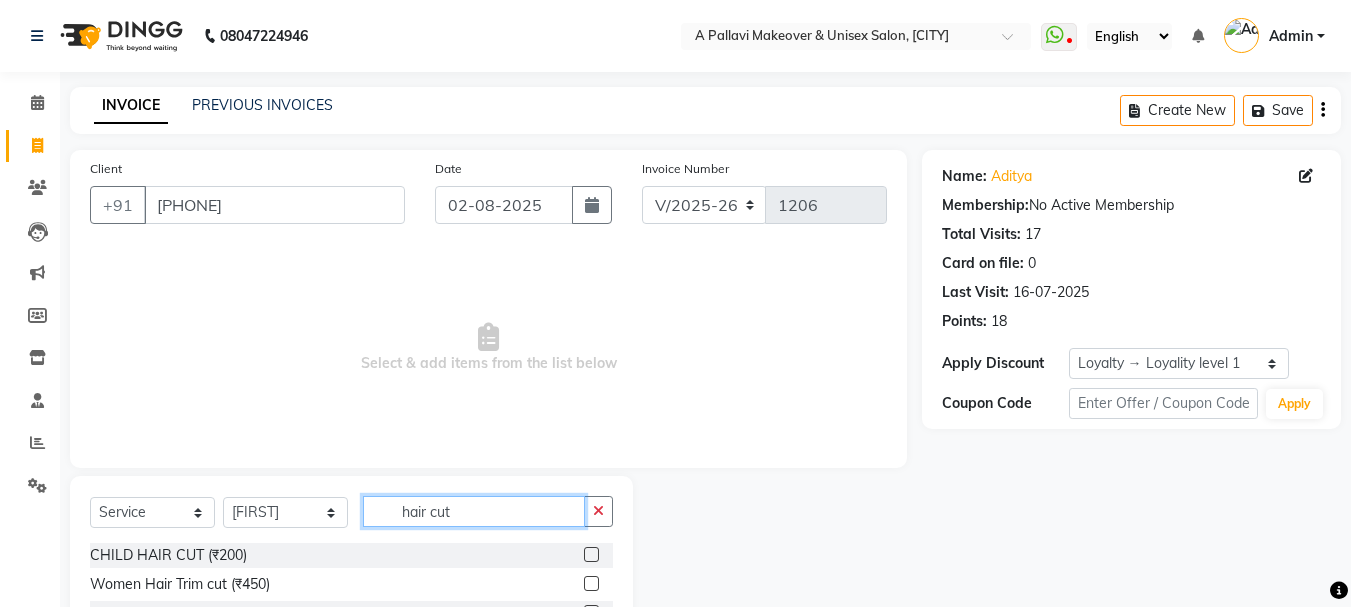 scroll, scrollTop: 194, scrollLeft: 0, axis: vertical 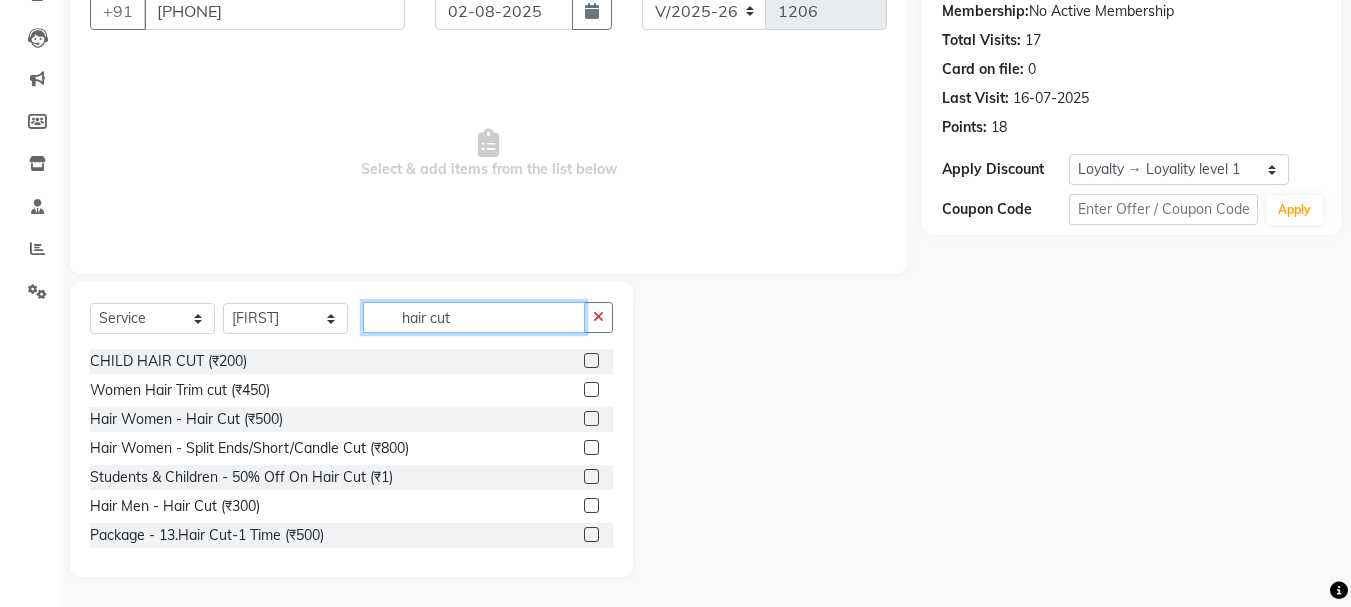 type on "hair cut" 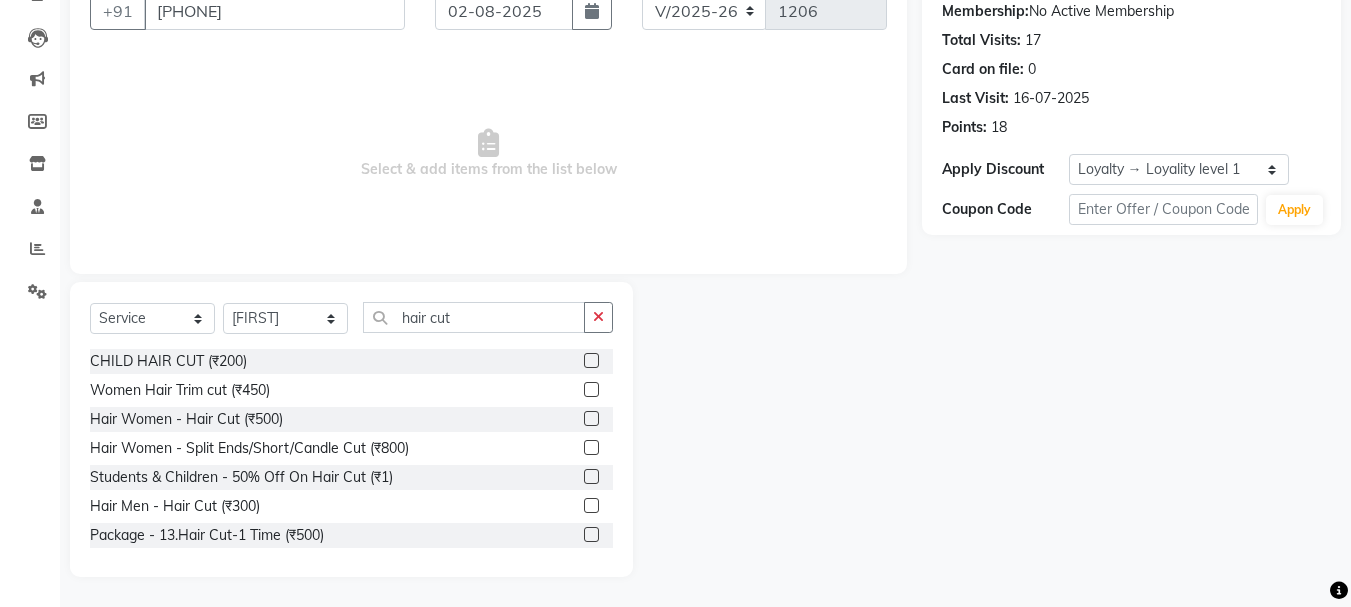 click 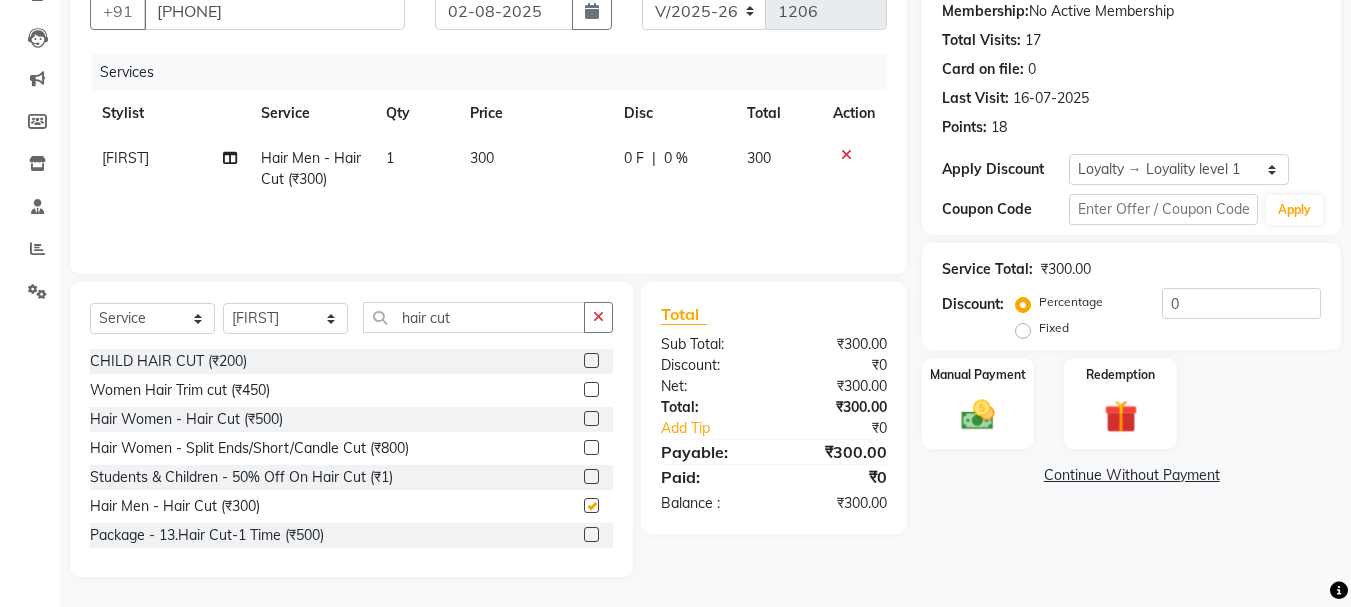 checkbox on "false" 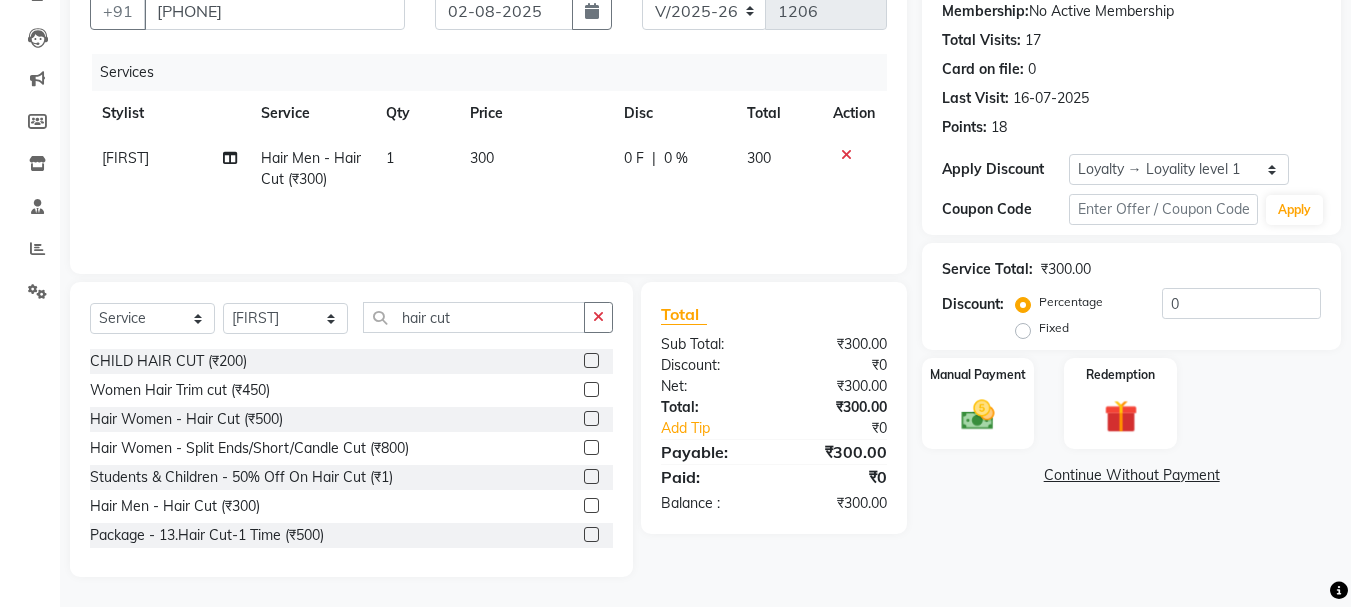 click on "300" 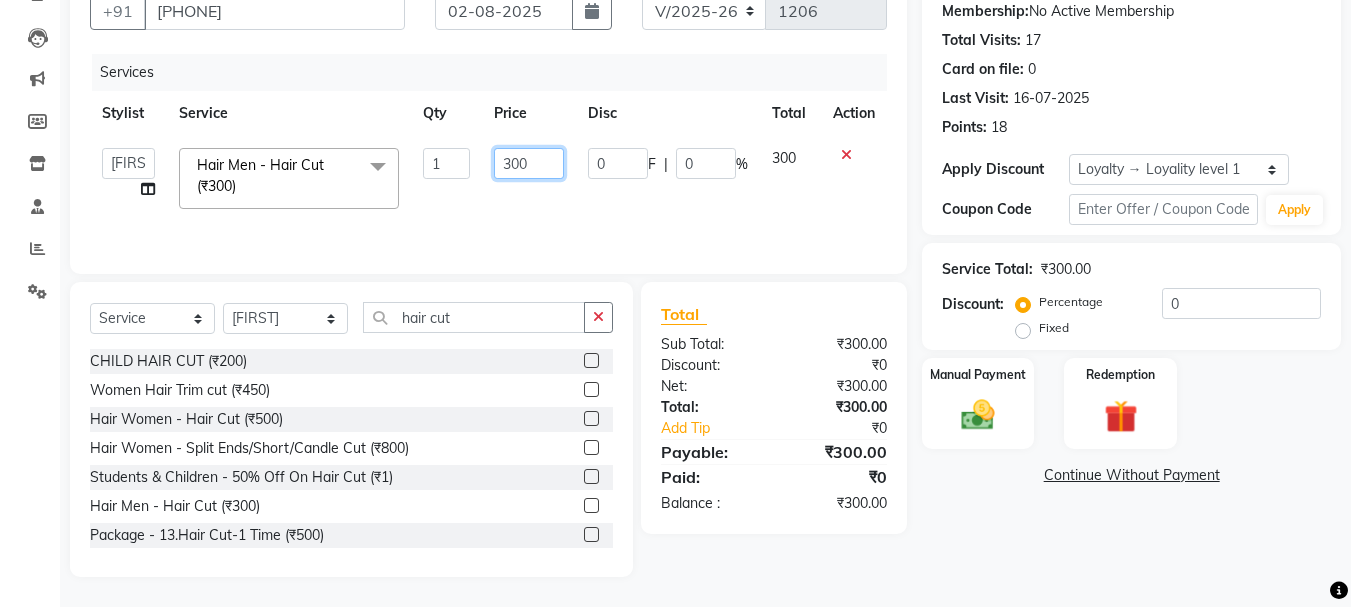 click on "300" 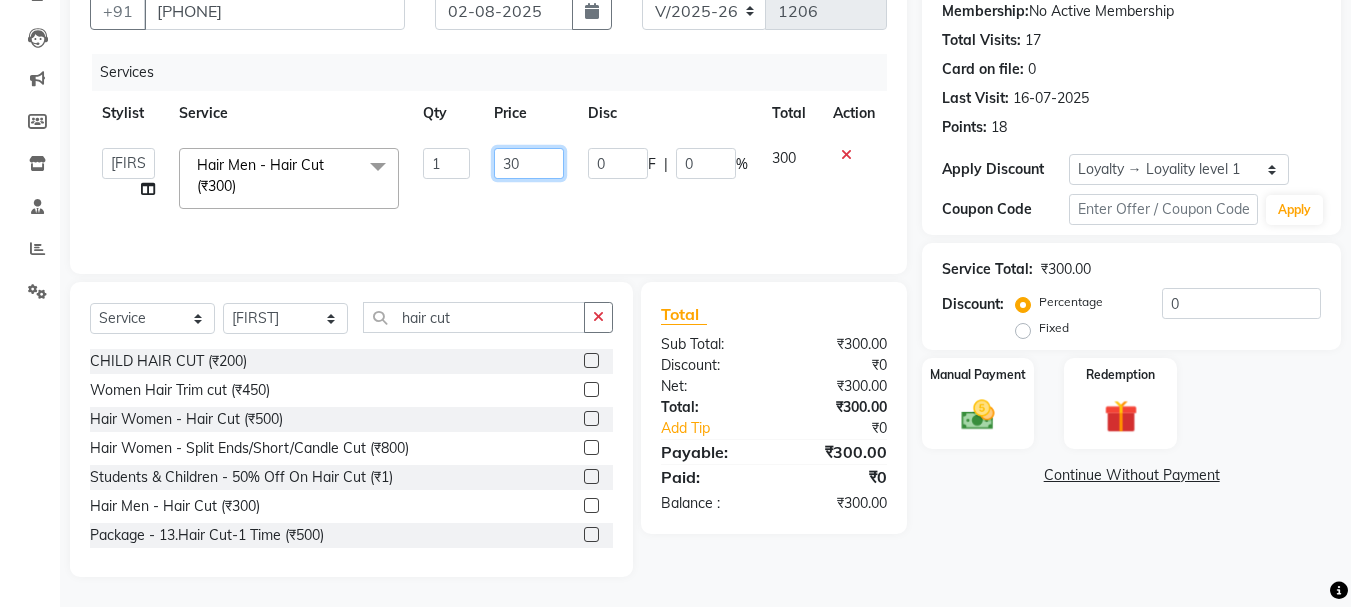 type on "3" 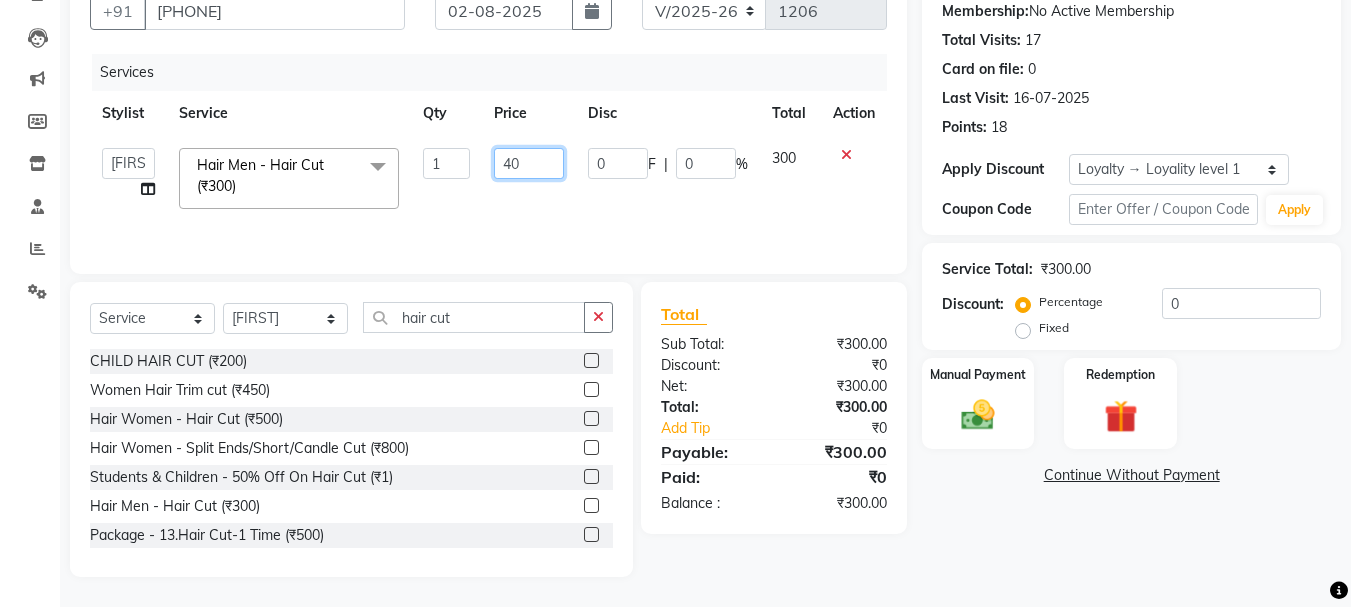 type on "400" 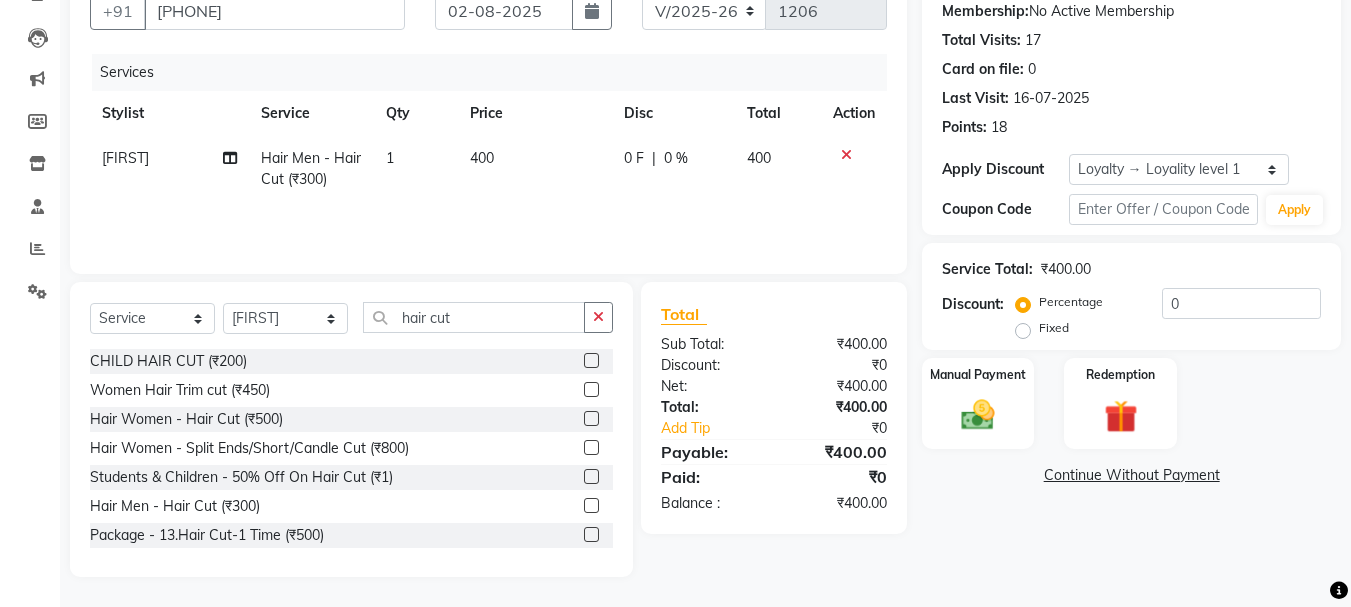 click on "Services Stylist Service Qty Price Disc Total Action Gourav  Hair Men - Hair Cut (₹300) 1 400 0 F | 0 % 400" 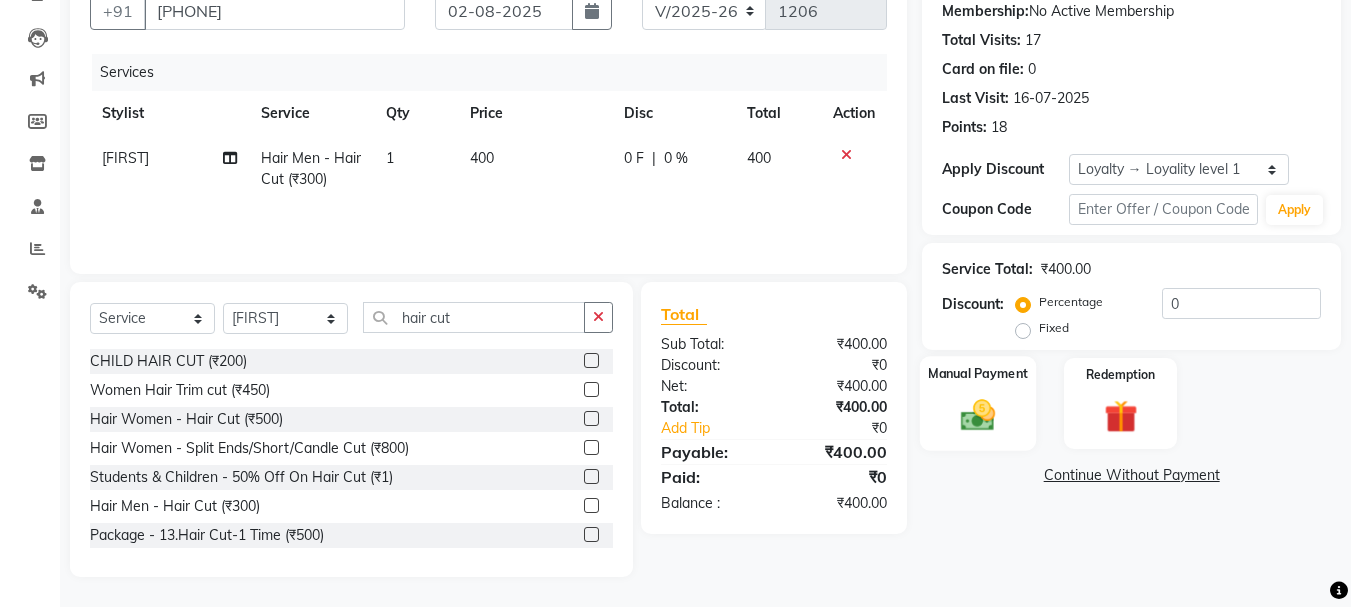 click 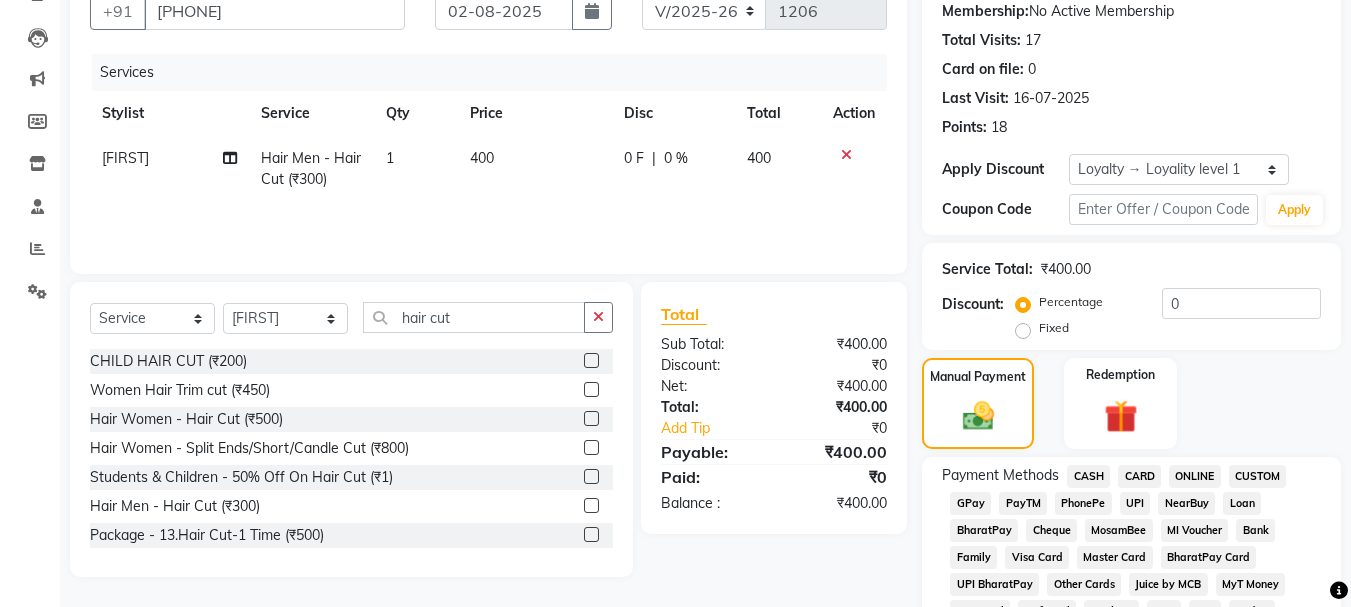 click on "ONLINE" 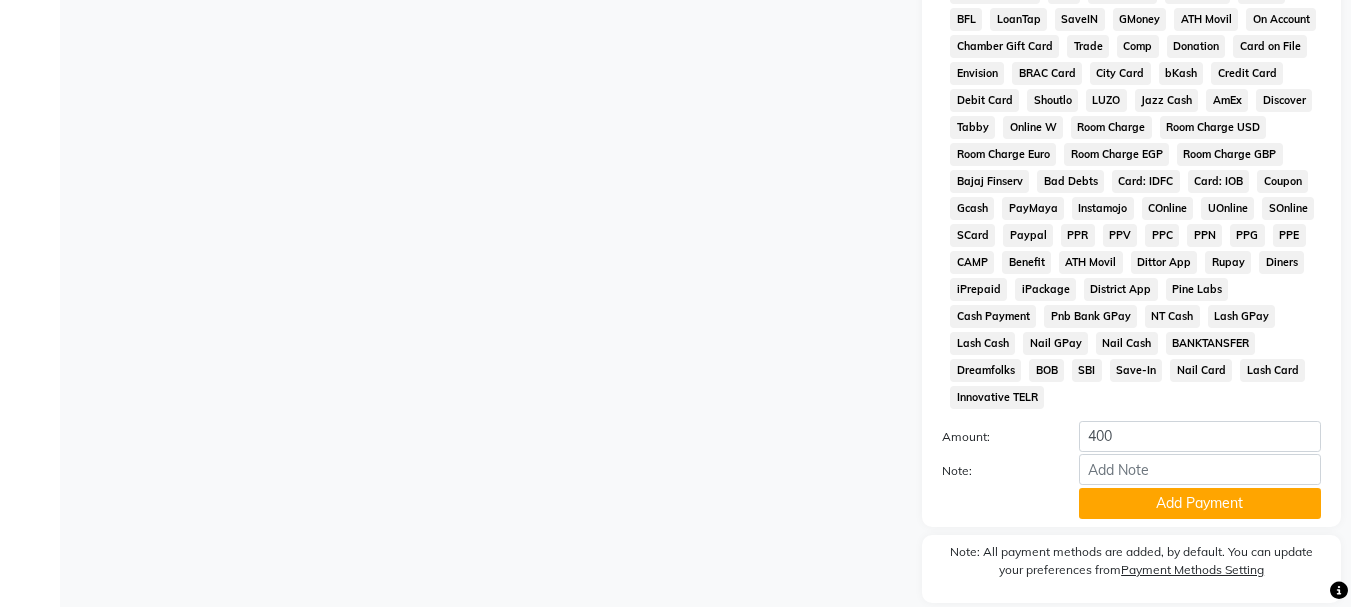 scroll, scrollTop: 934, scrollLeft: 0, axis: vertical 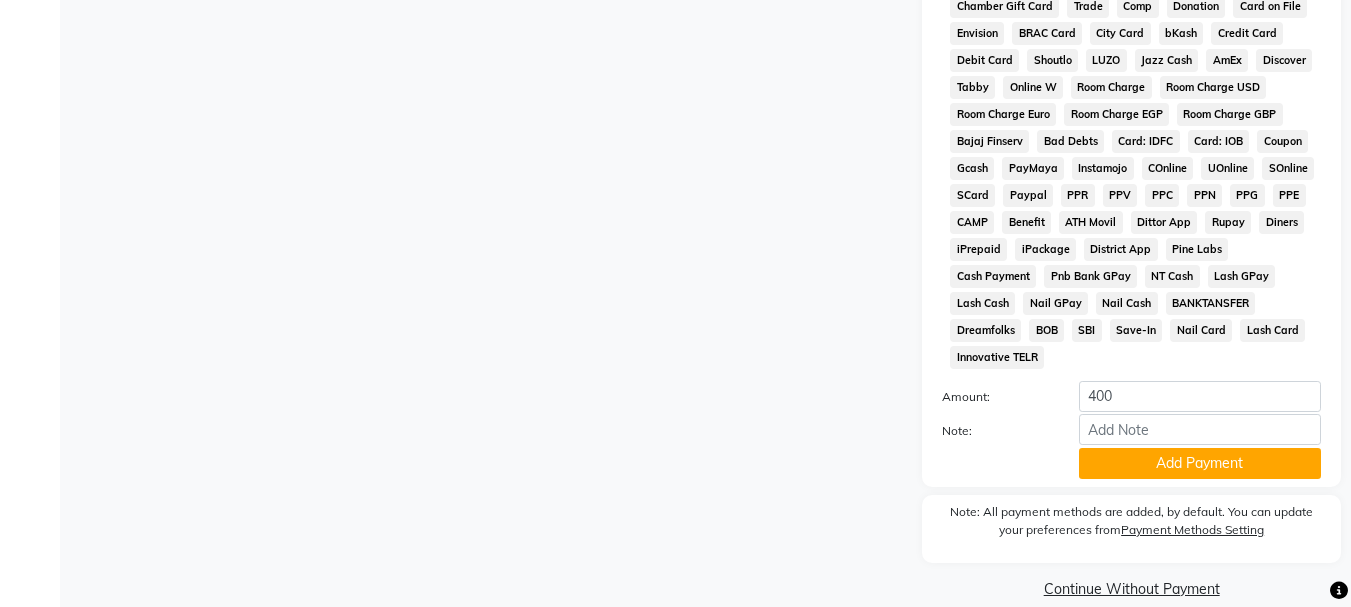 click on "Add Payment" 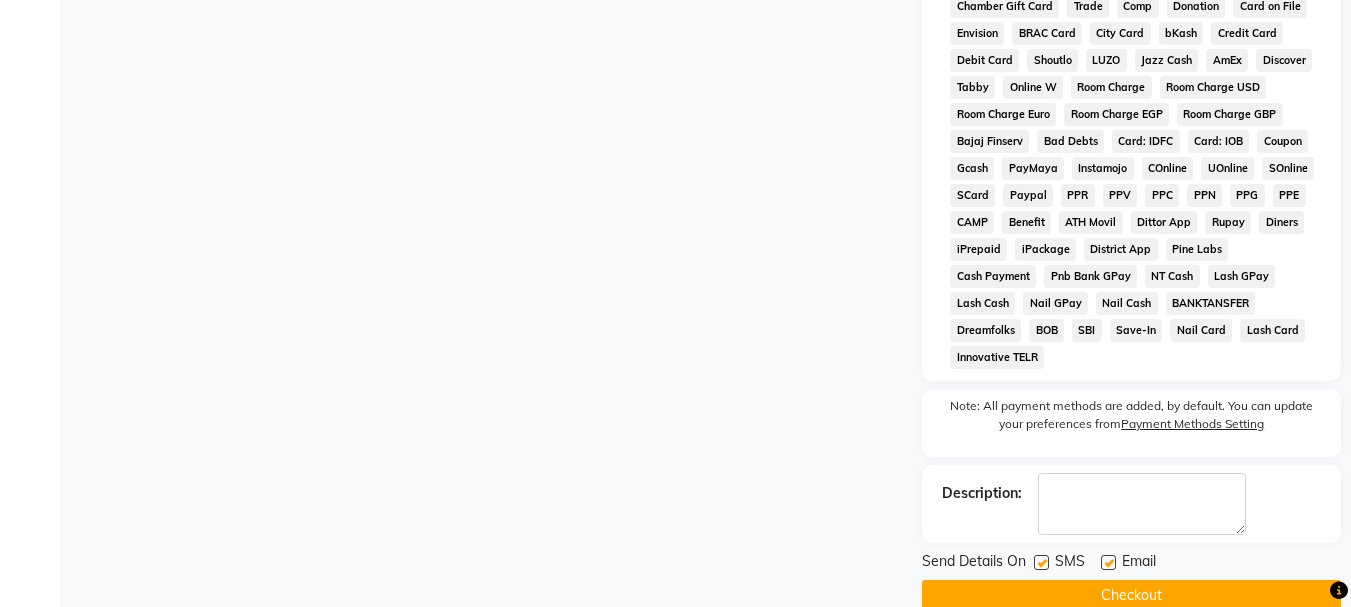 click 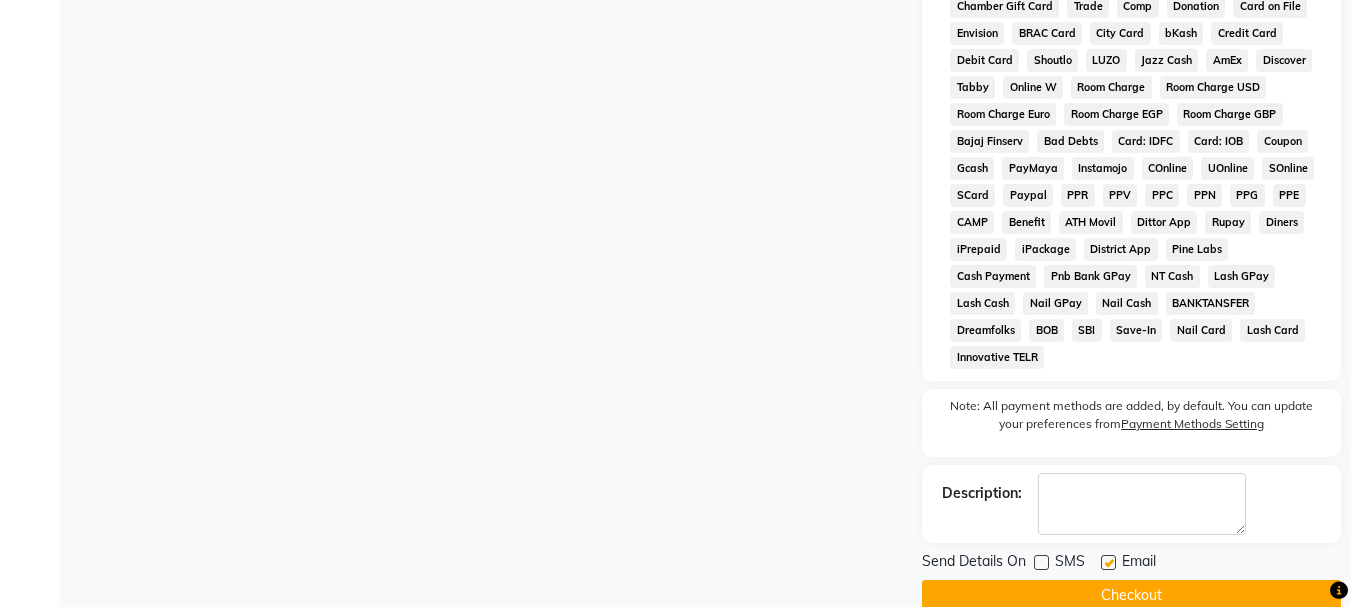 click 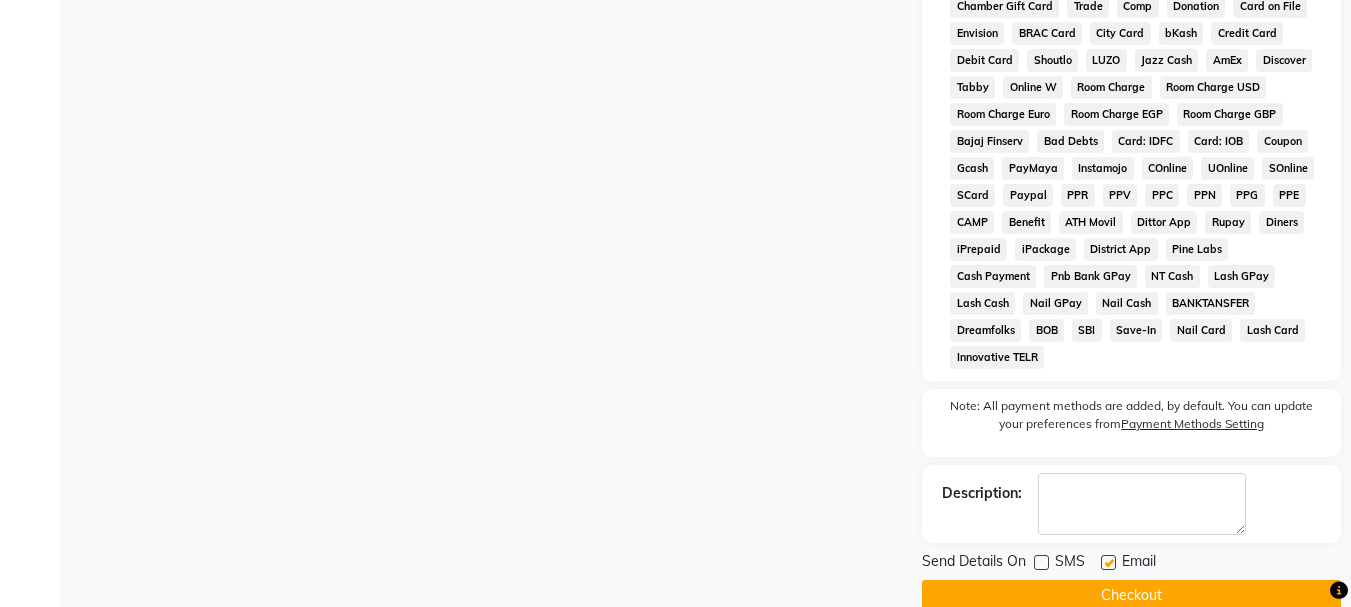 click at bounding box center [1107, 563] 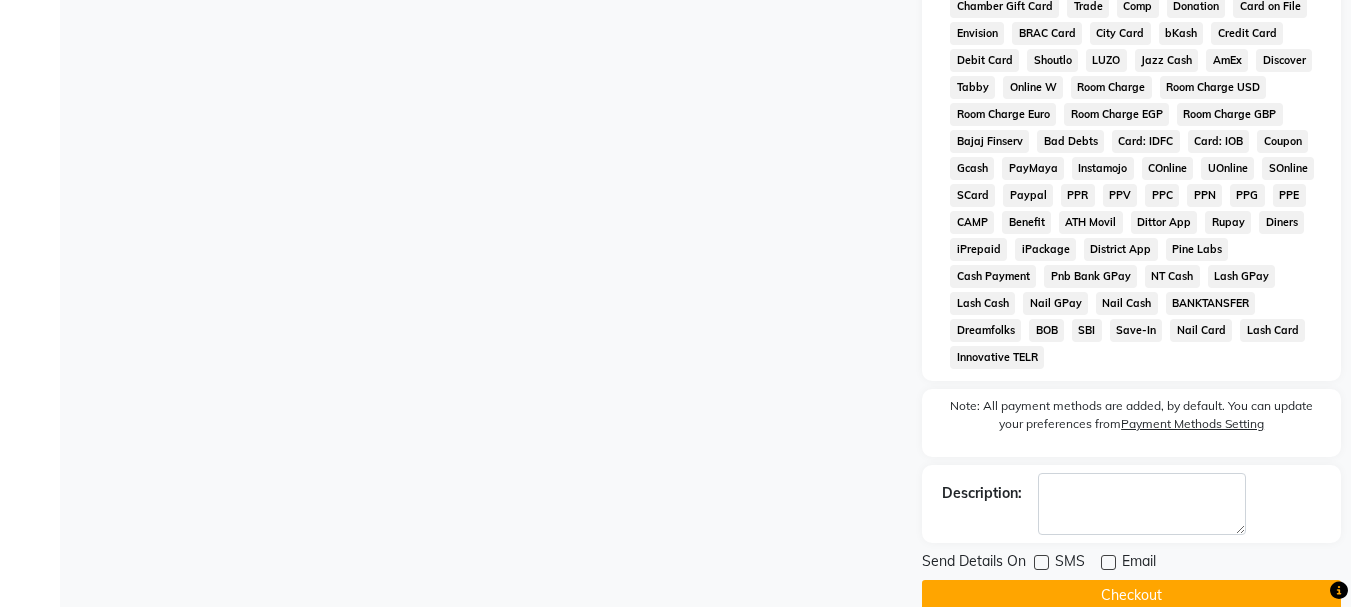 click on "Checkout" 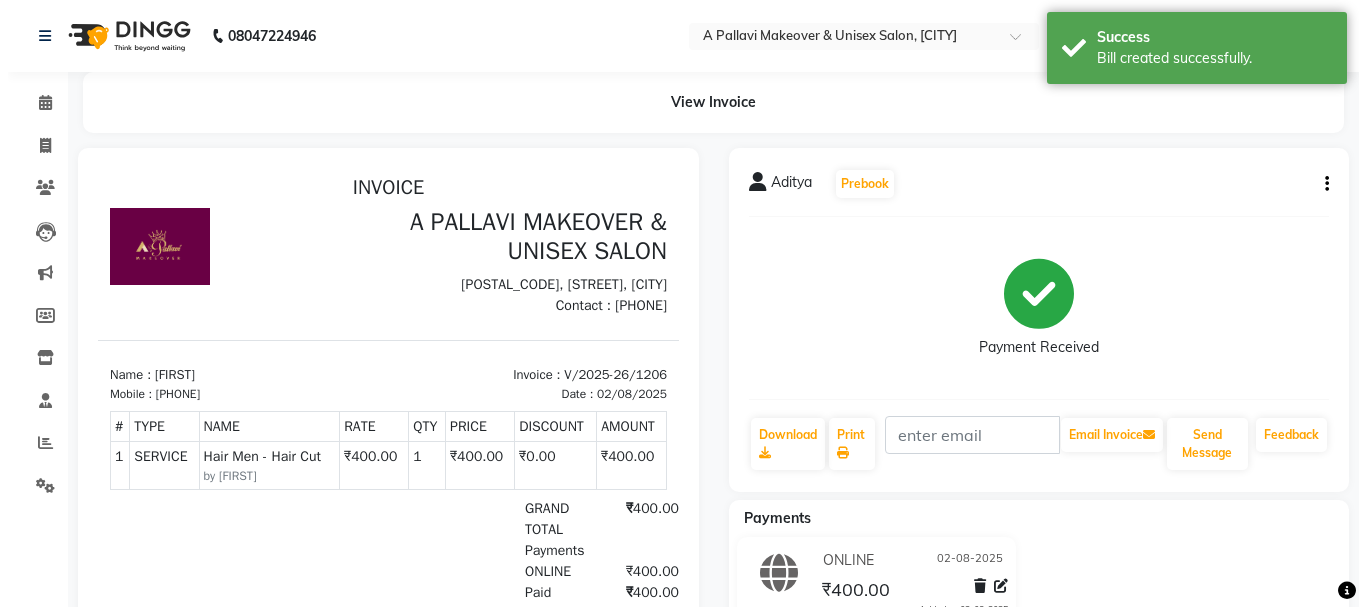 scroll, scrollTop: 0, scrollLeft: 0, axis: both 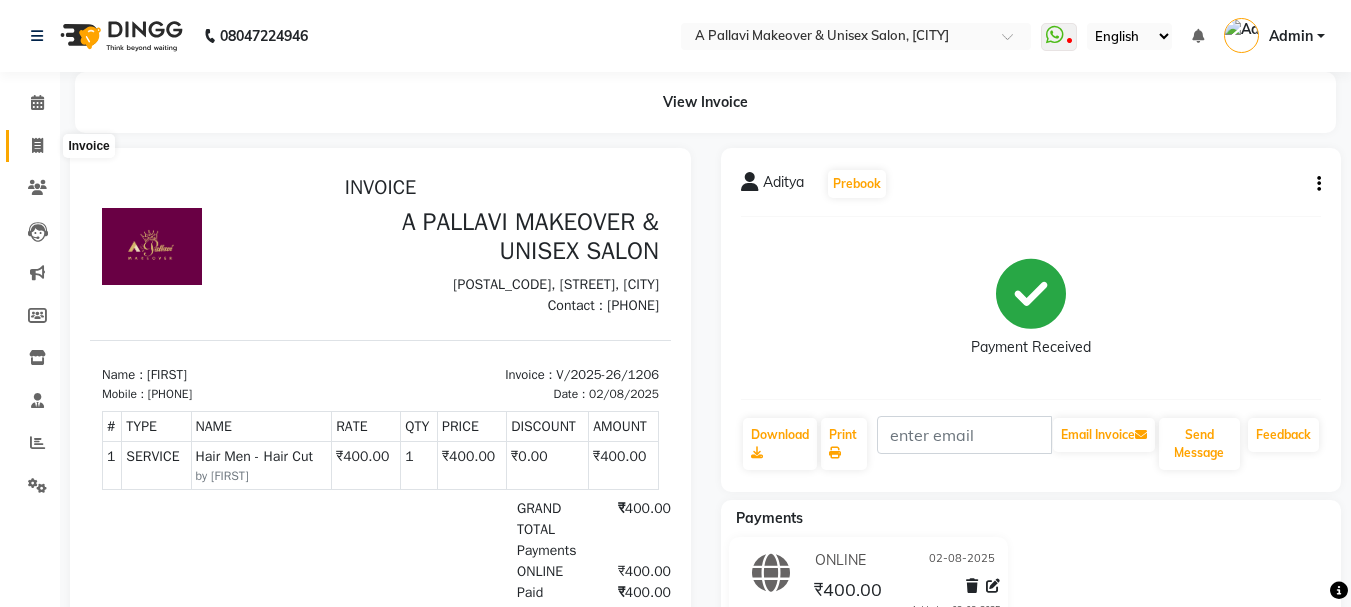 click 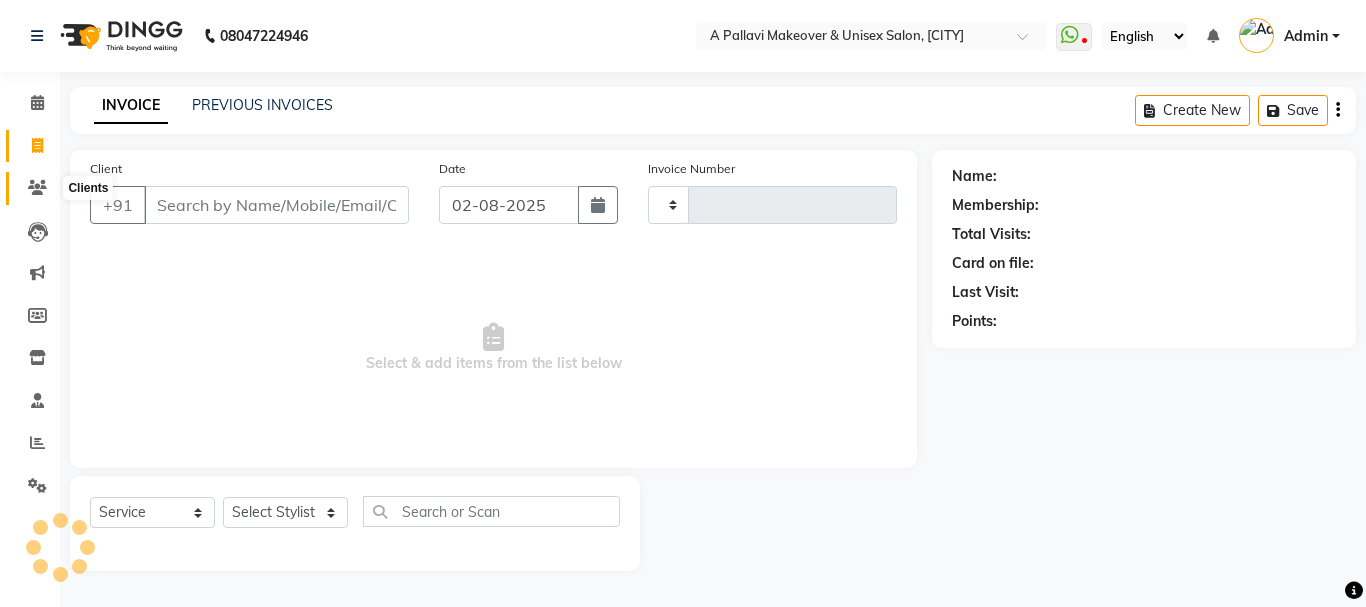 type on "1207" 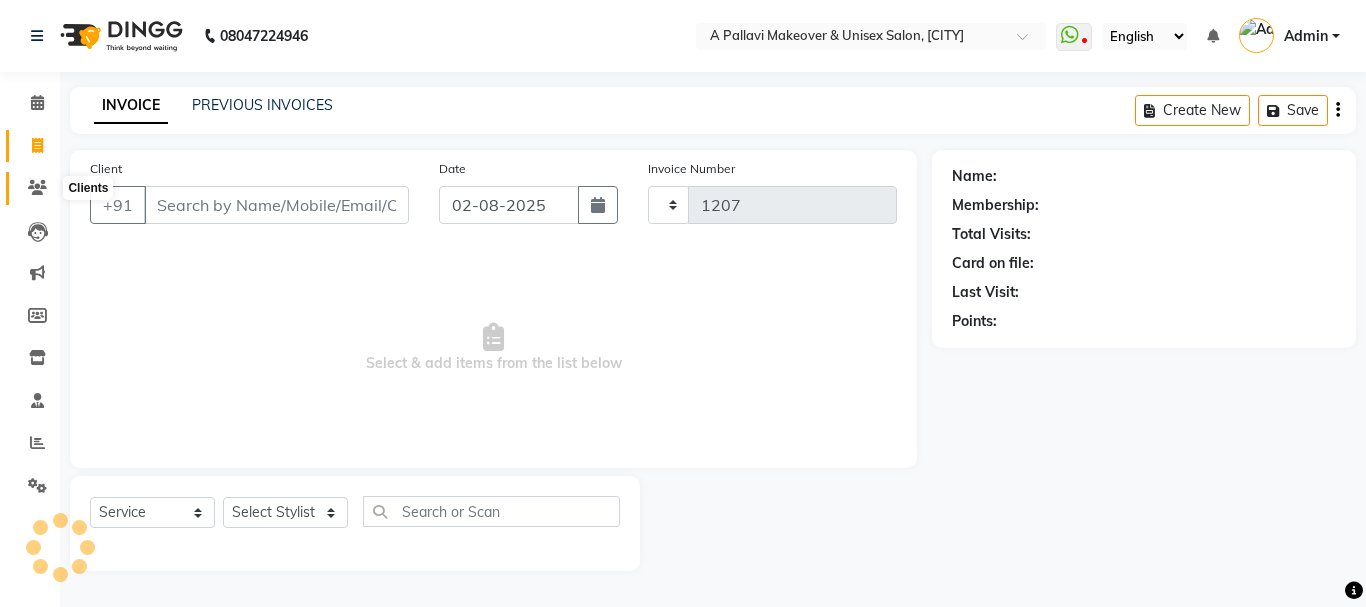 click 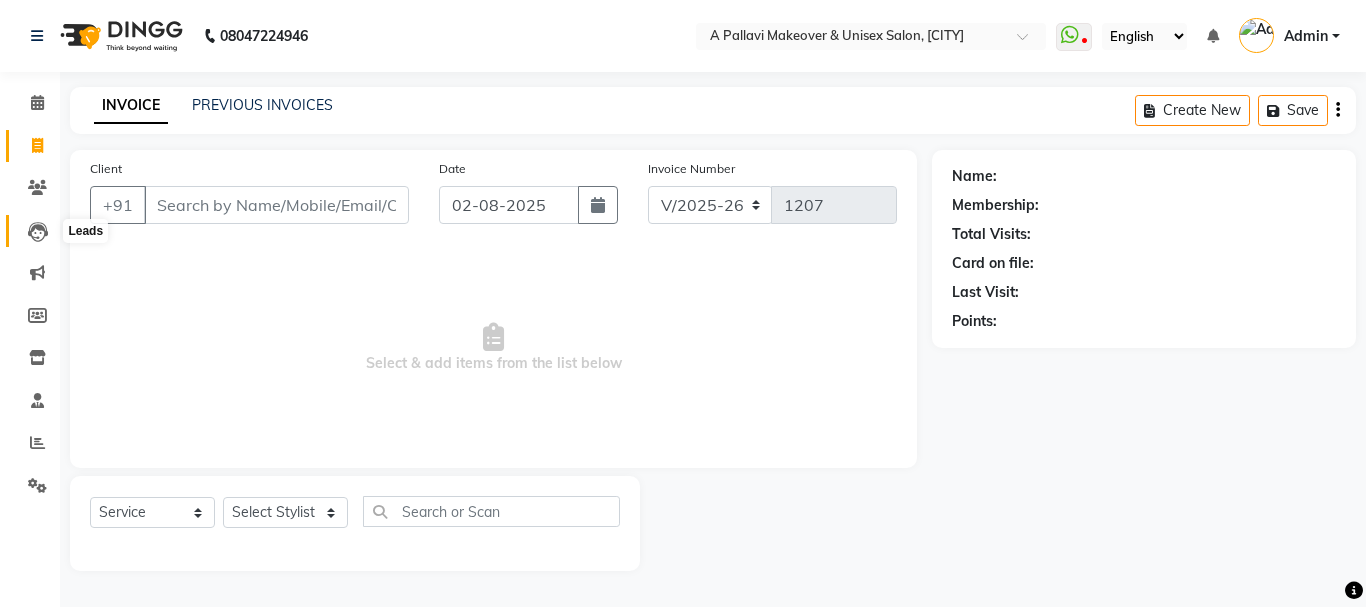 click 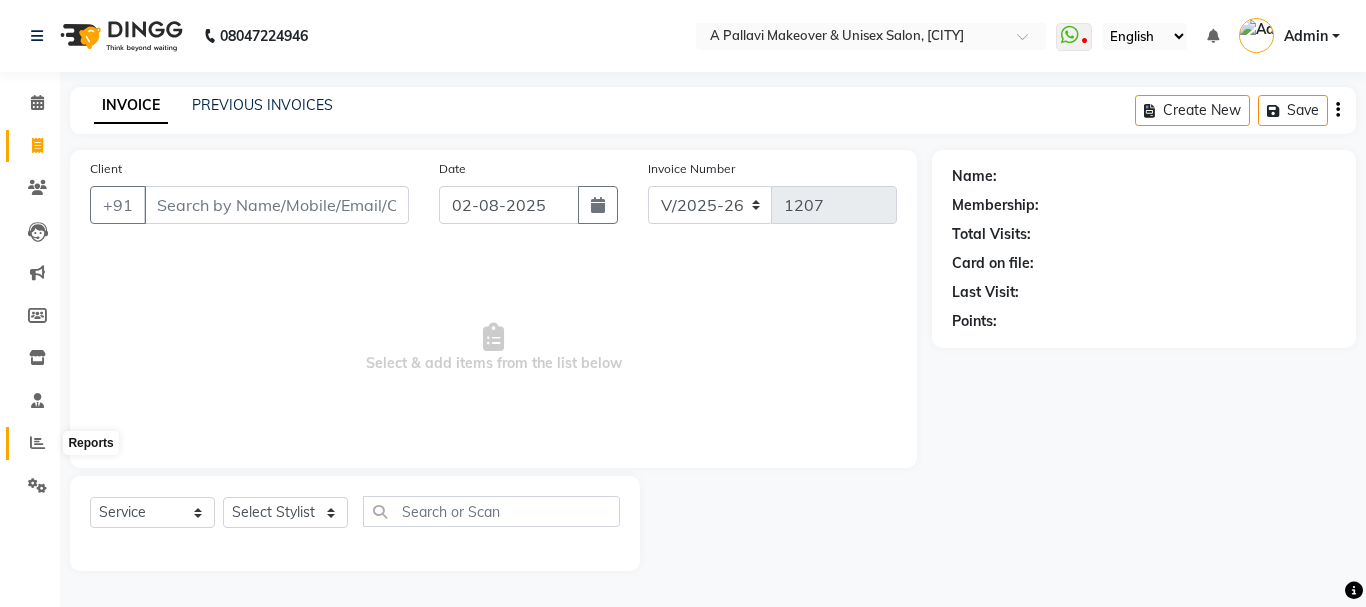 click 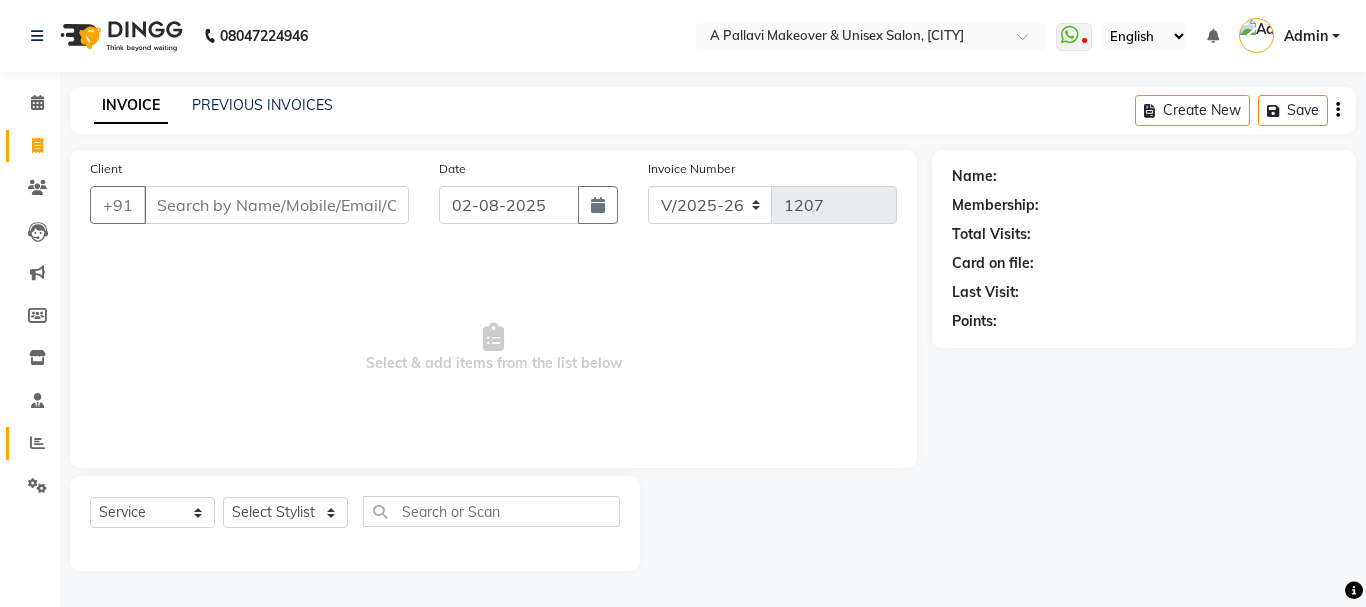 click 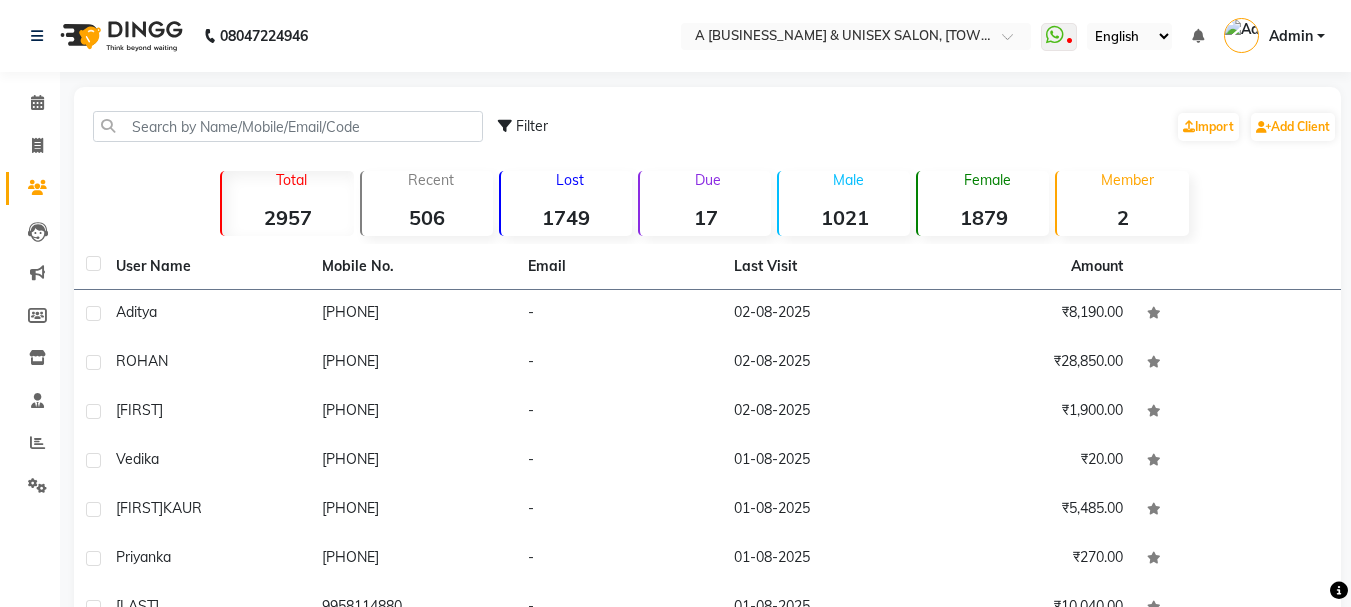 scroll, scrollTop: 0, scrollLeft: 0, axis: both 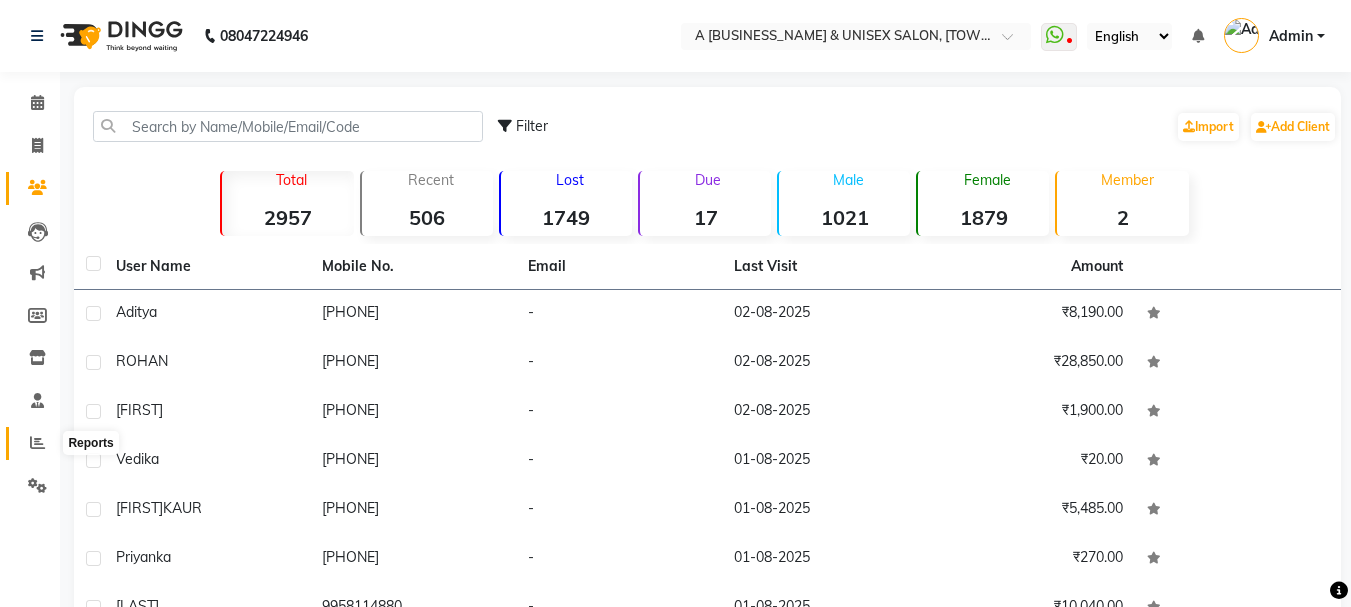 click 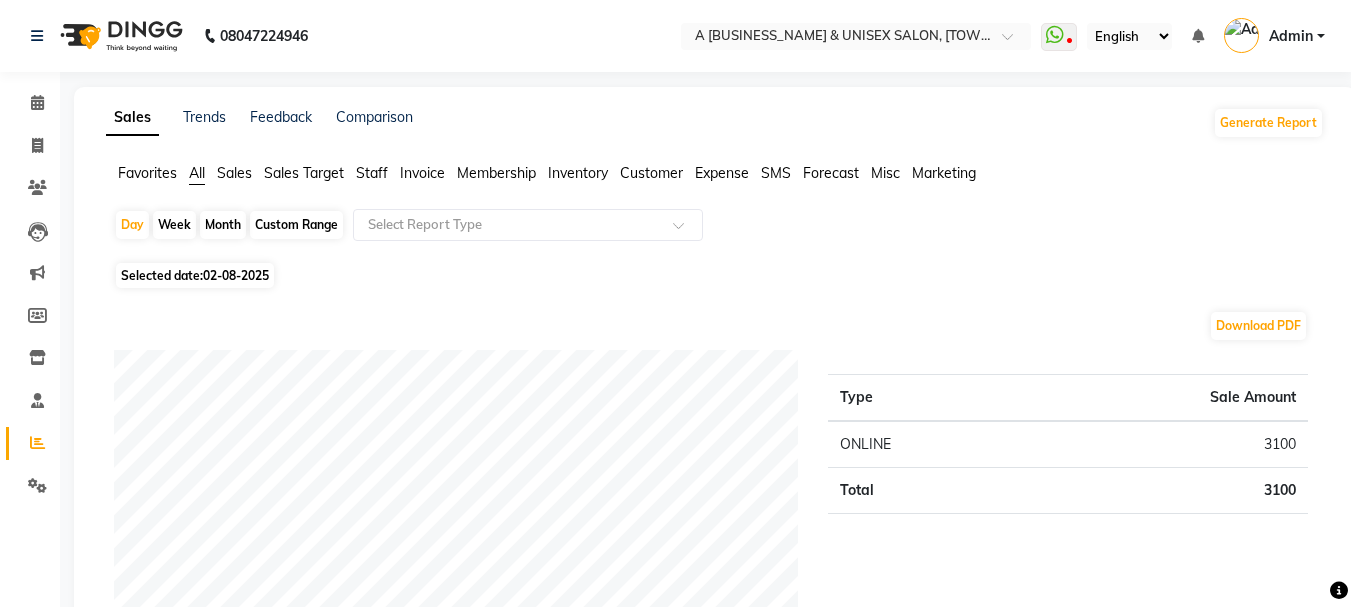 click on "Favorites All Sales Sales Target Staff Invoice Membership Inventory Customer Expense SMS Forecast Misc Marketing" 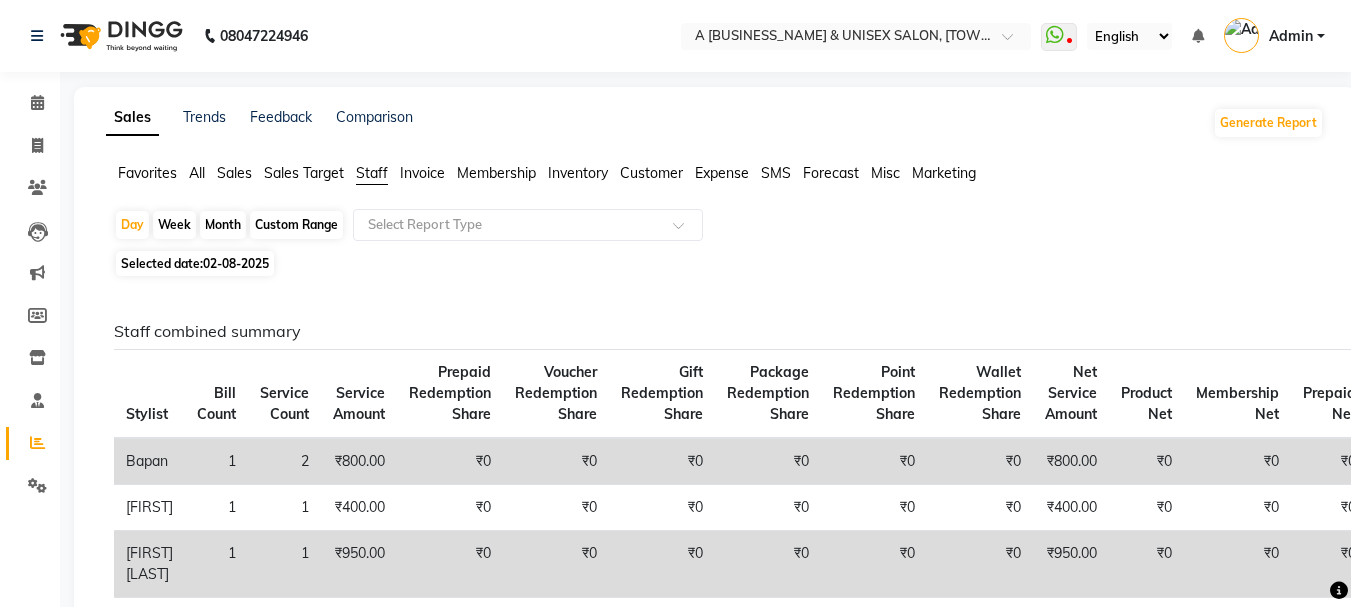 click on "Selected date:  02-08-2025" 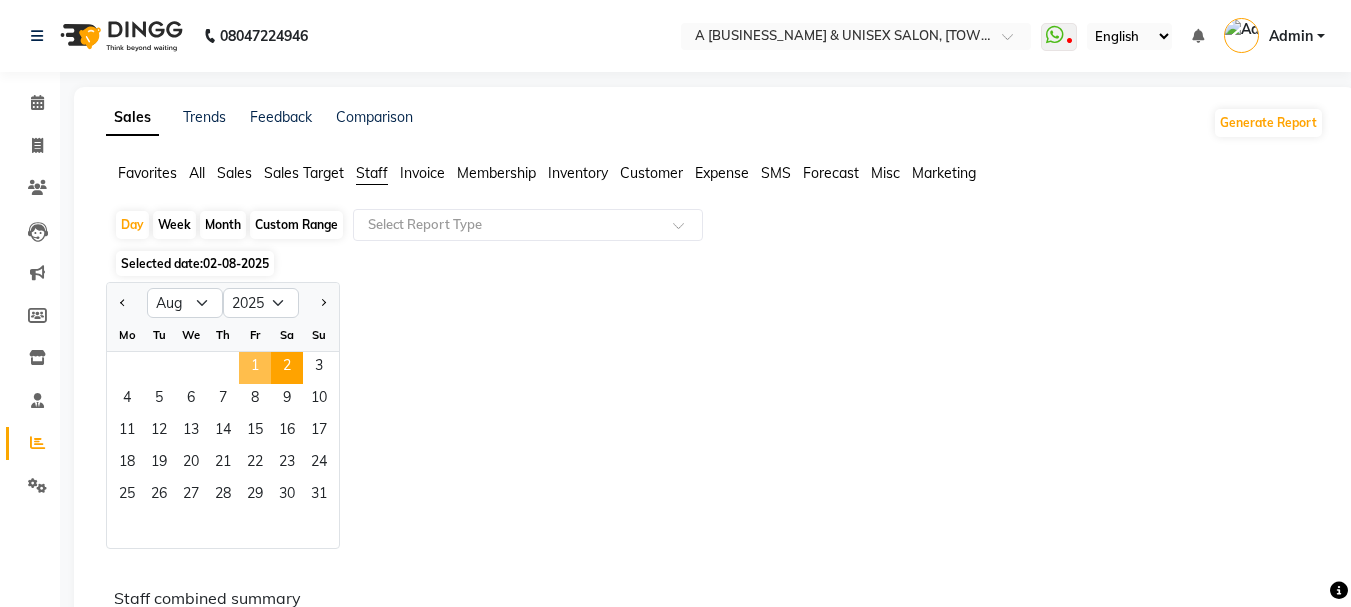 click on "1" 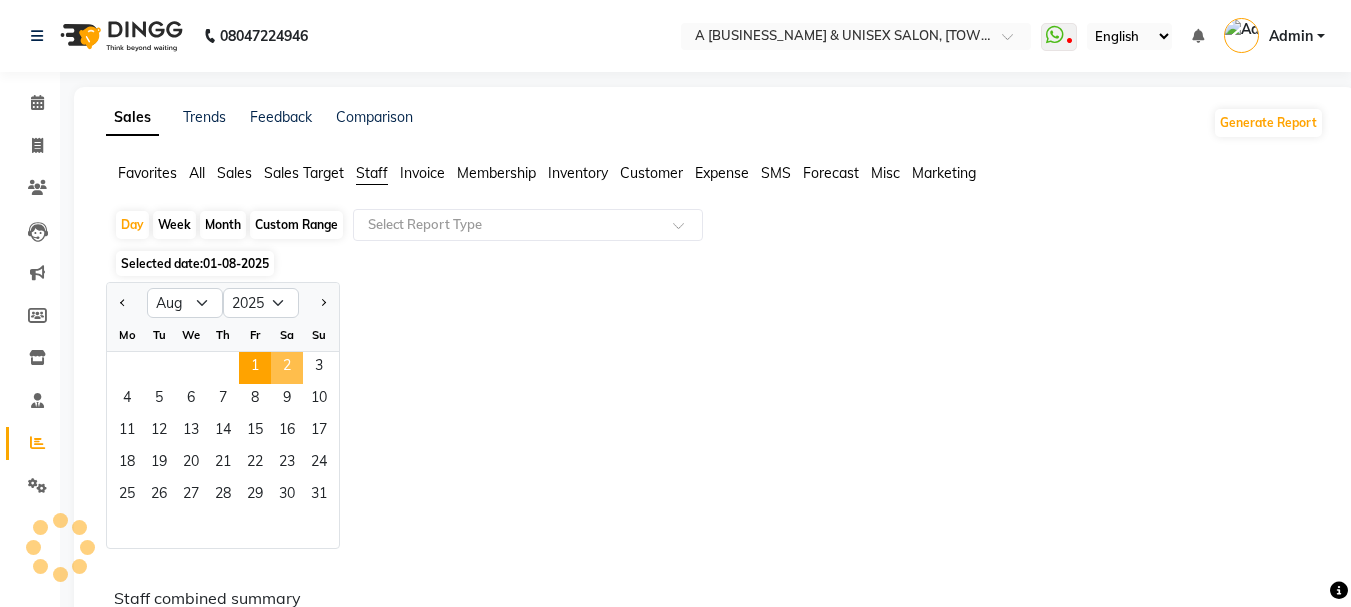 click on "2" 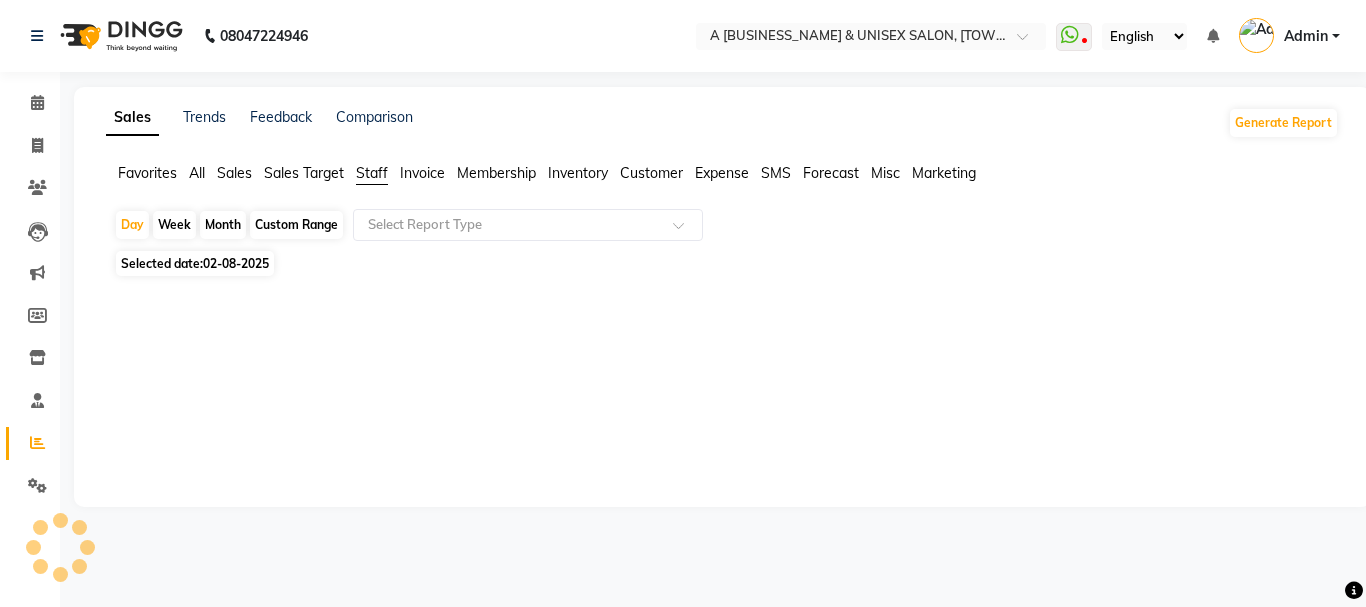 click on "02-08-2025" 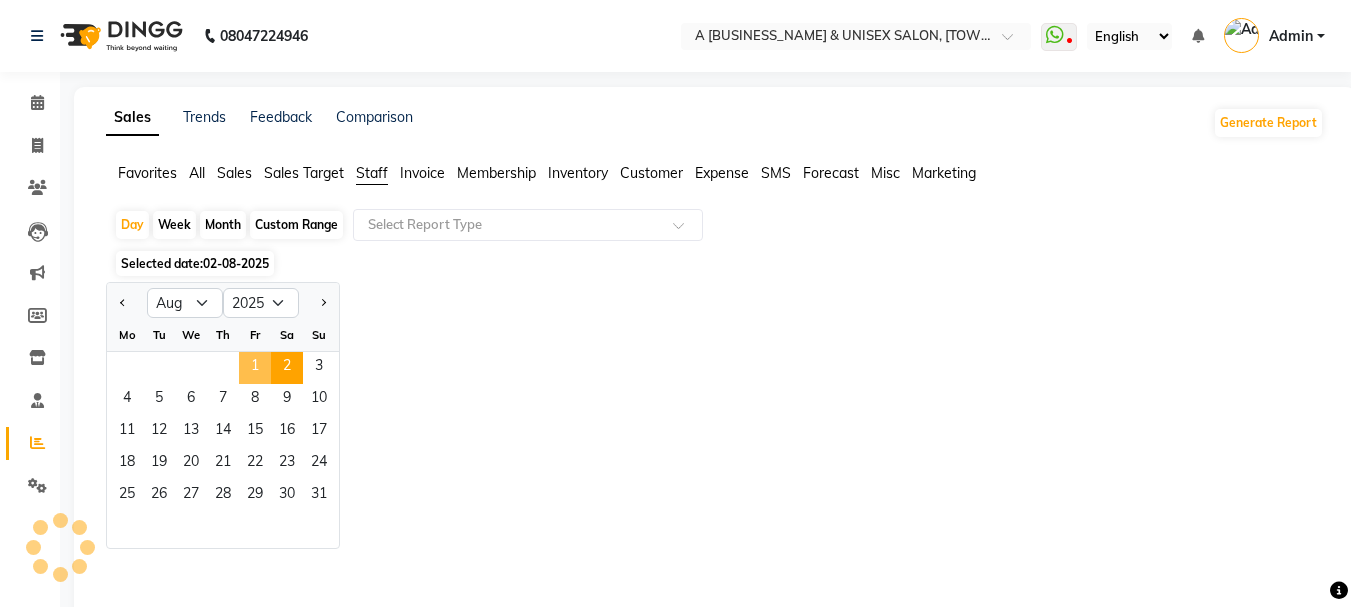 click on "1" 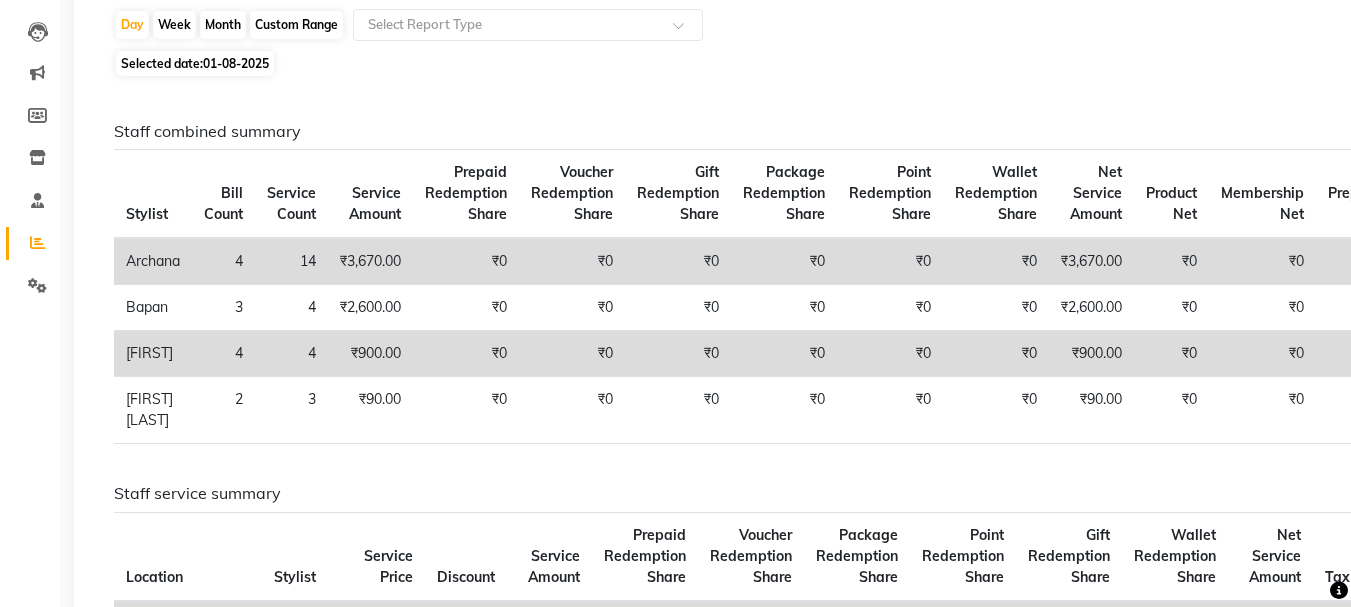 scroll, scrollTop: 0, scrollLeft: 0, axis: both 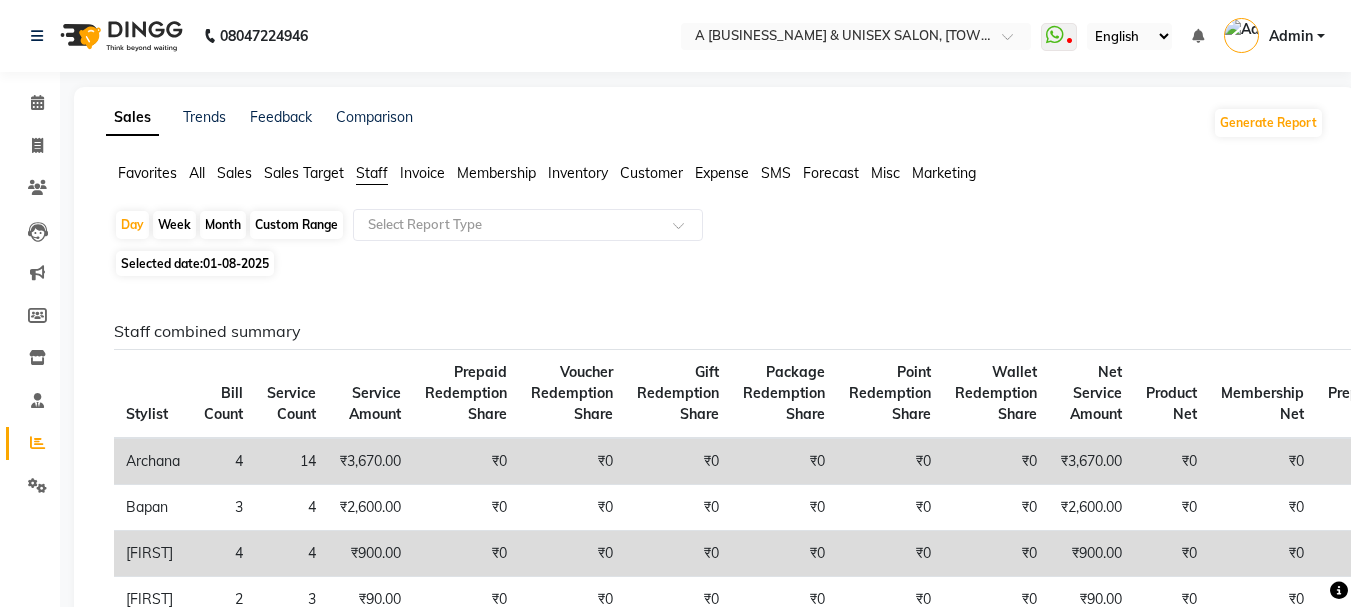click on "01-08-2025" 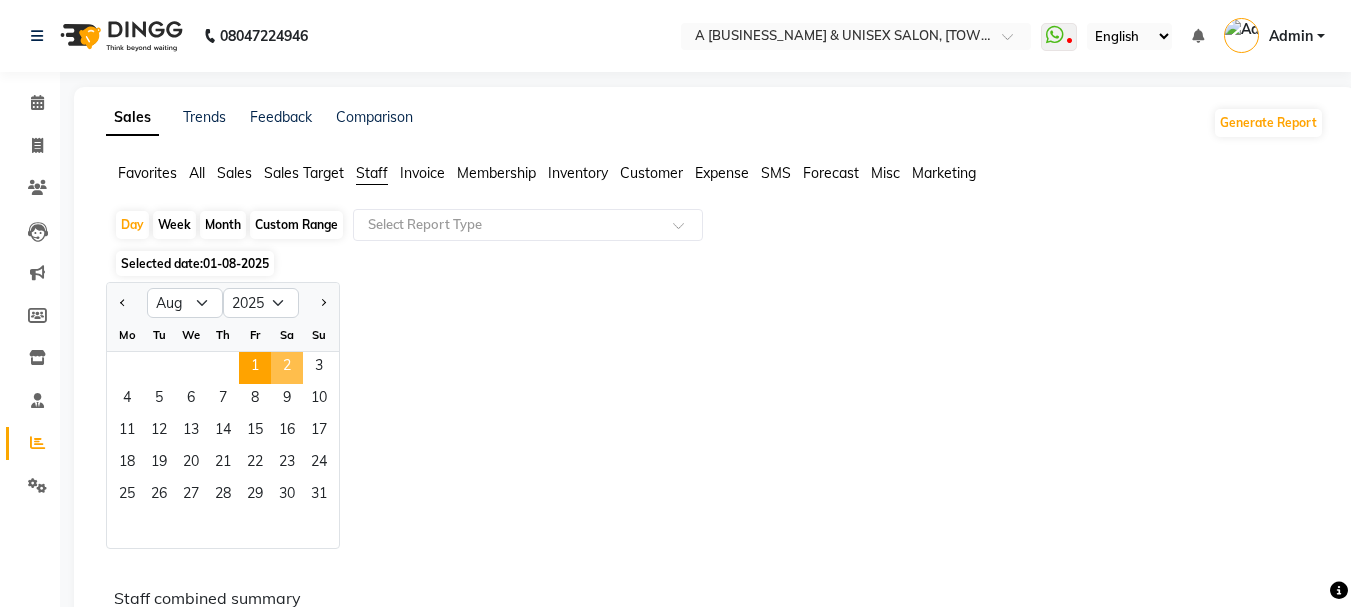 click on "2" 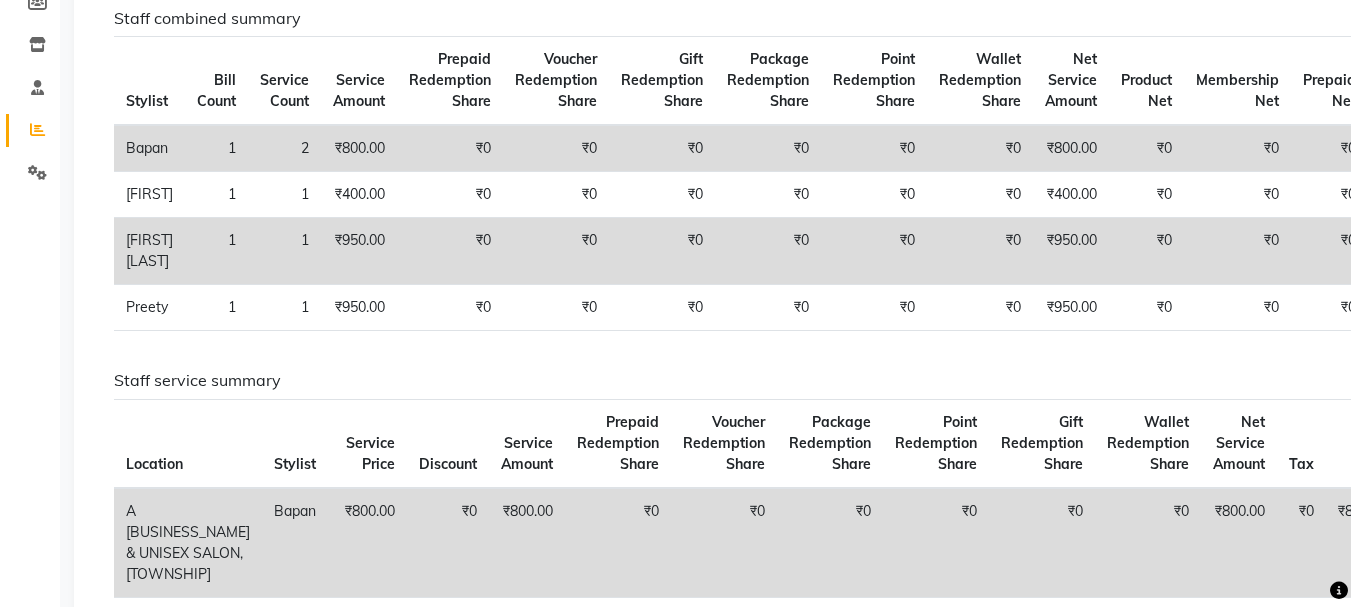 scroll, scrollTop: 300, scrollLeft: 0, axis: vertical 